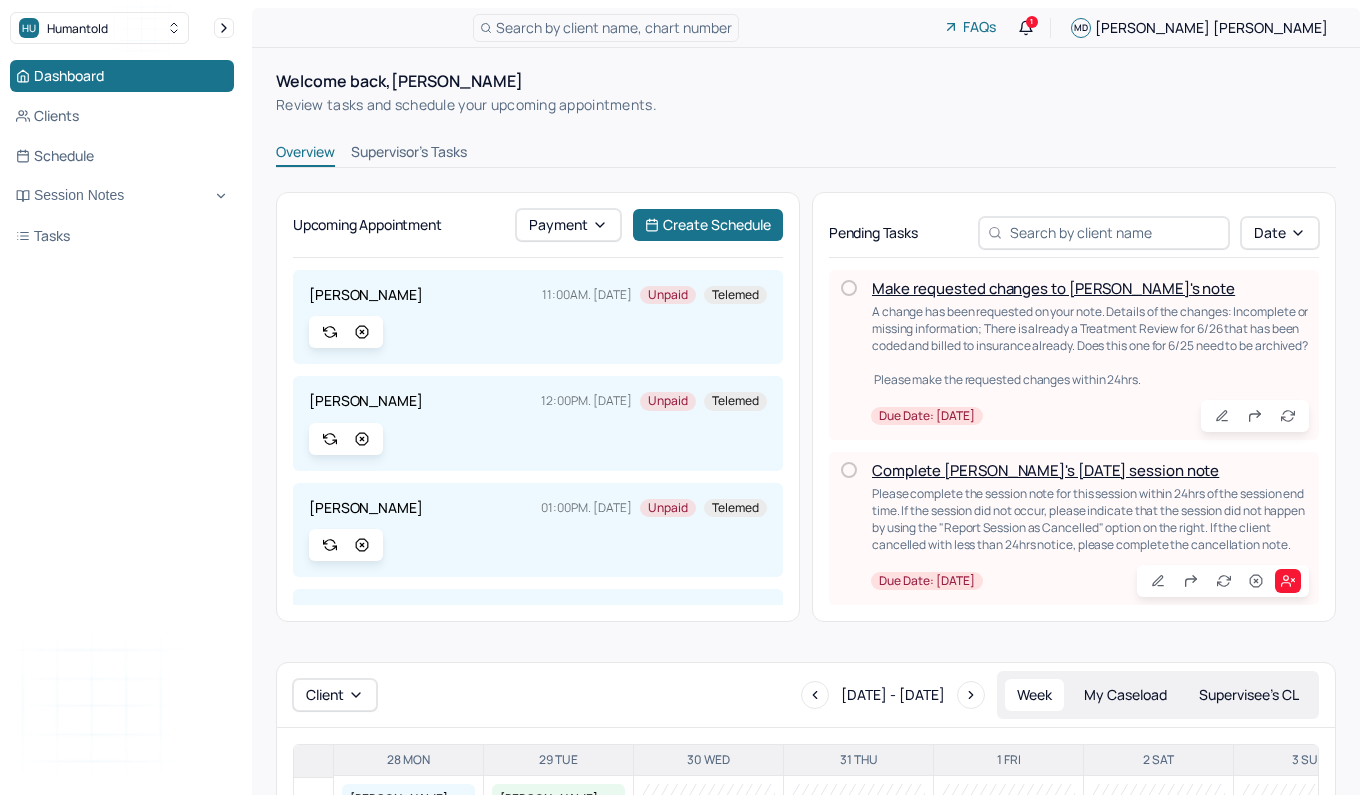 scroll, scrollTop: 0, scrollLeft: 0, axis: both 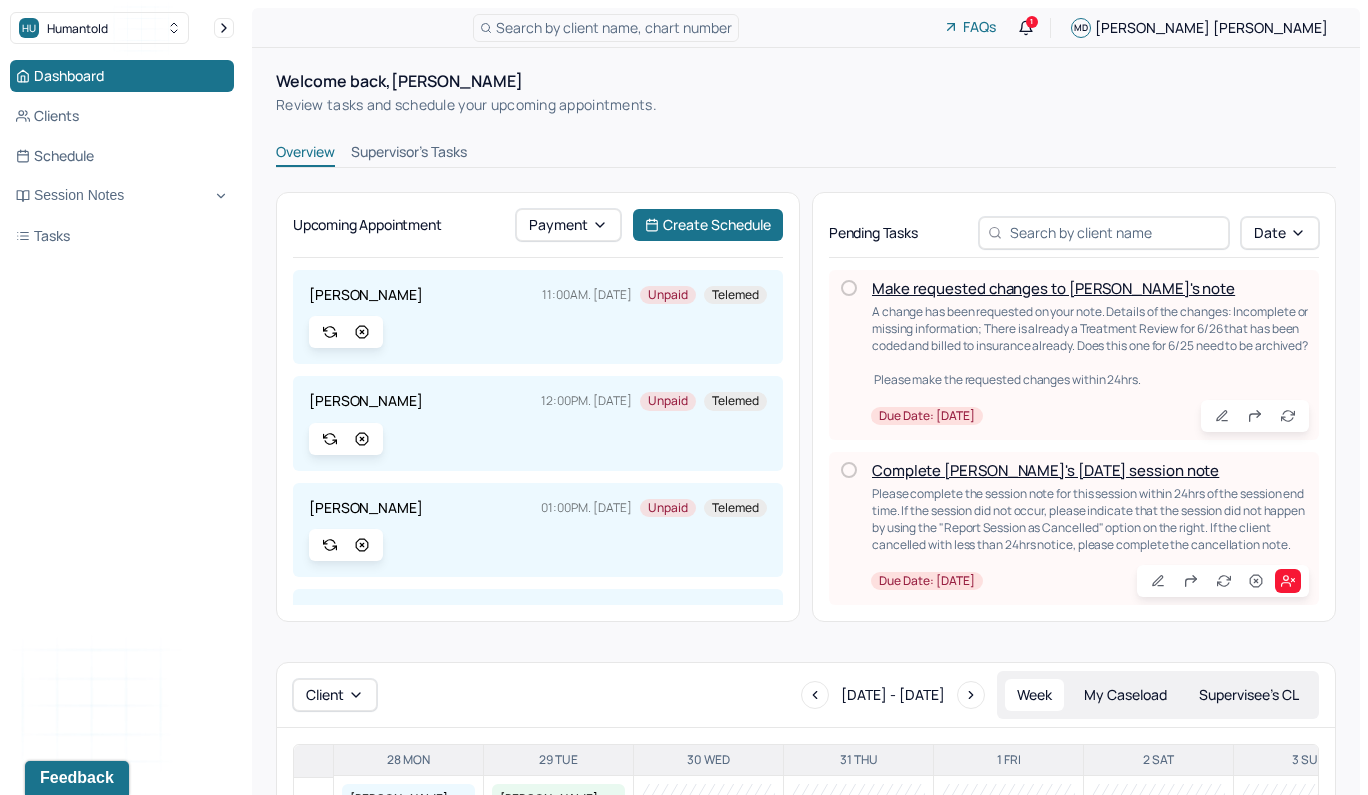 click on "Session Notes" at bounding box center (122, 196) 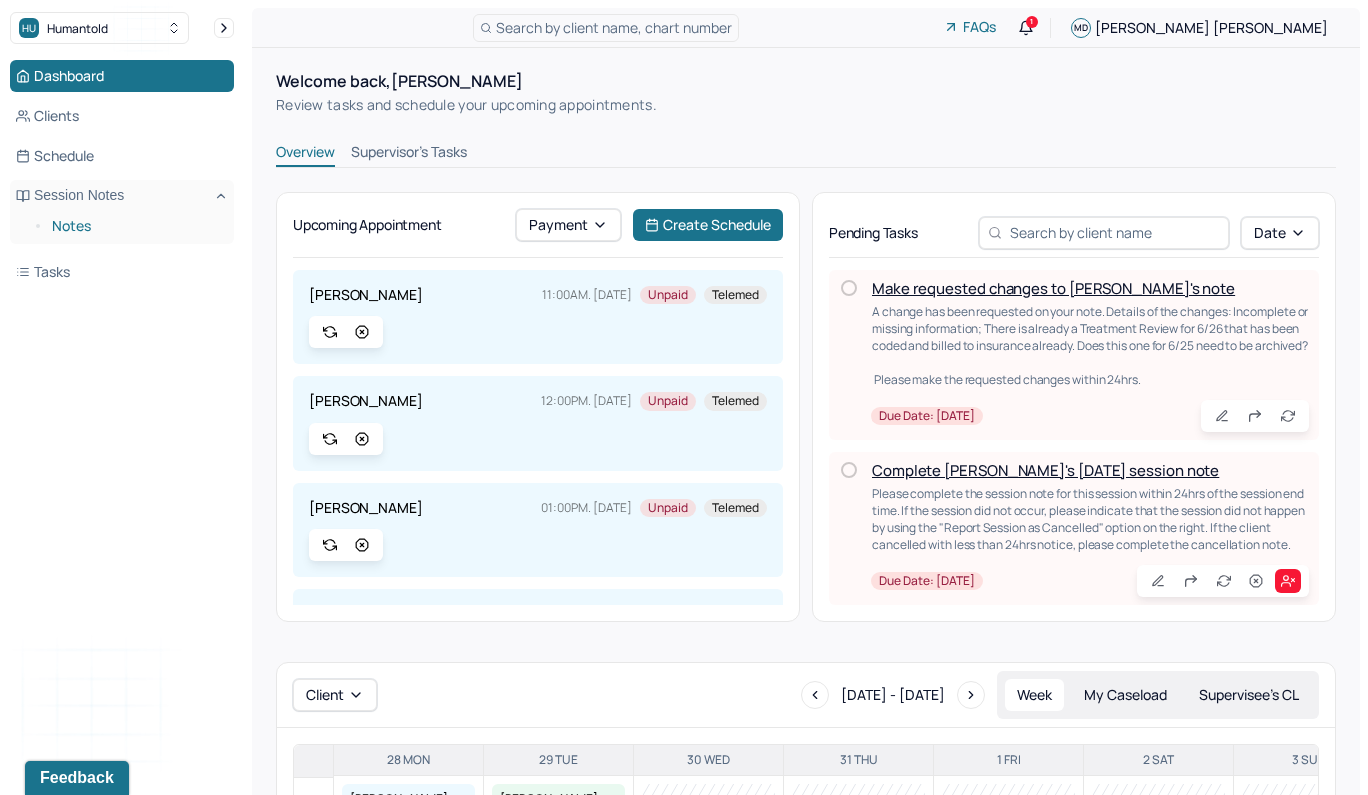 click on "Notes" at bounding box center [135, 226] 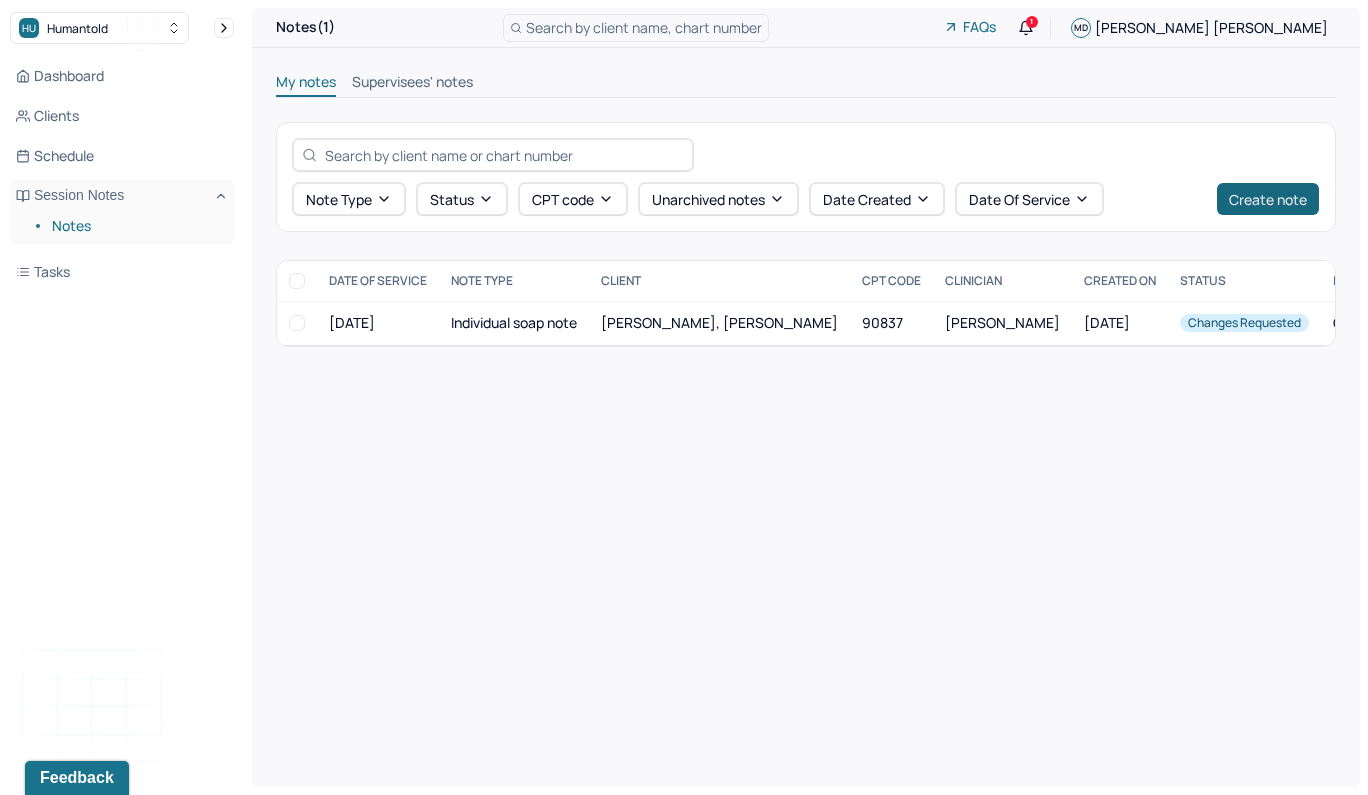 click on "Create note" at bounding box center [1268, 199] 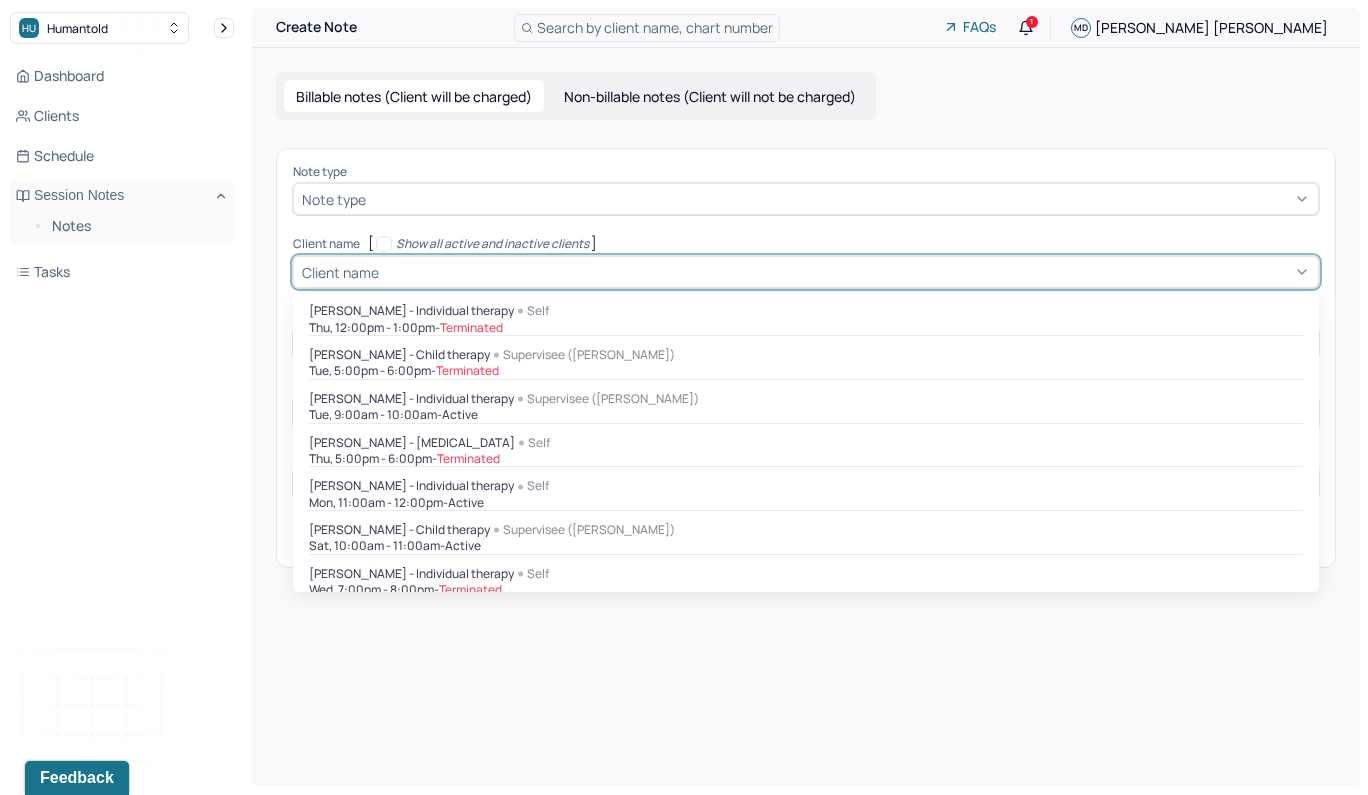 click at bounding box center (846, 272) 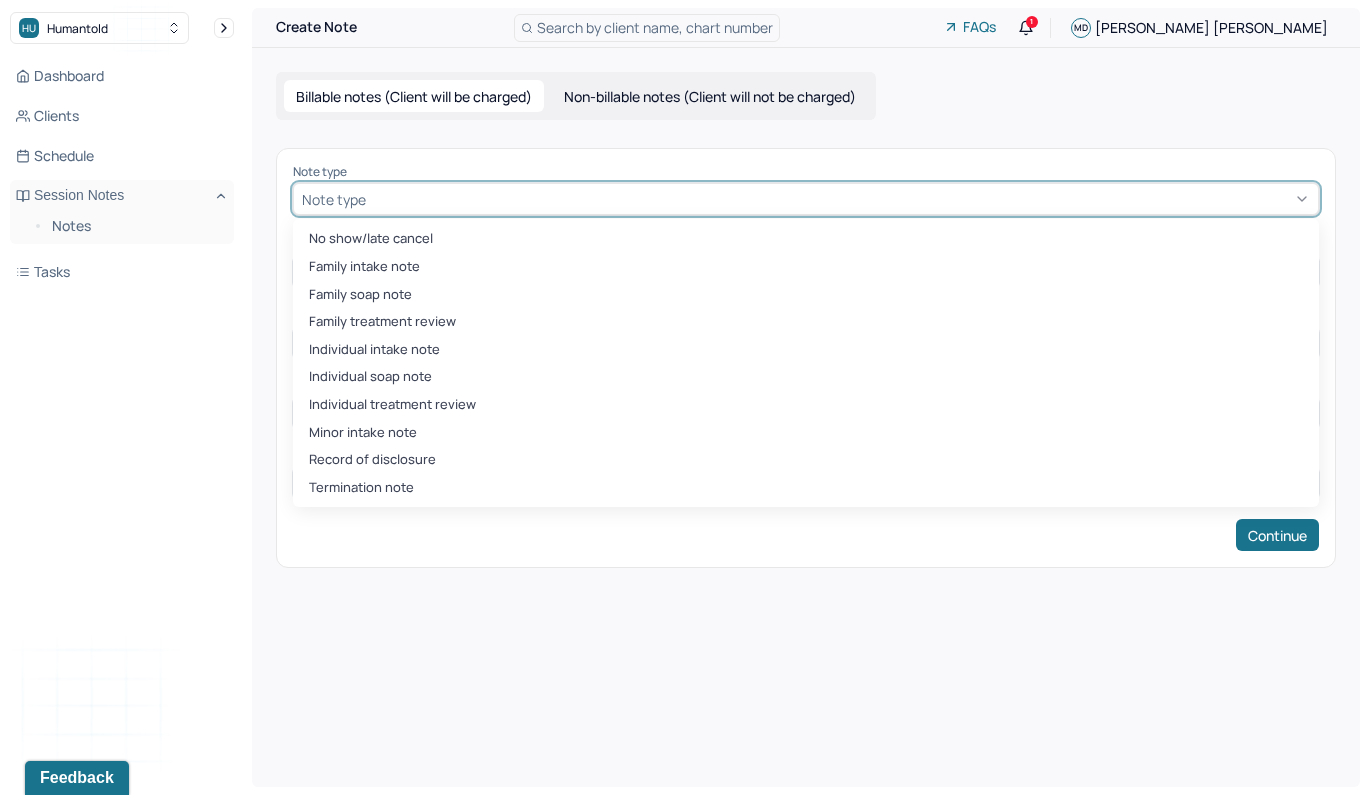 click at bounding box center [840, 199] 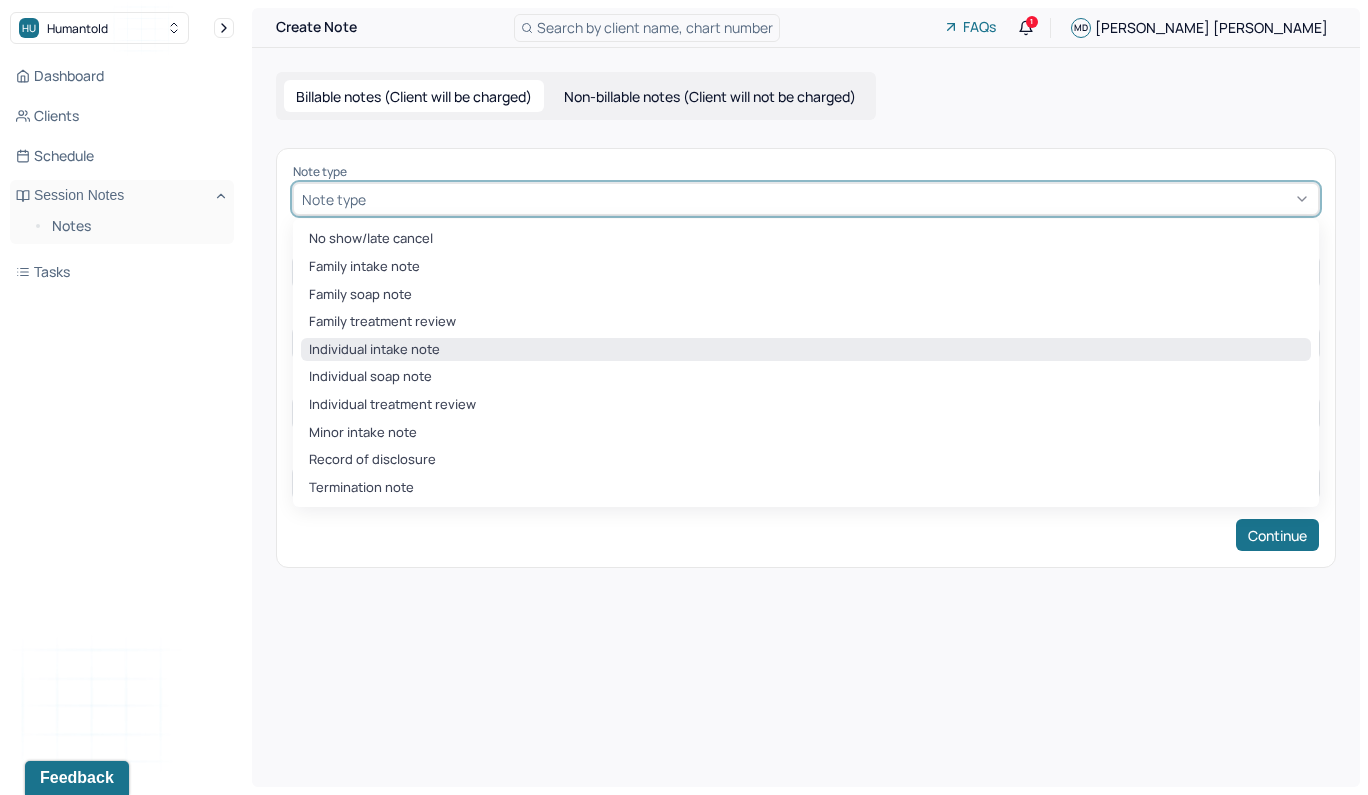 click on "Individual intake note" at bounding box center (806, 350) 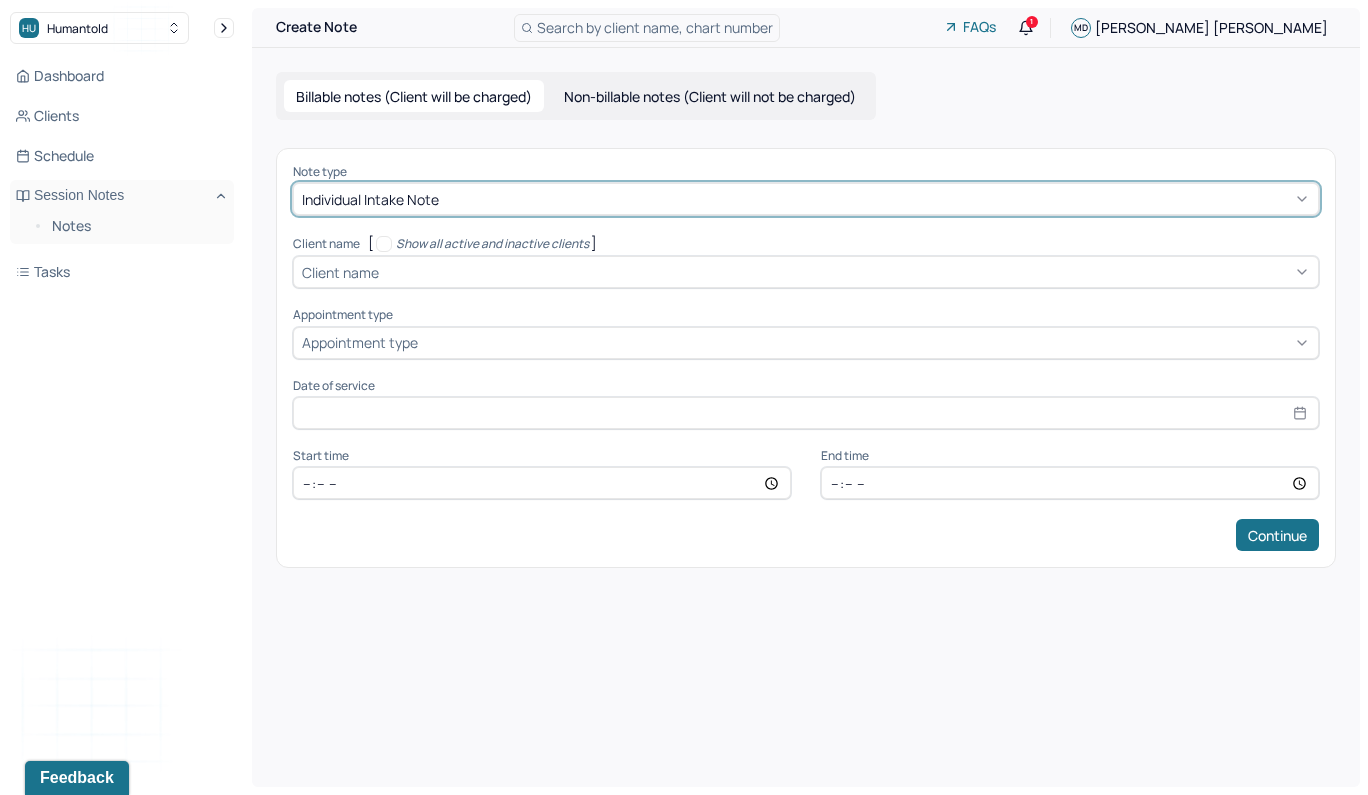click on "Client name" at bounding box center (340, 272) 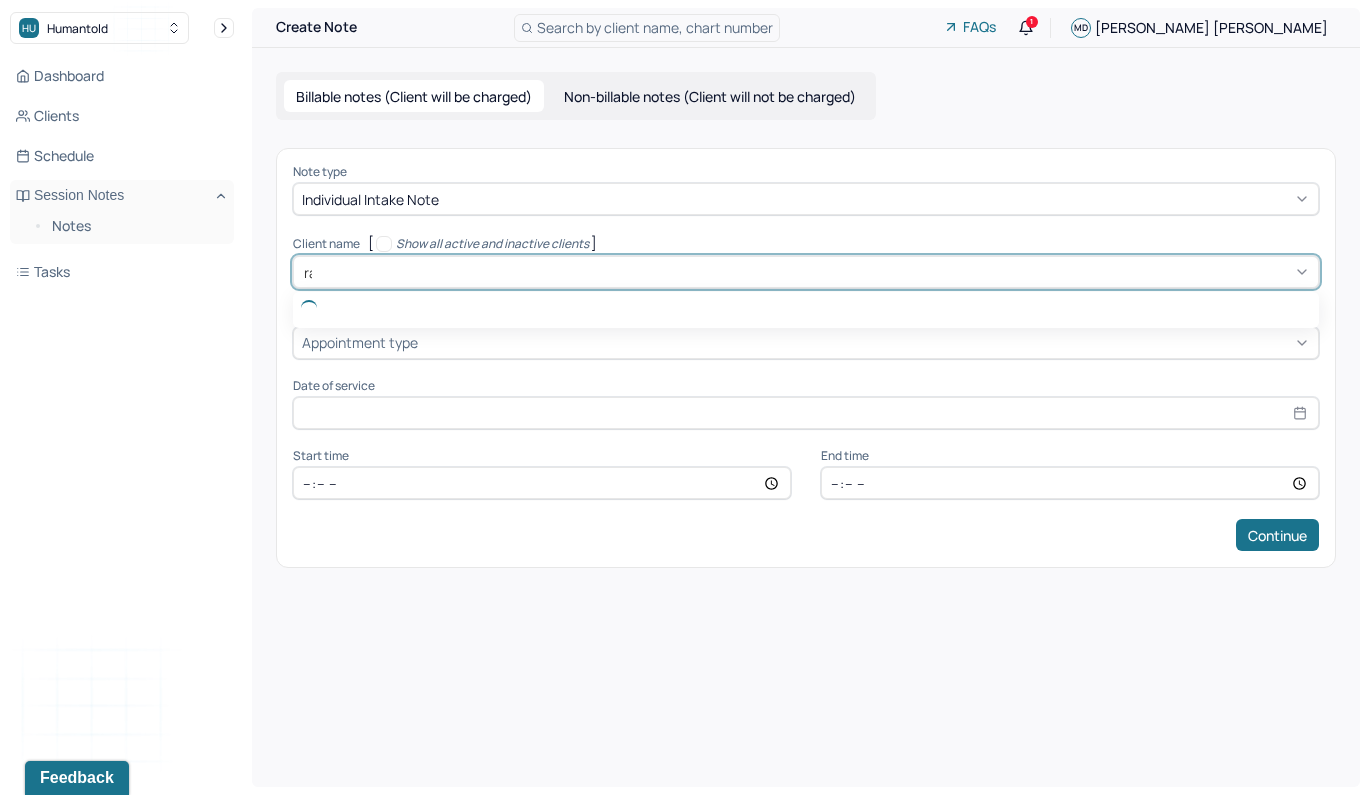 type on "ray" 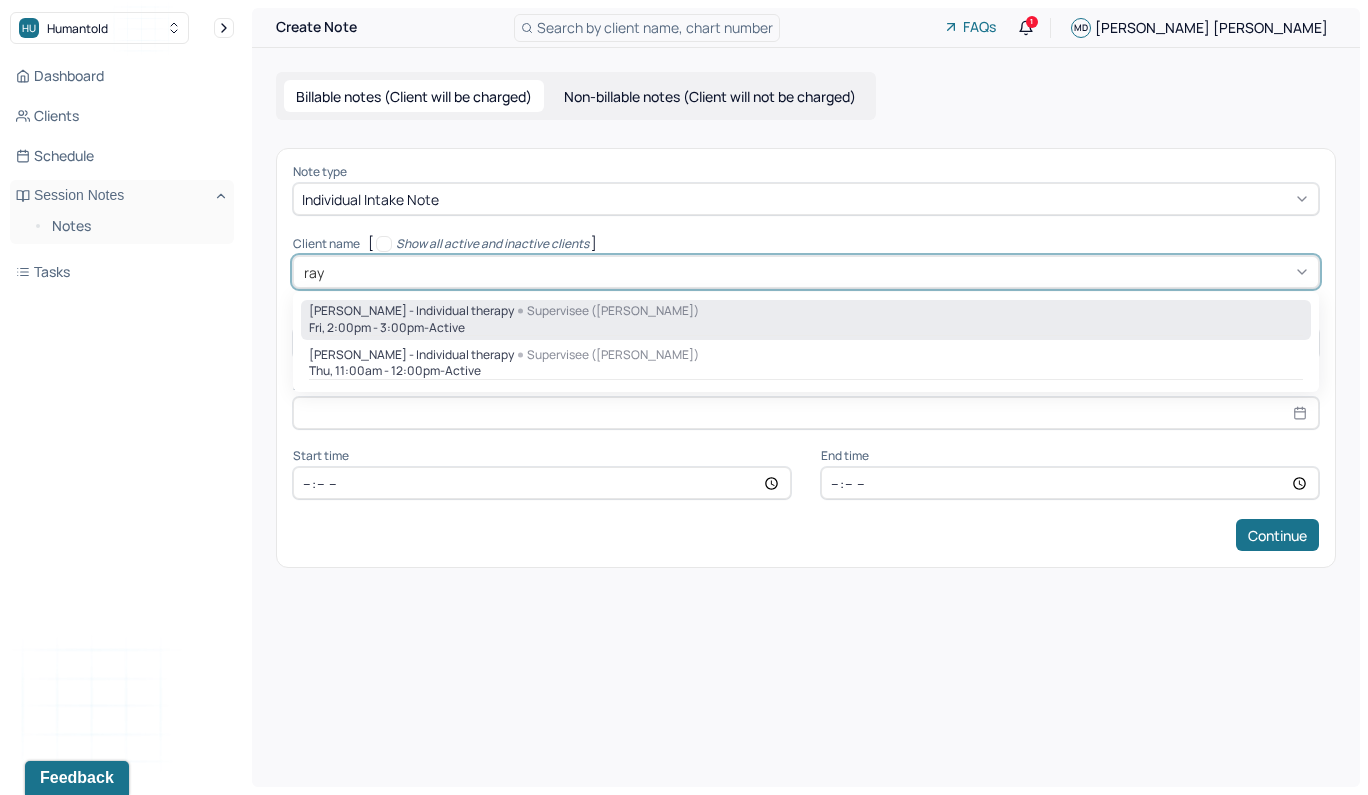 click on "[PERSON_NAME] - Individual therapy" at bounding box center [411, 311] 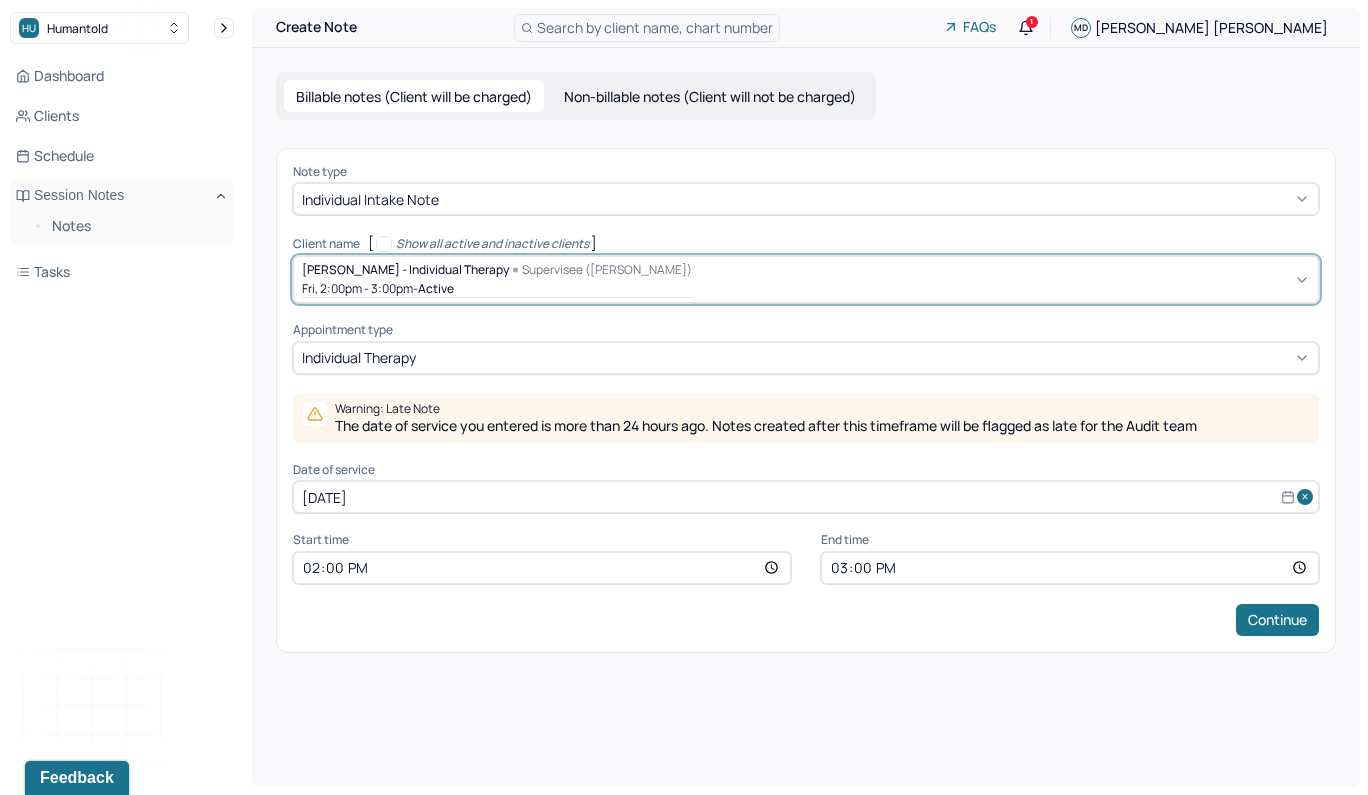 select on "6" 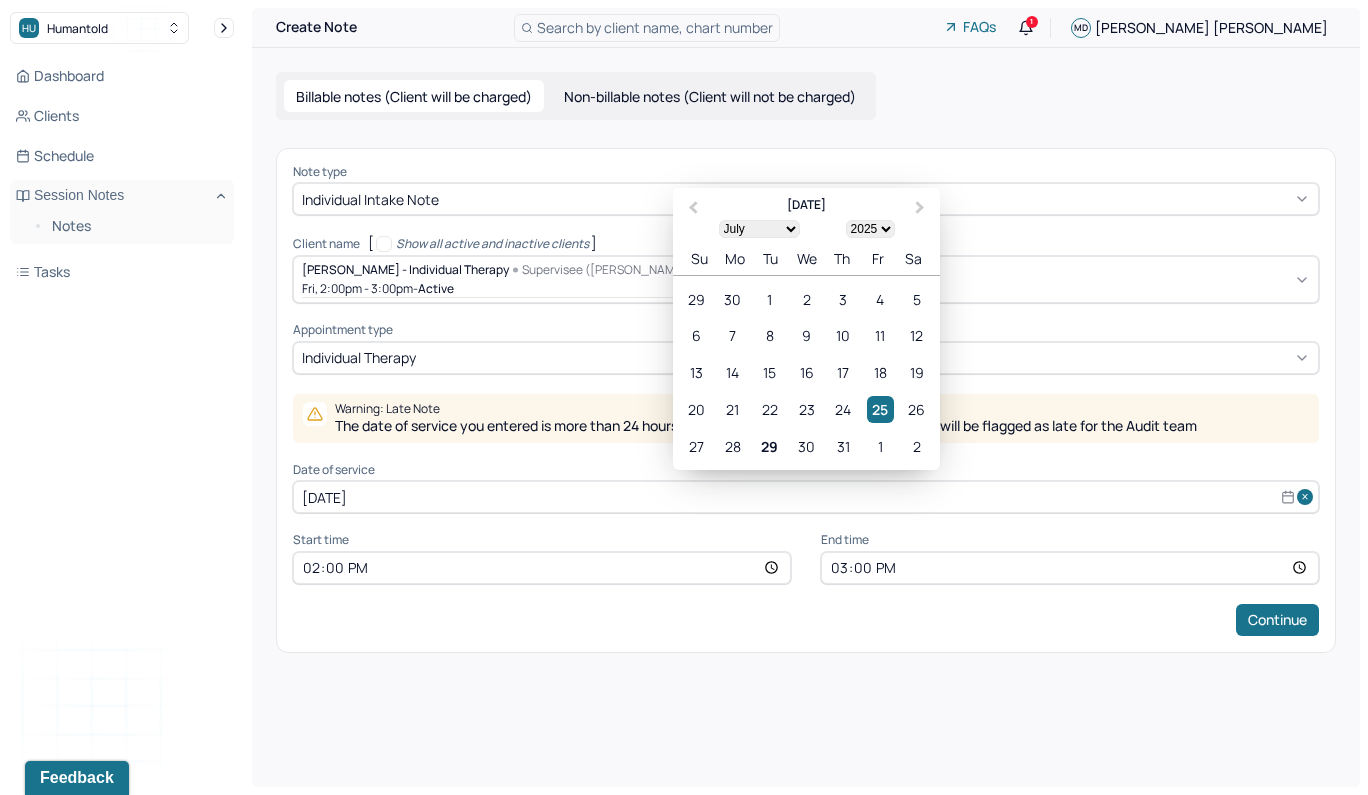 click on "[DATE]" at bounding box center [806, 497] 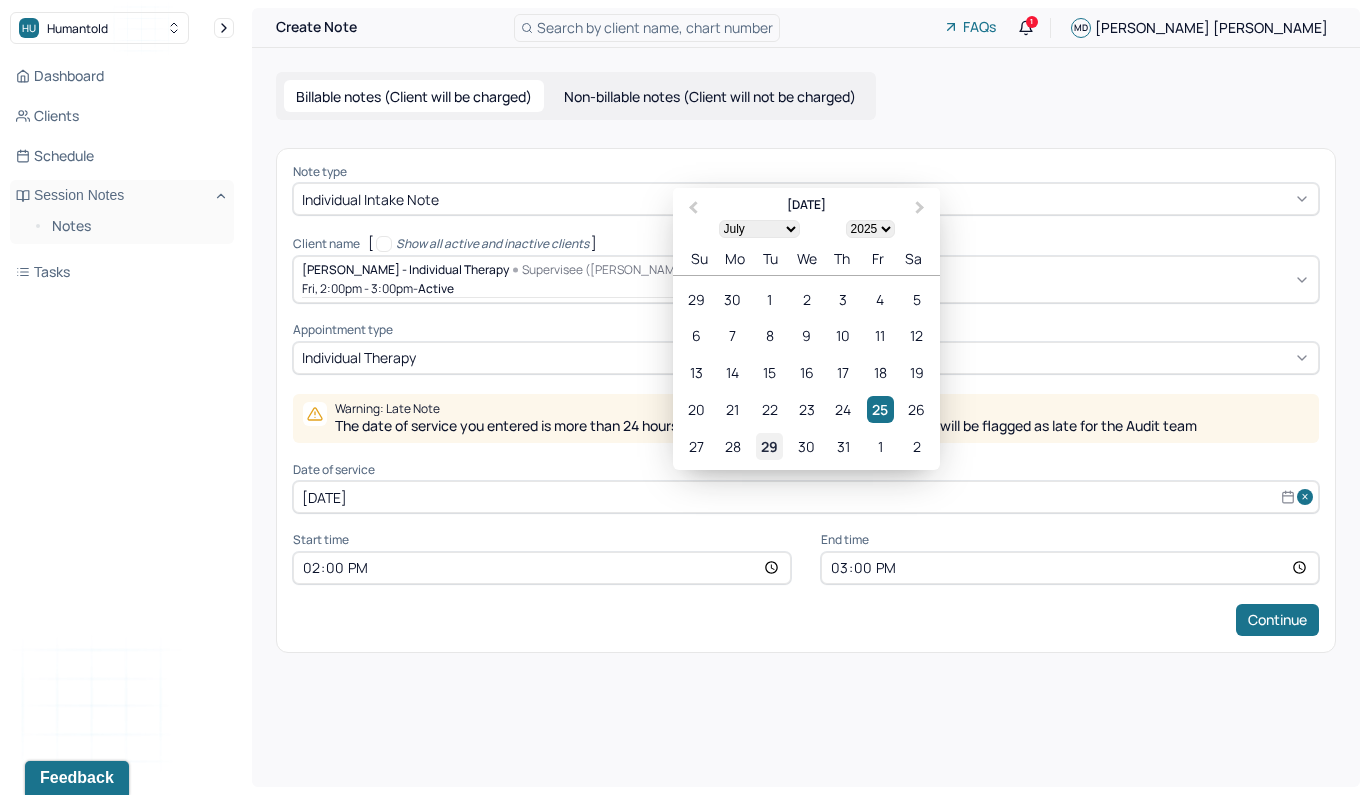 click on "29" at bounding box center (769, 446) 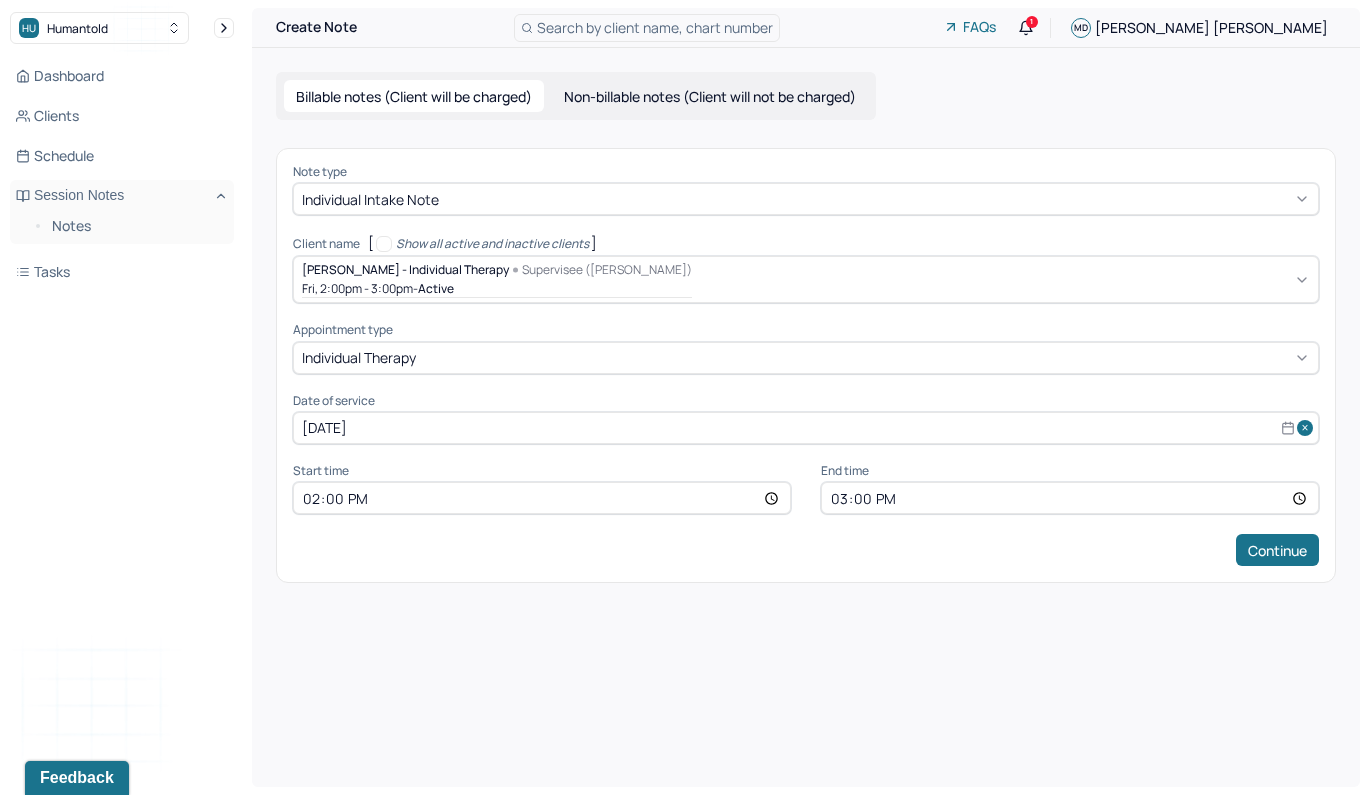 click on "14:00" at bounding box center (542, 498) 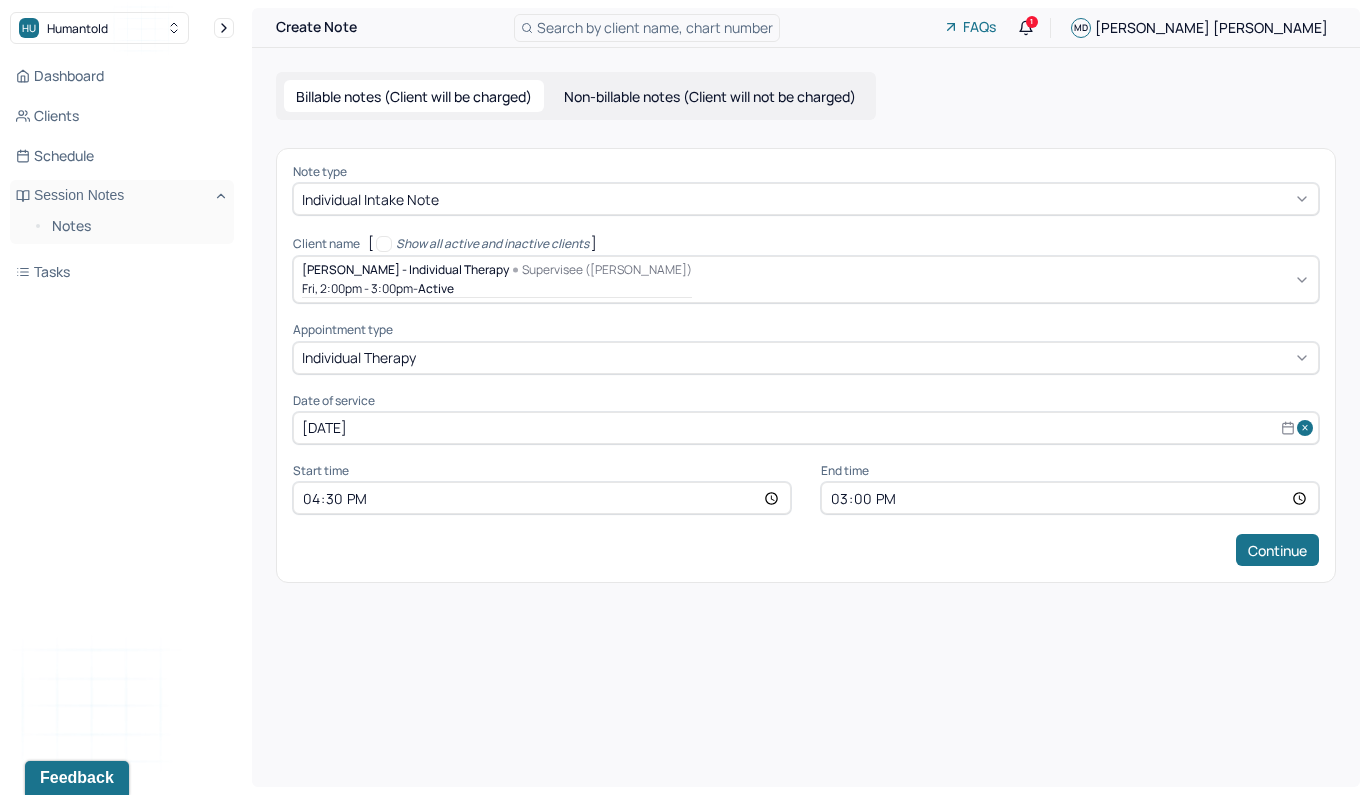 type on "16:30" 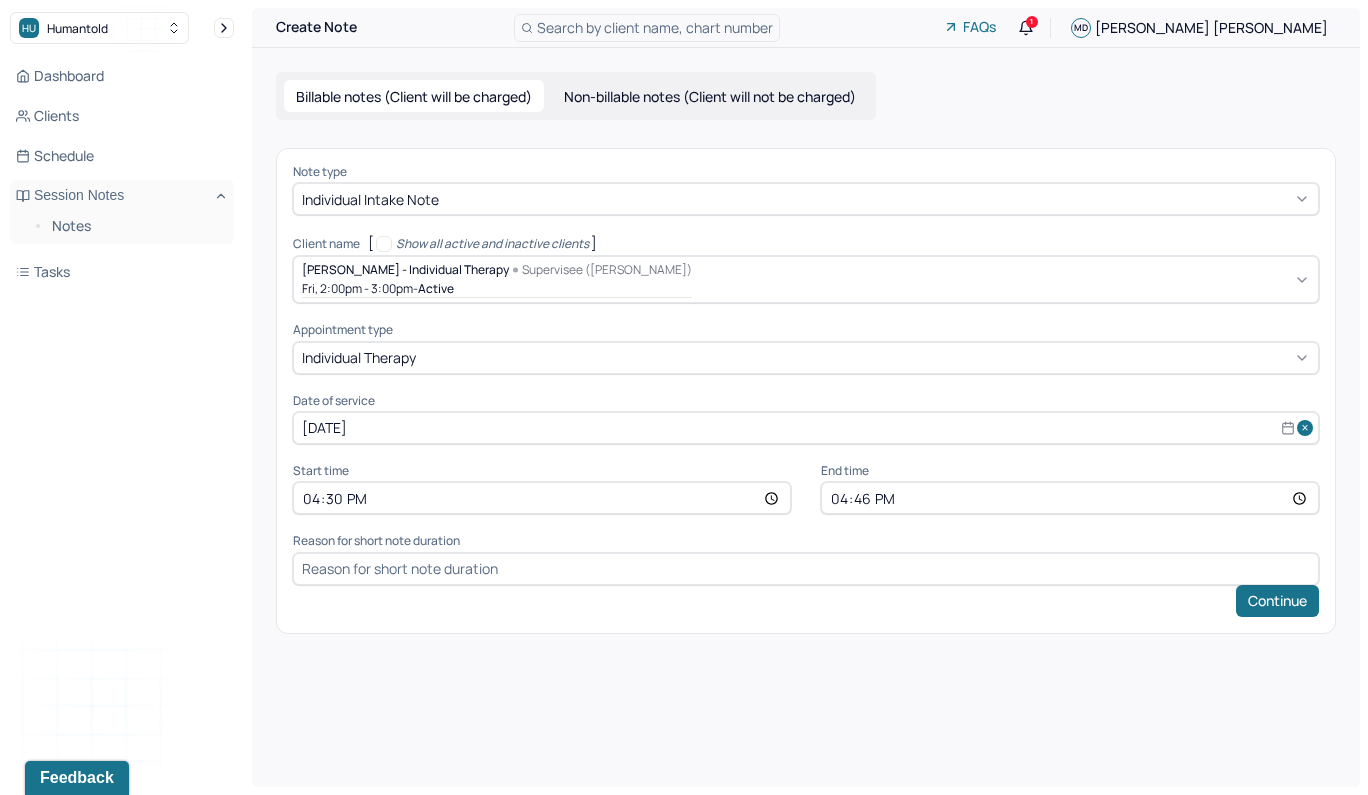 type on "16:46" 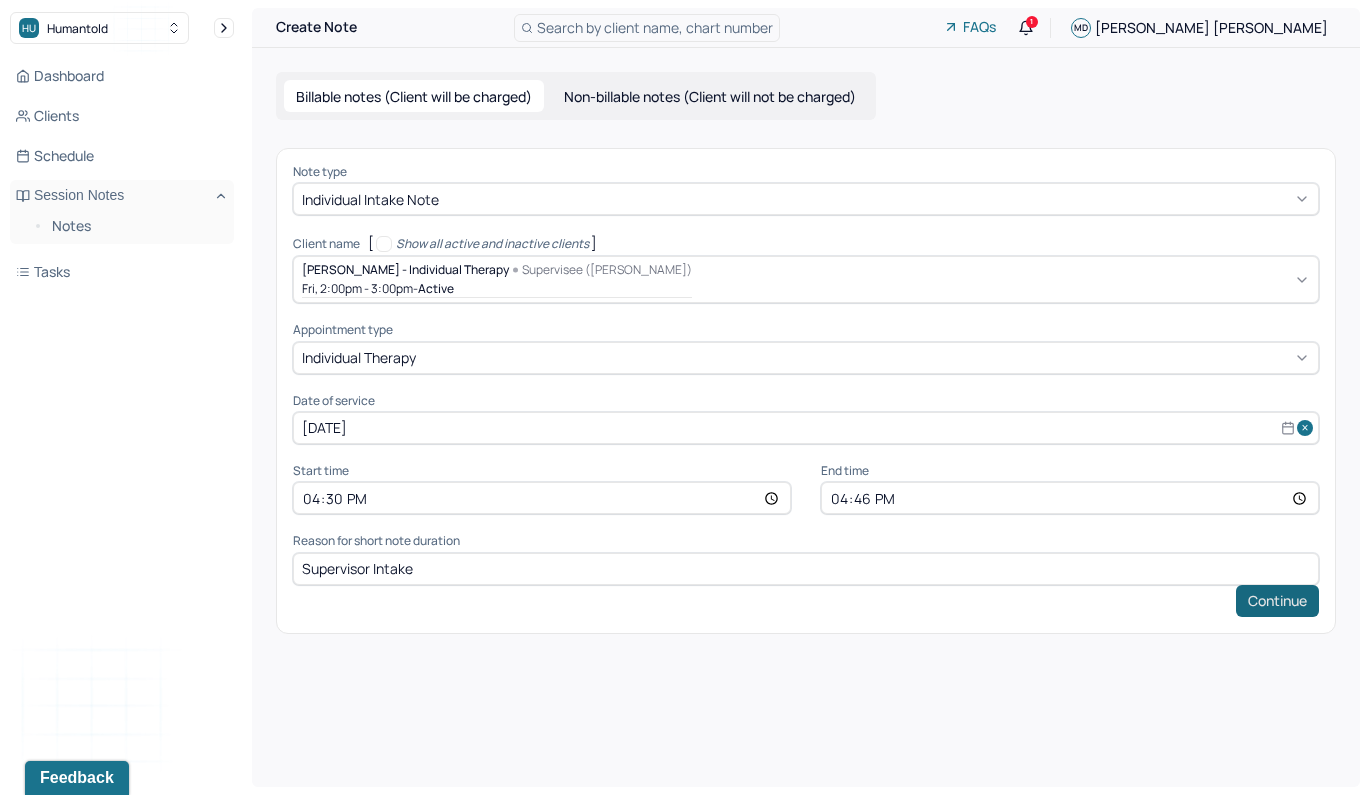 type on "Supervisor Intake" 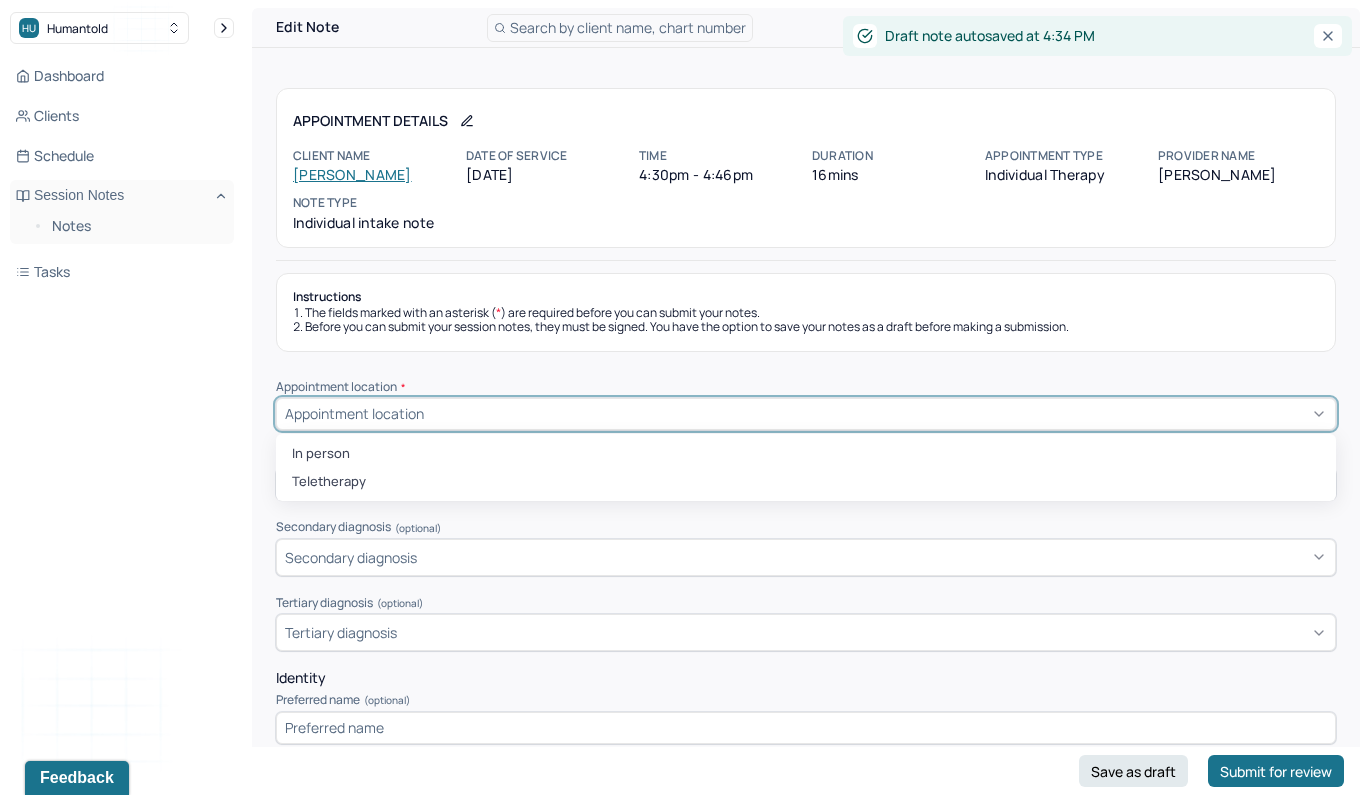 click on "Teletherapy" at bounding box center (806, 482) 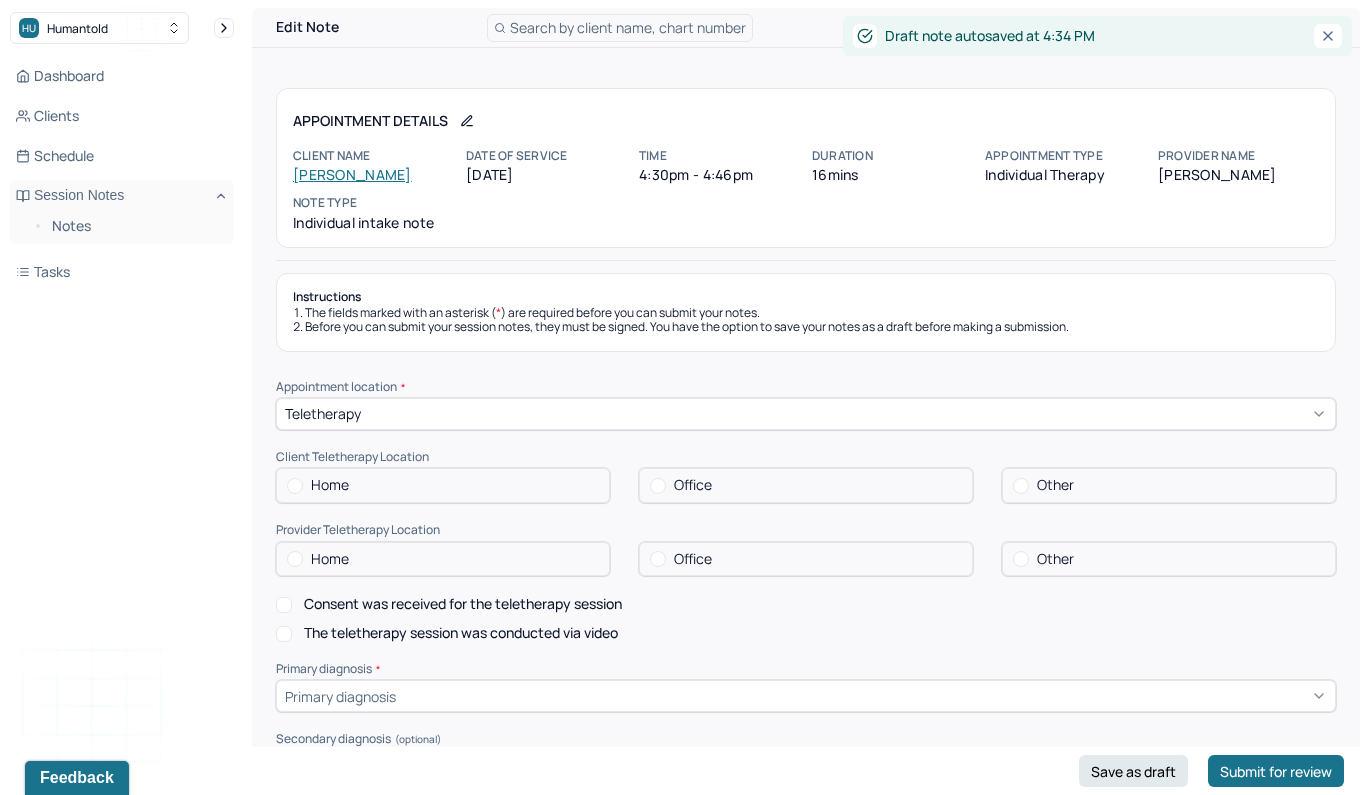 click on "Home" at bounding box center (443, 485) 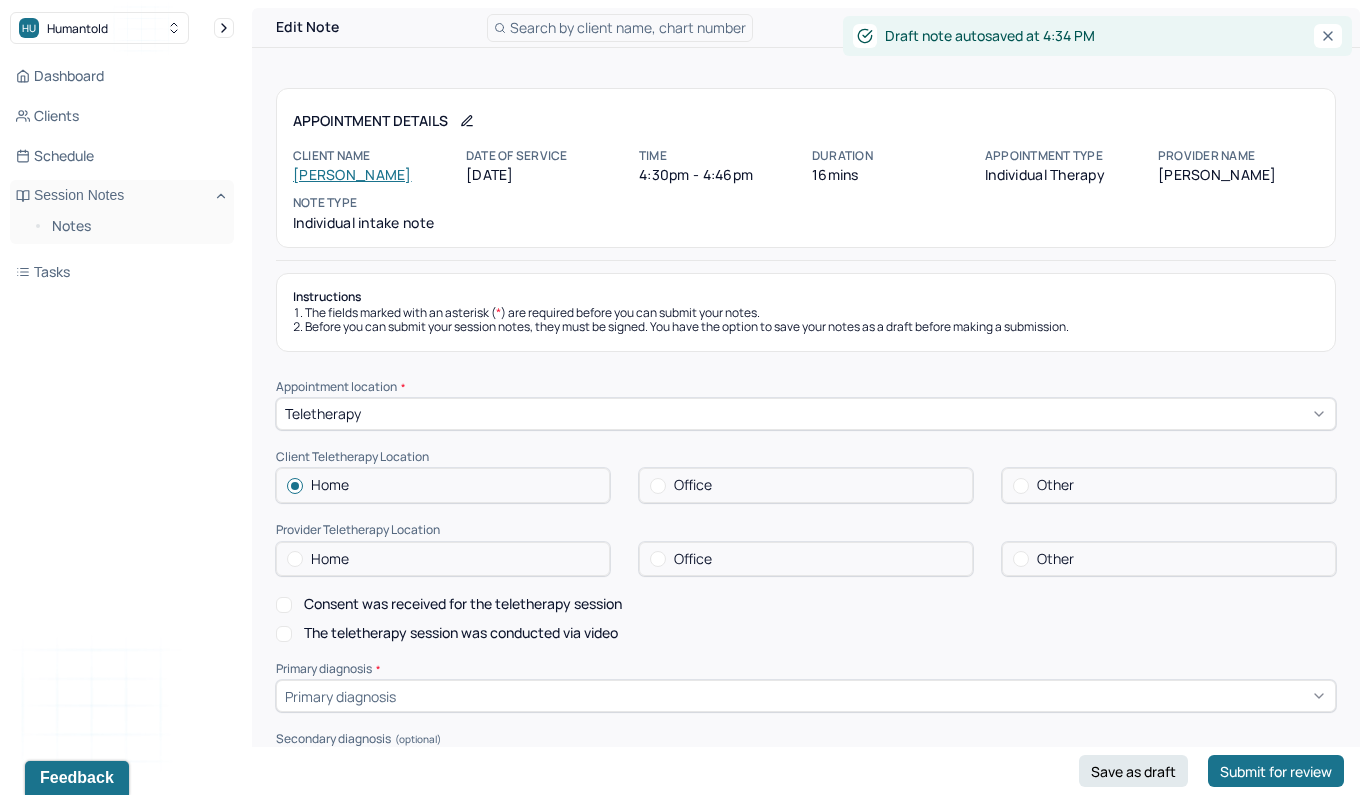 click on "Home" at bounding box center (443, 559) 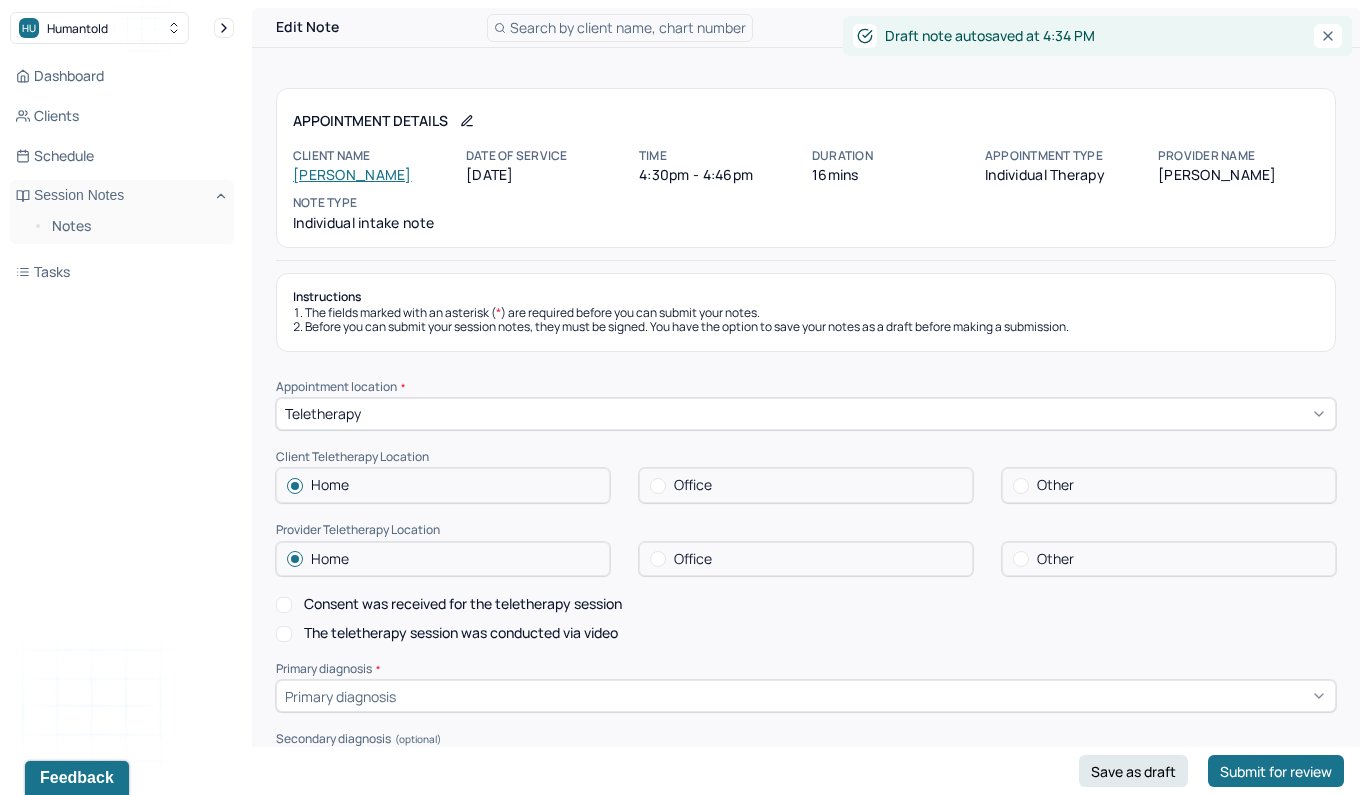 click on "Consent was received for the teletherapy session" at bounding box center [284, 605] 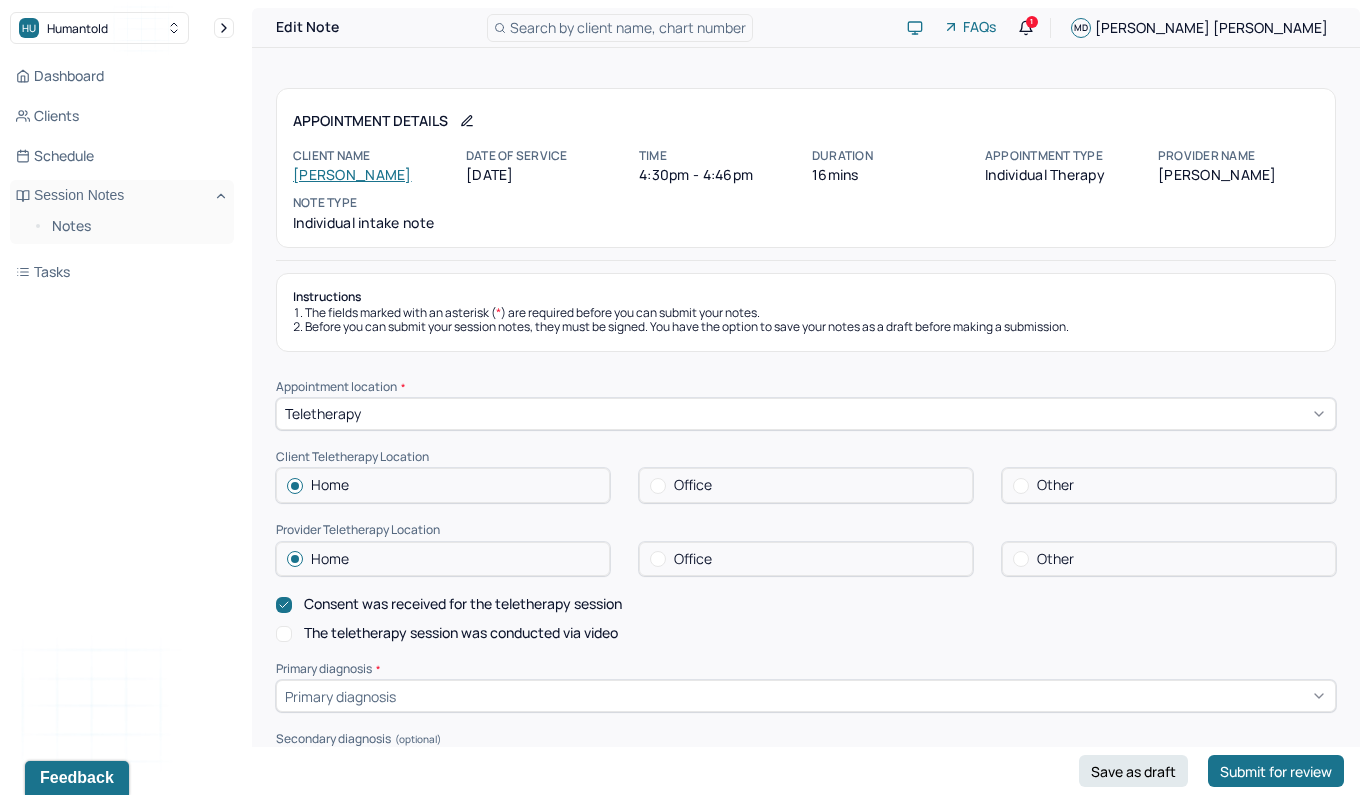 click on "The teletherapy session was conducted via video" at bounding box center (284, 634) 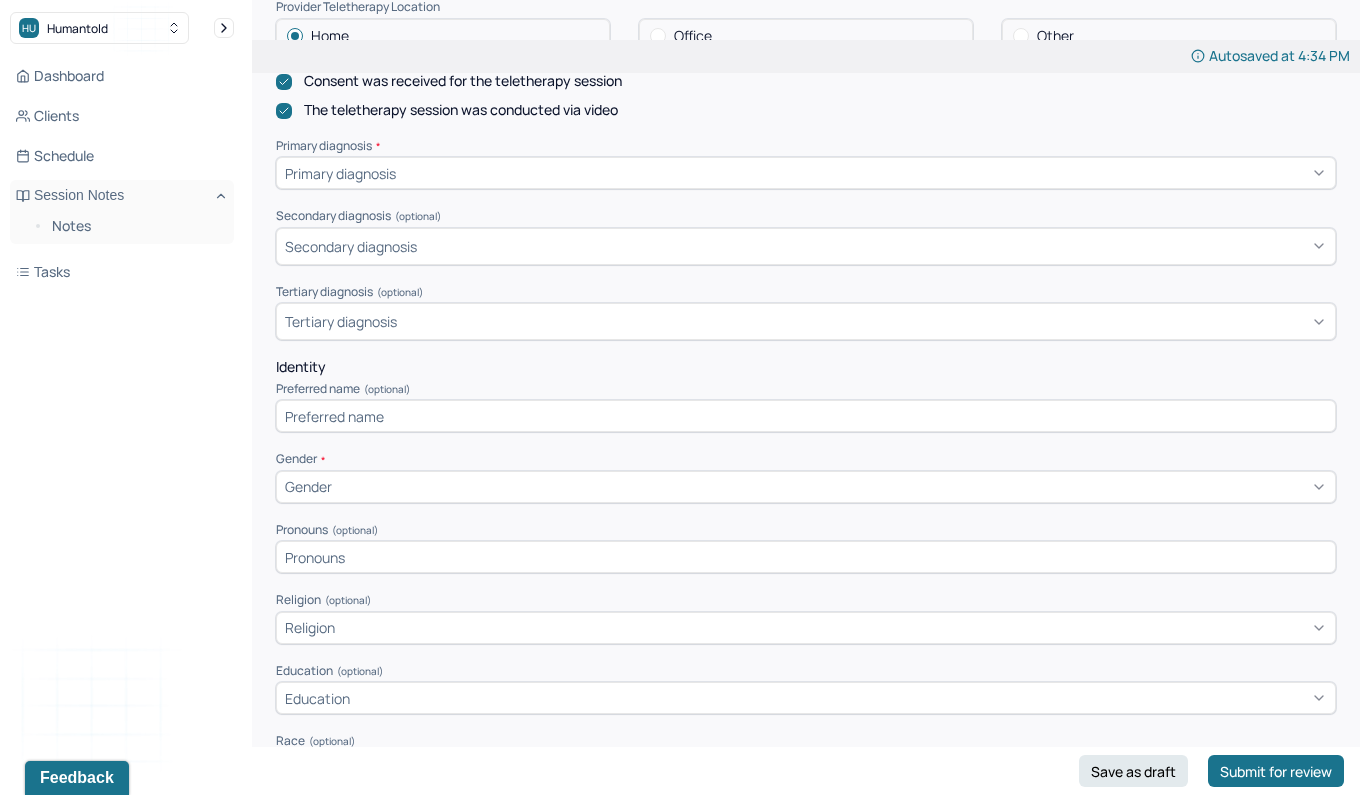 scroll, scrollTop: 541, scrollLeft: 0, axis: vertical 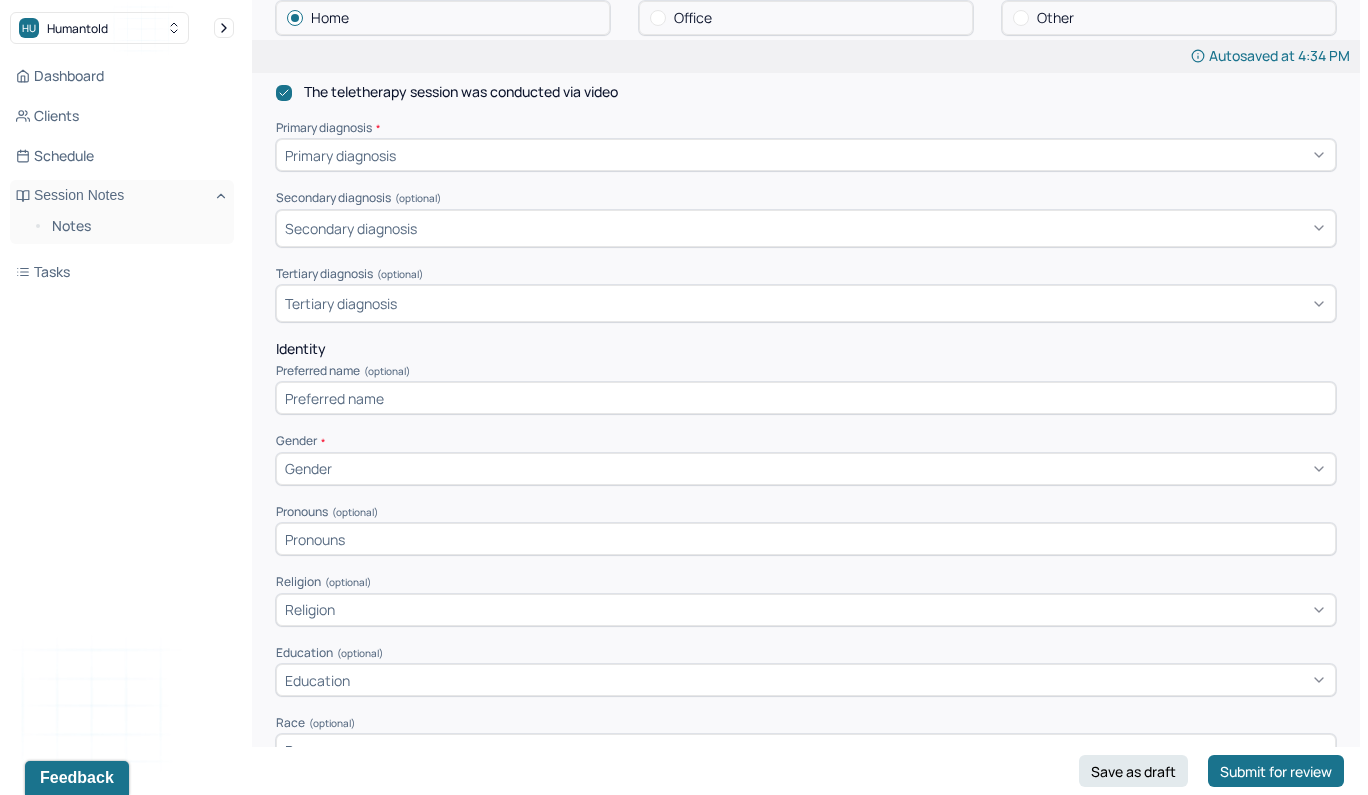 click at bounding box center (806, 398) 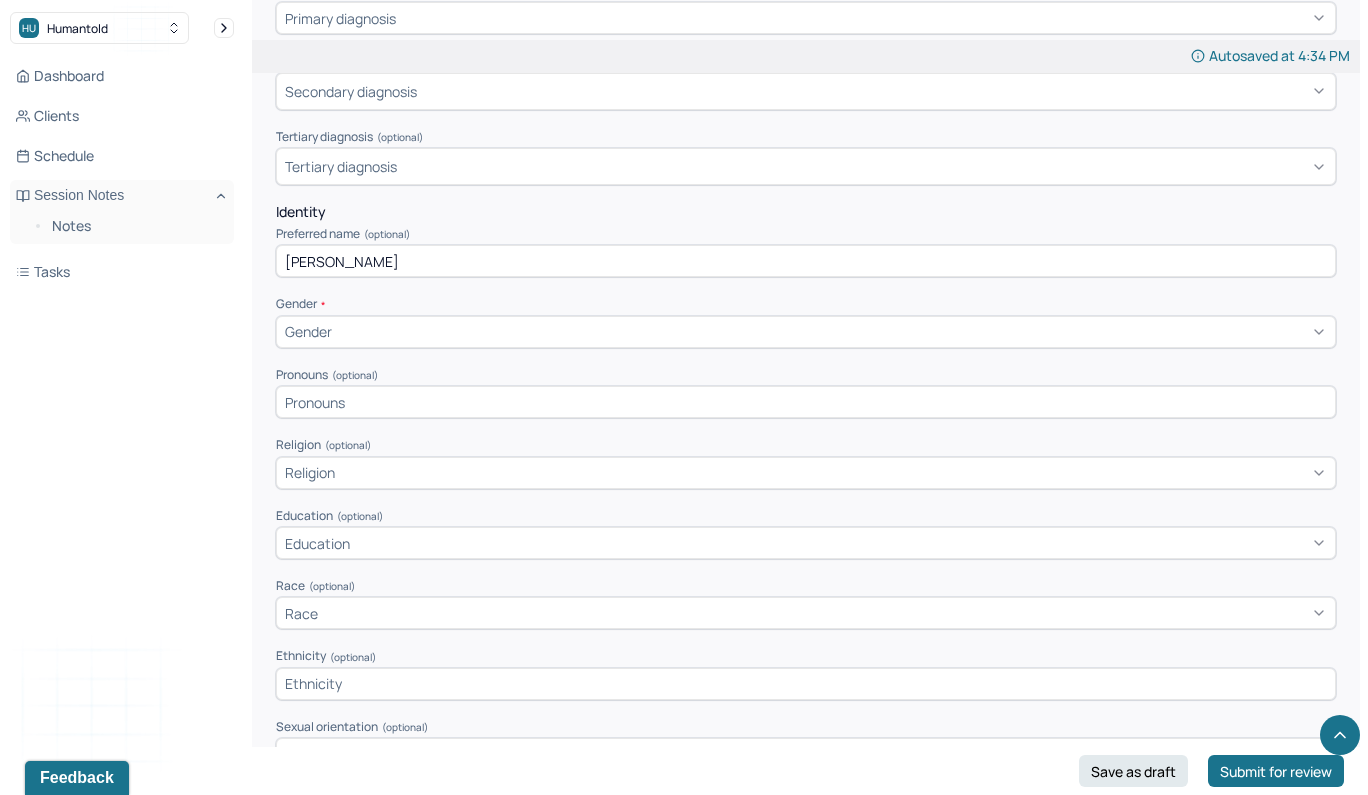 scroll, scrollTop: 768, scrollLeft: 0, axis: vertical 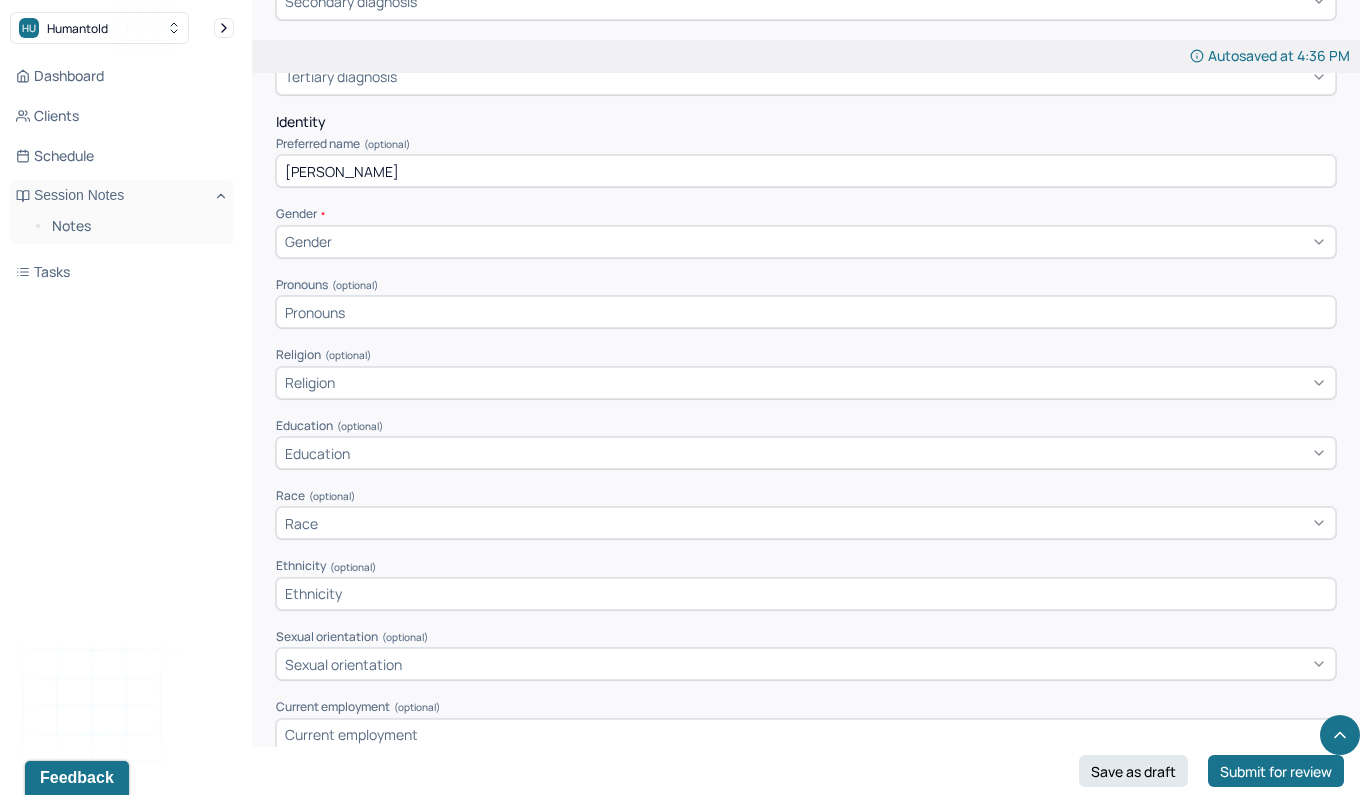 type on "[PERSON_NAME]" 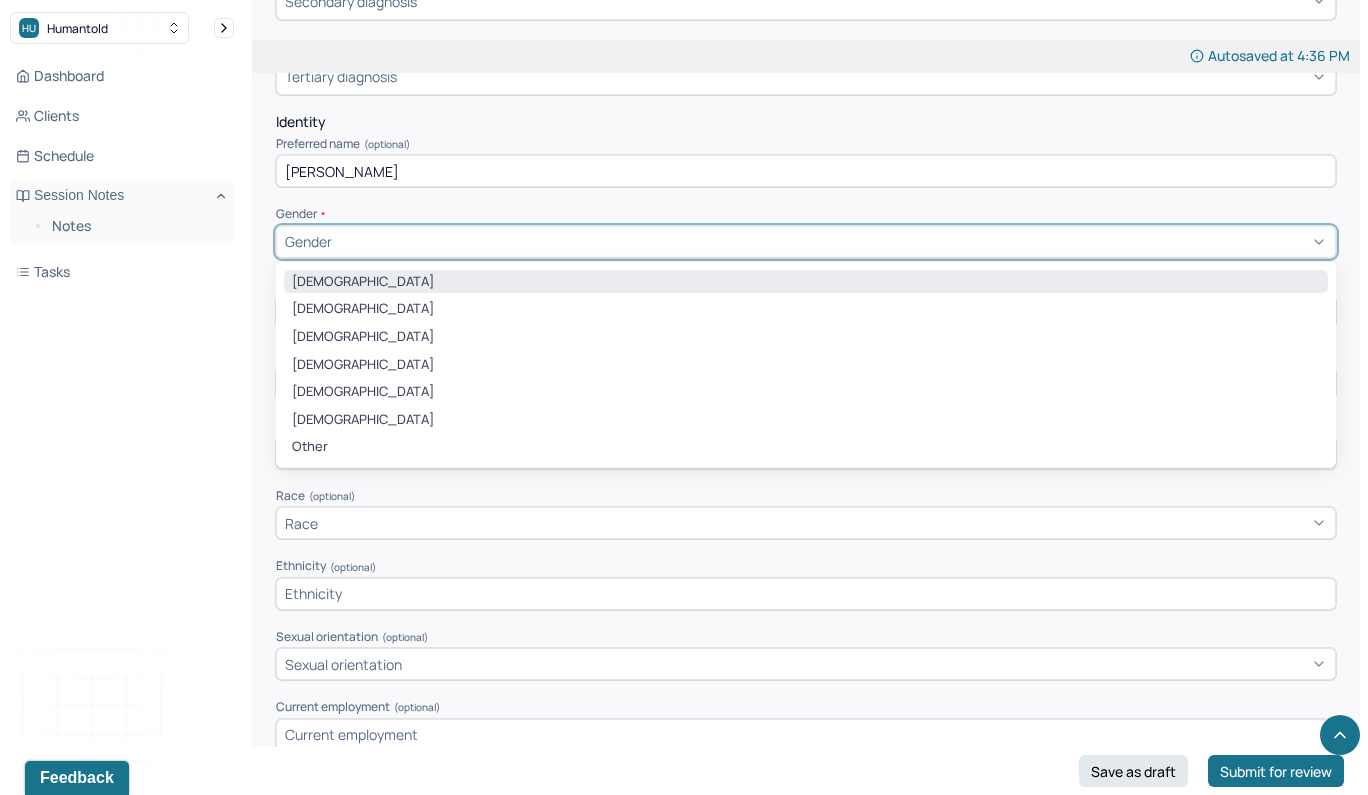 click on "[DEMOGRAPHIC_DATA]" at bounding box center [806, 282] 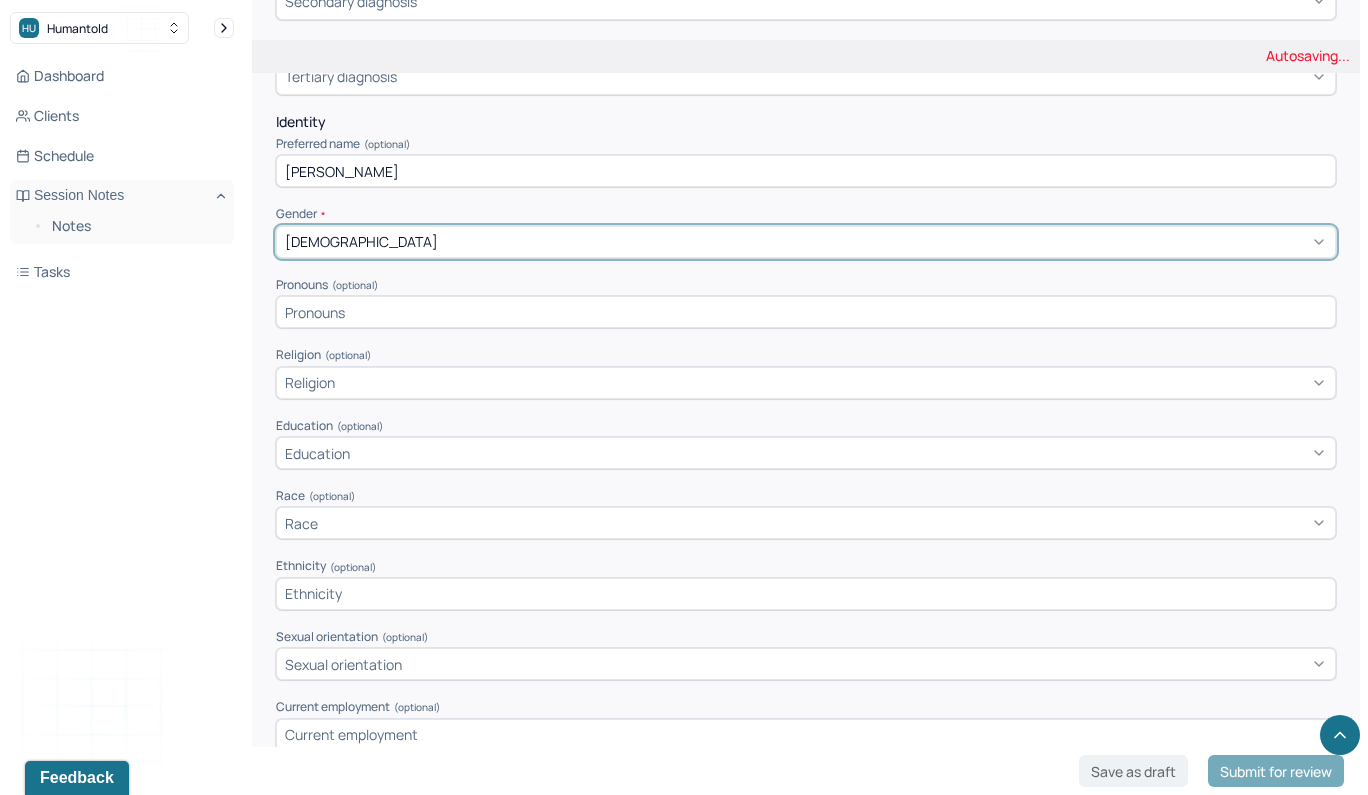 click at bounding box center (806, 312) 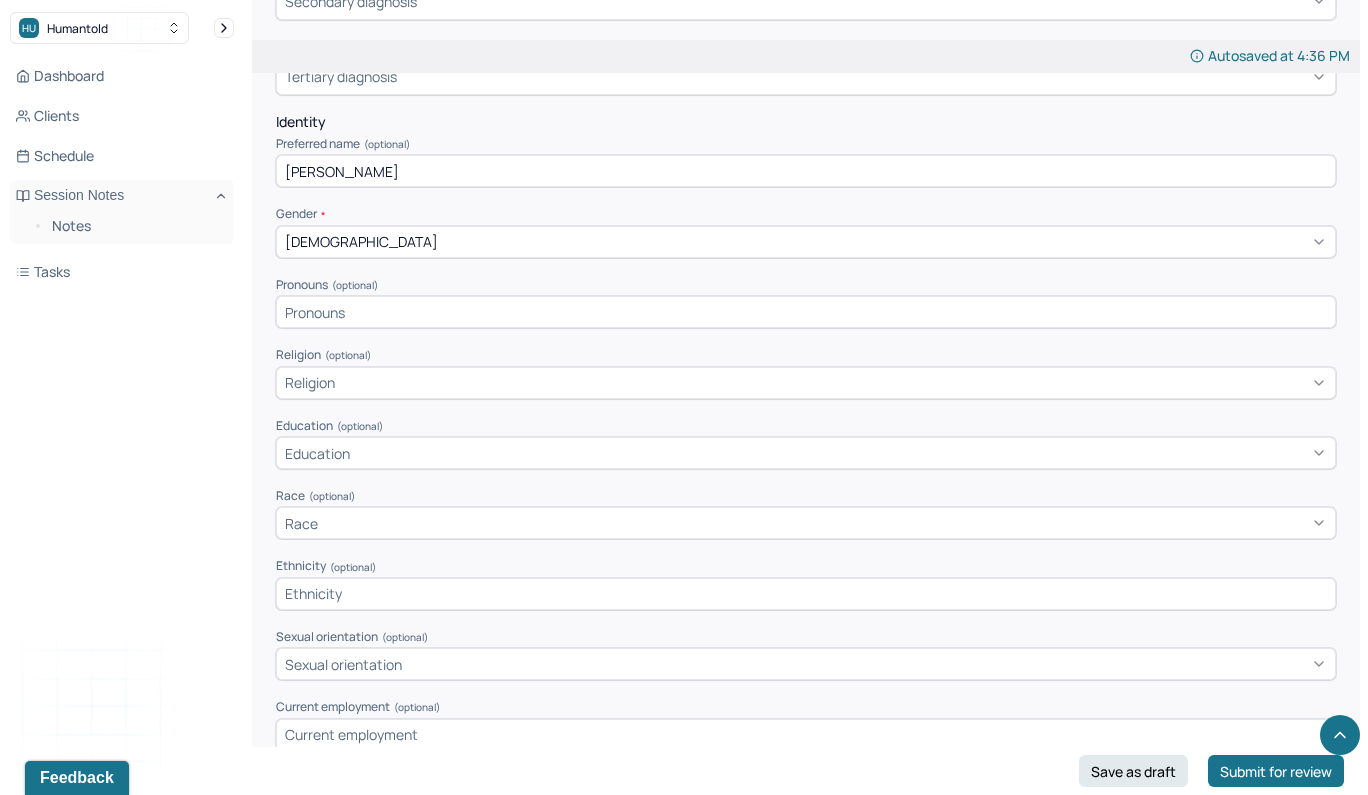 type on "S" 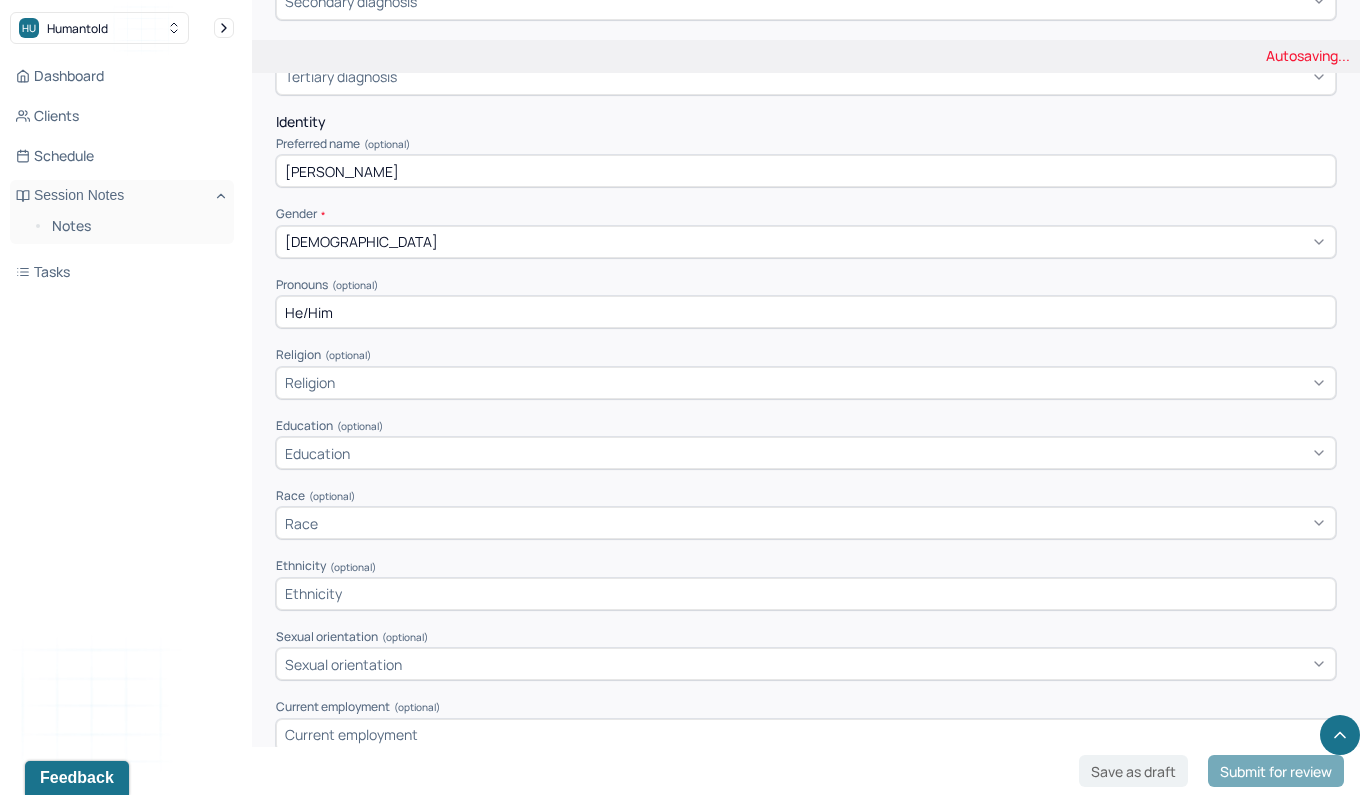 type on "He/Him" 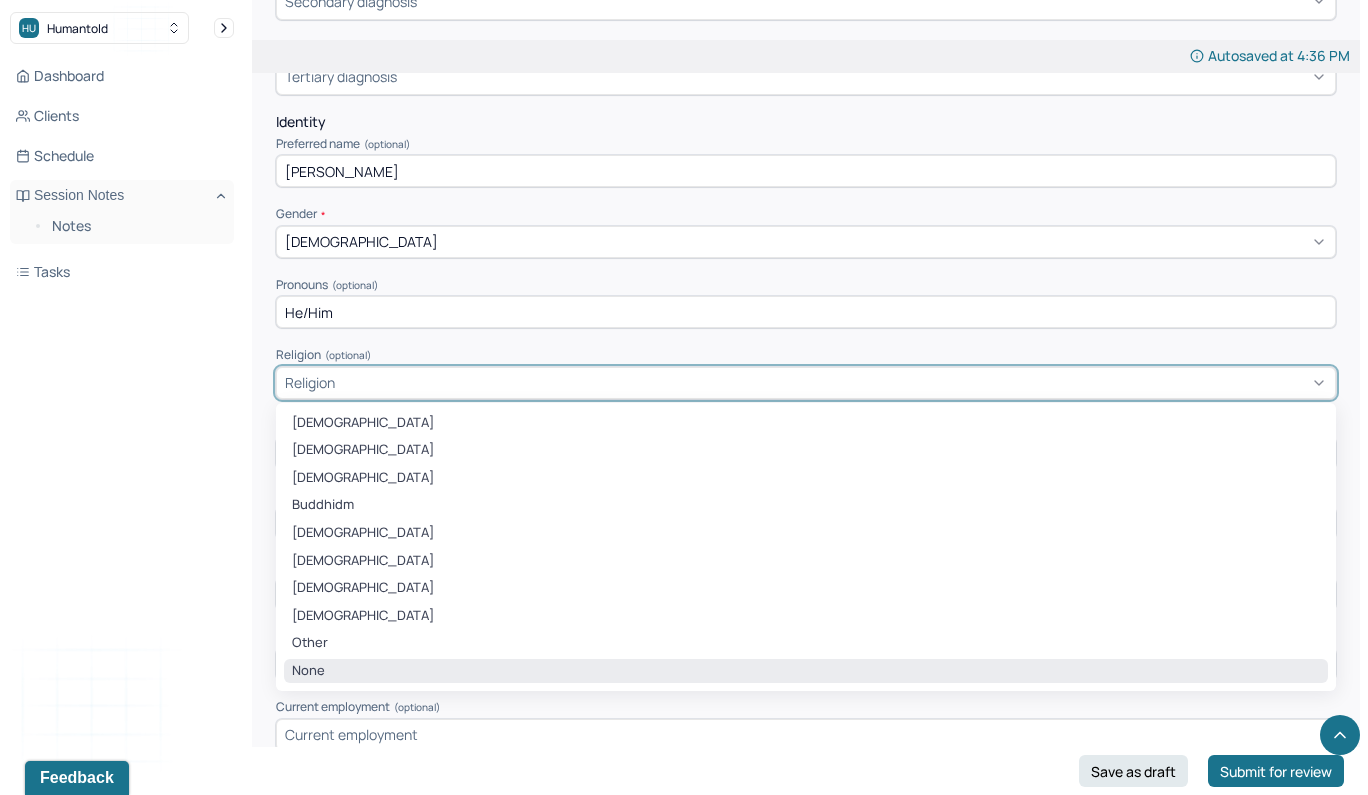 click on "None" at bounding box center [806, 671] 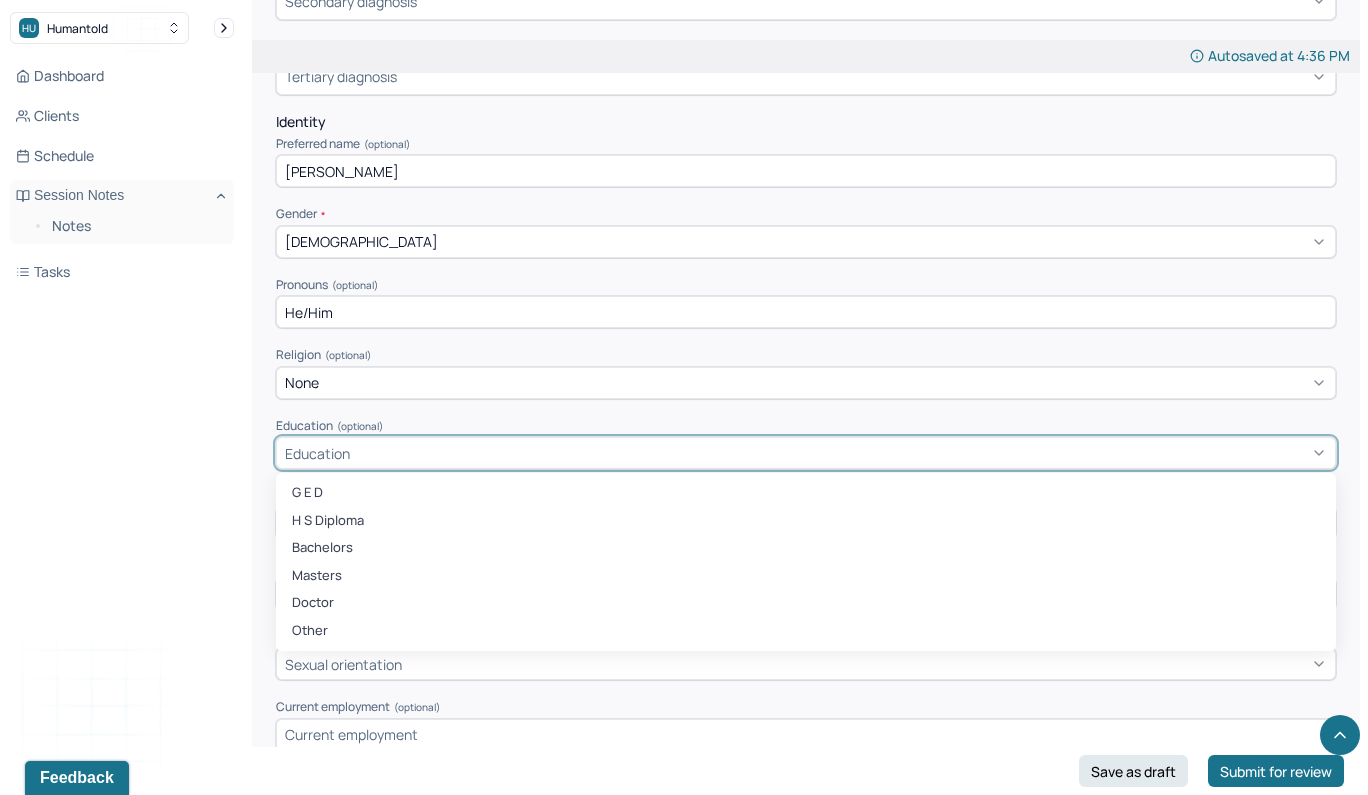 click on "Education" at bounding box center (317, 453) 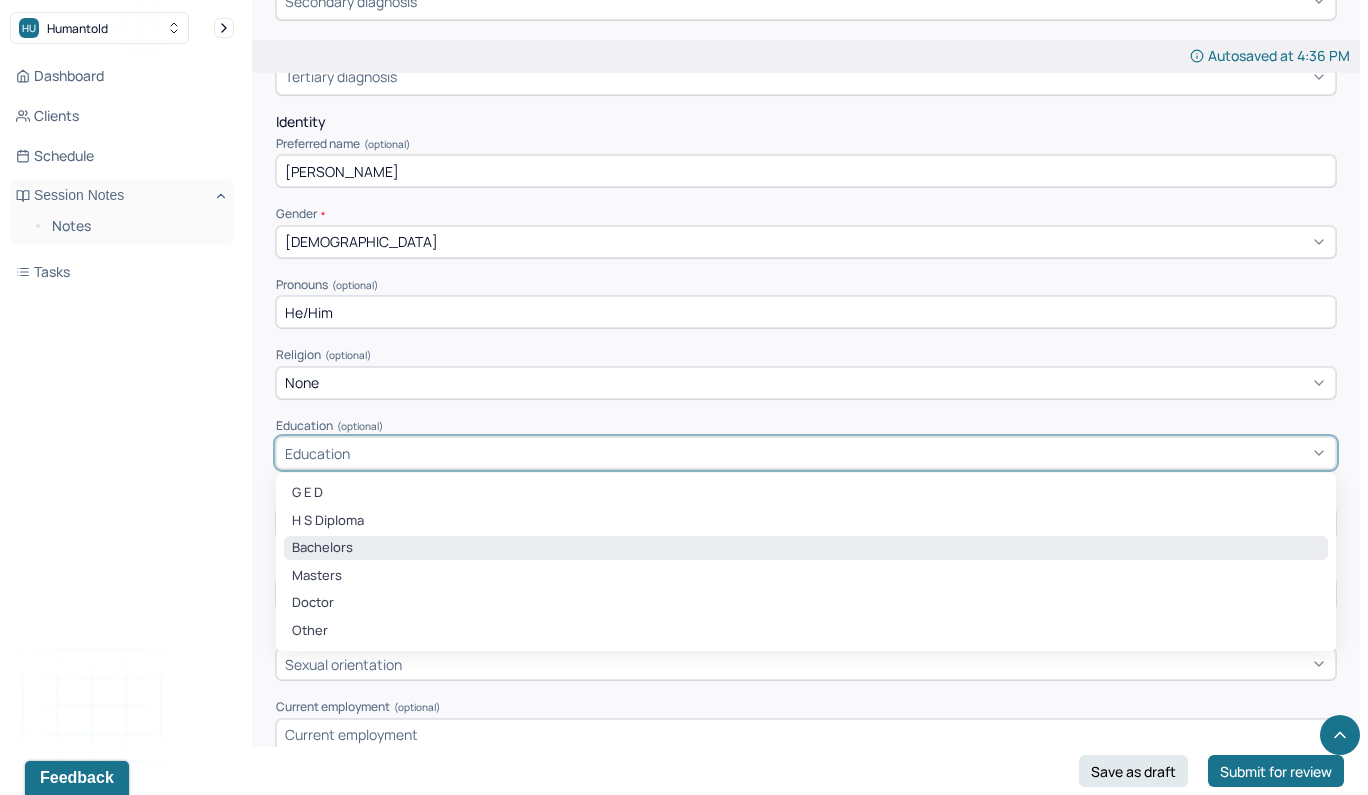 click on "Bachelors" at bounding box center (806, 548) 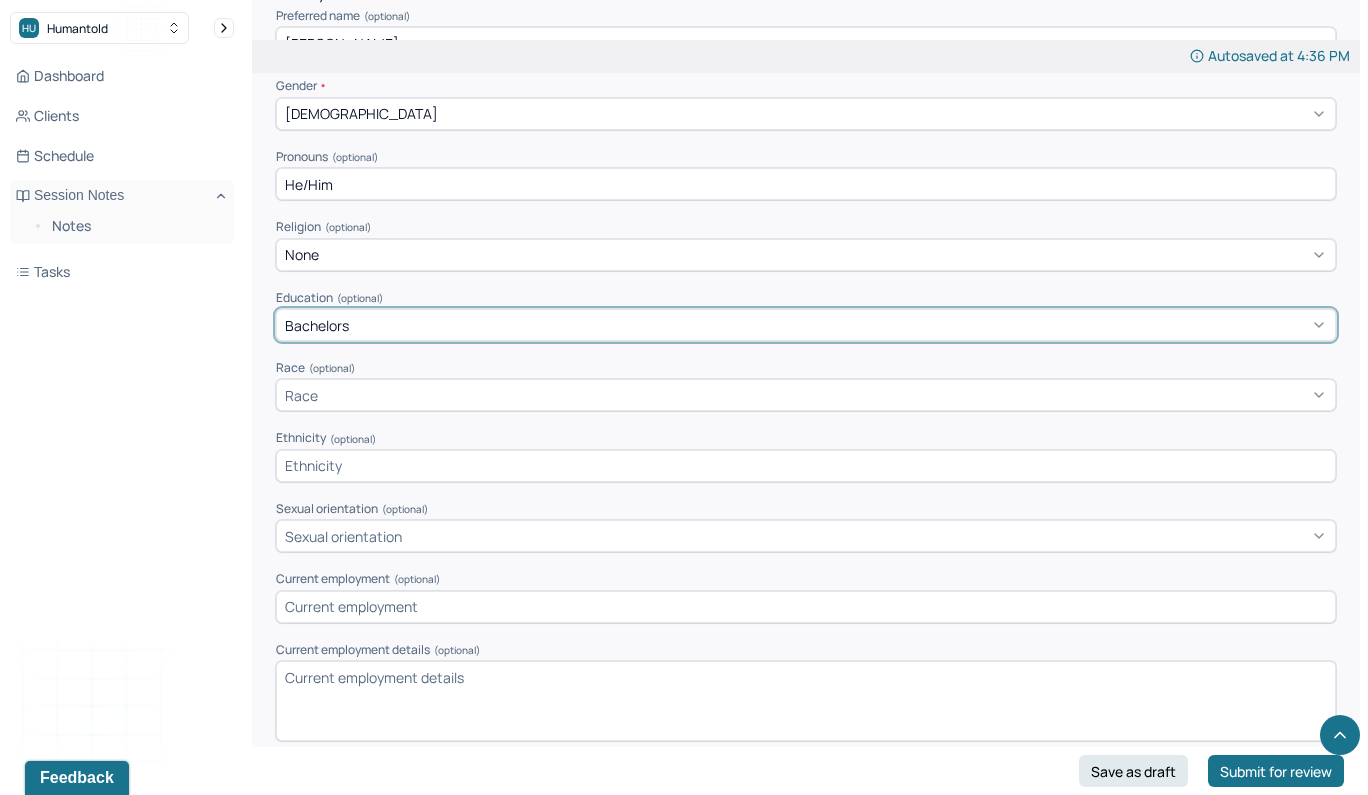 scroll, scrollTop: 987, scrollLeft: 0, axis: vertical 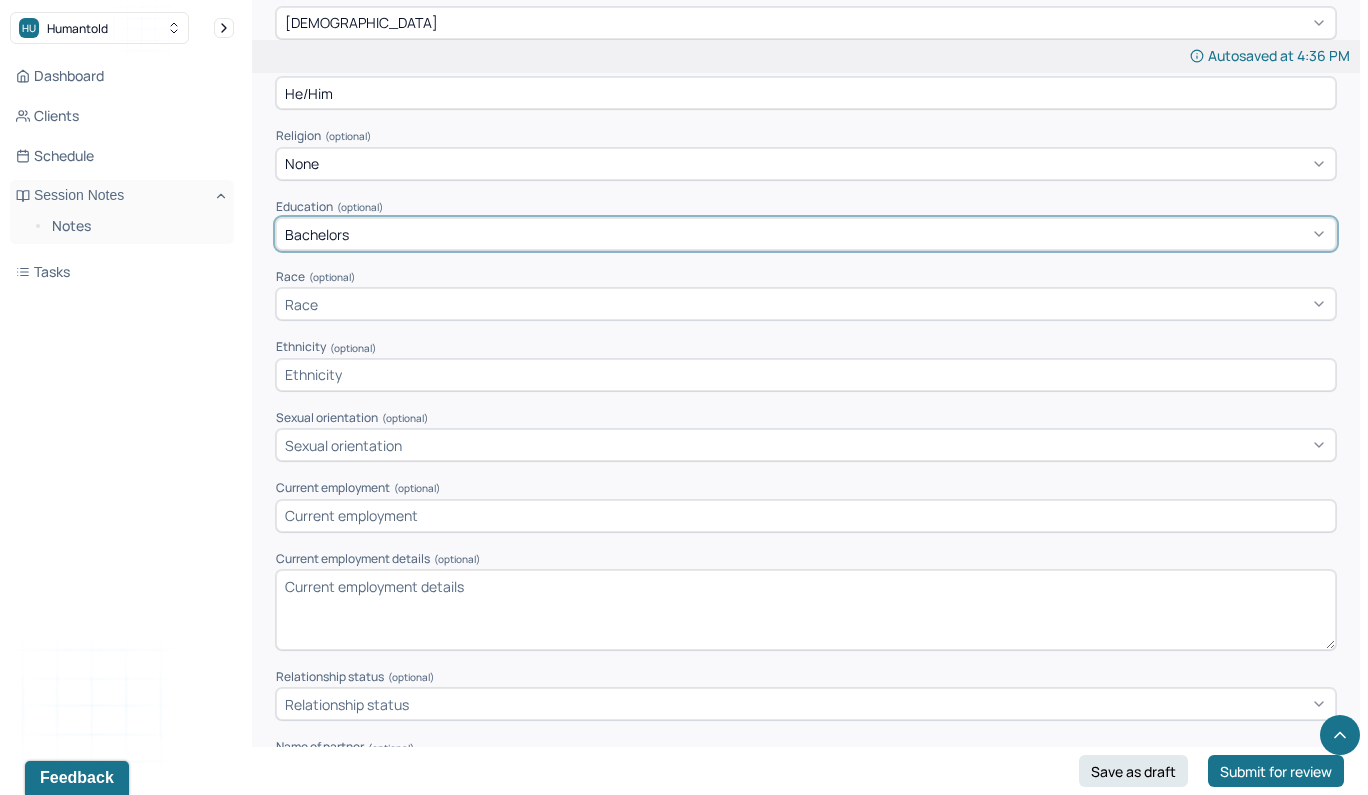 click at bounding box center [806, 516] 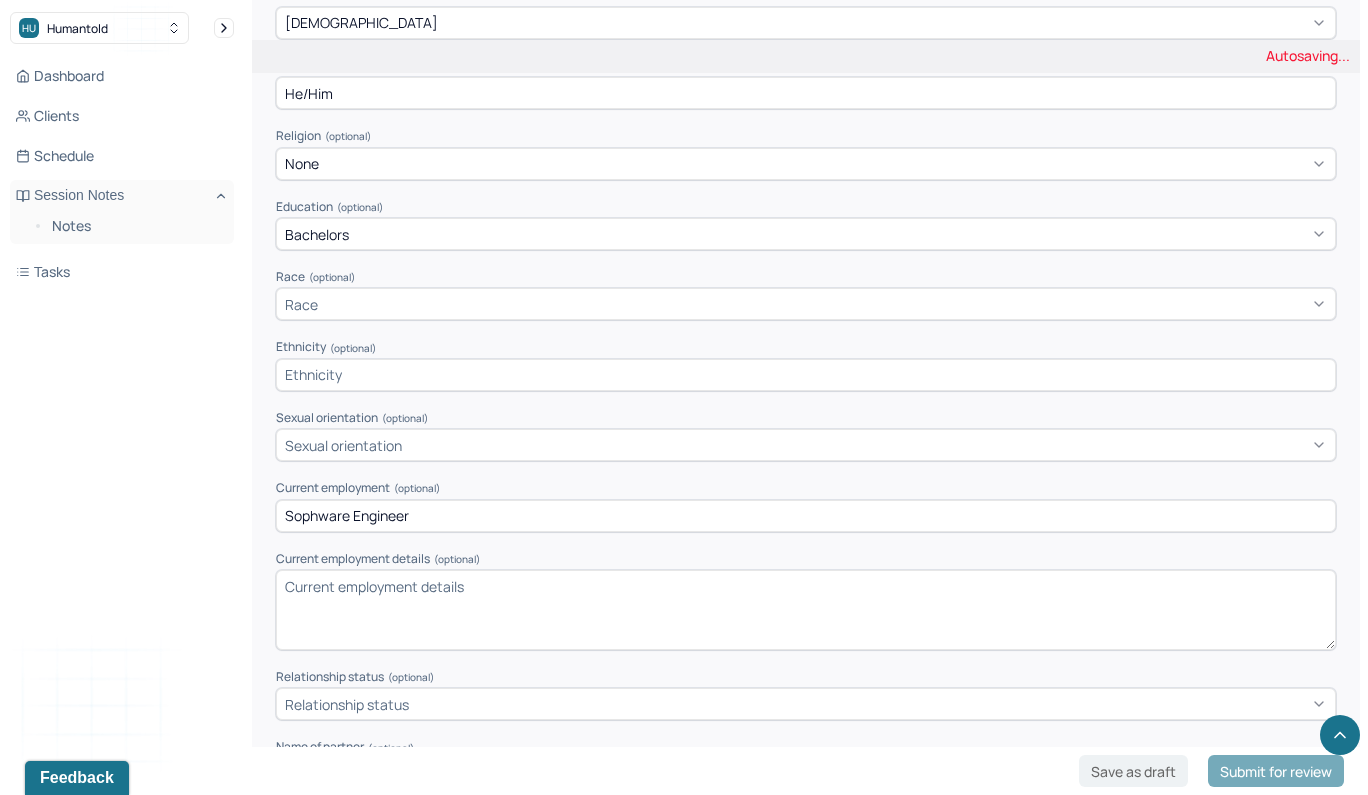 type on "Sophware Engineer" 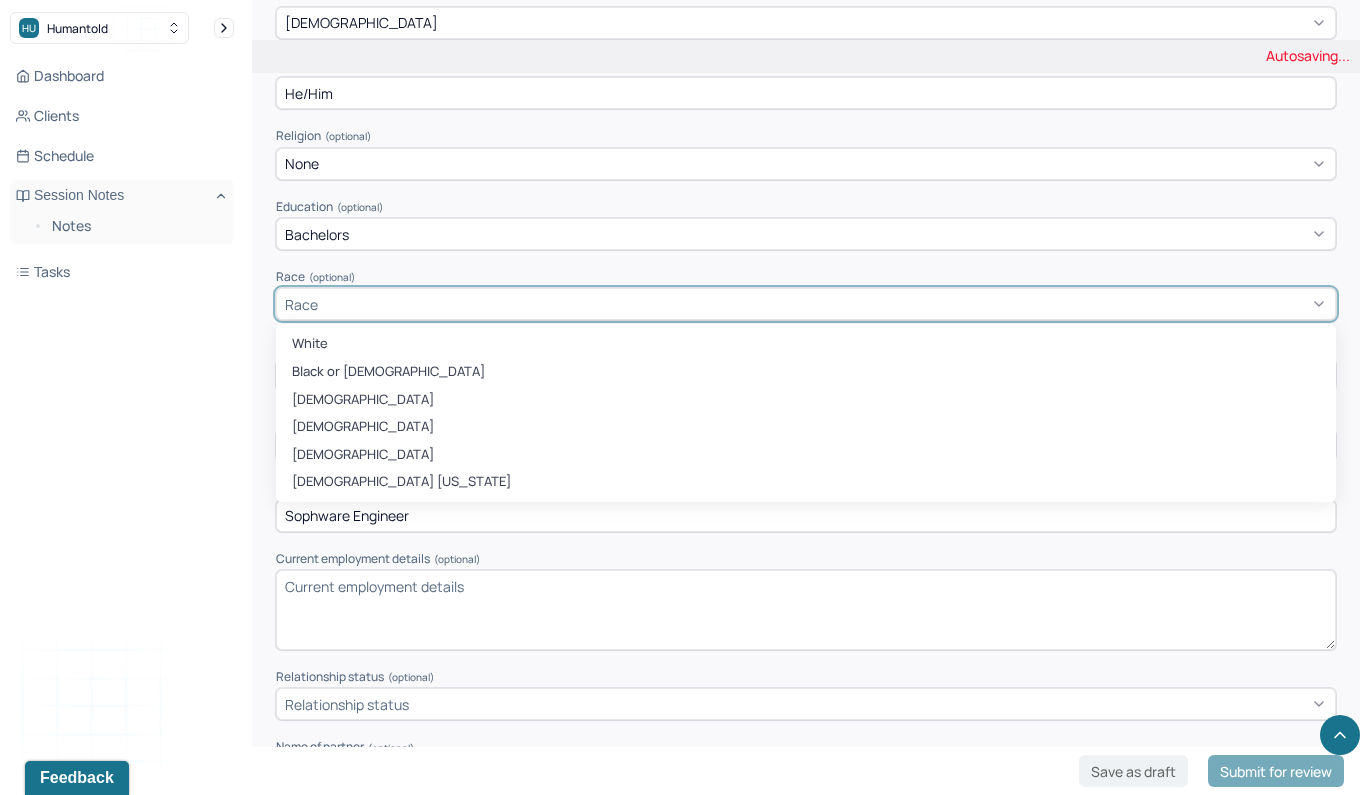 click on "Race" at bounding box center [301, 304] 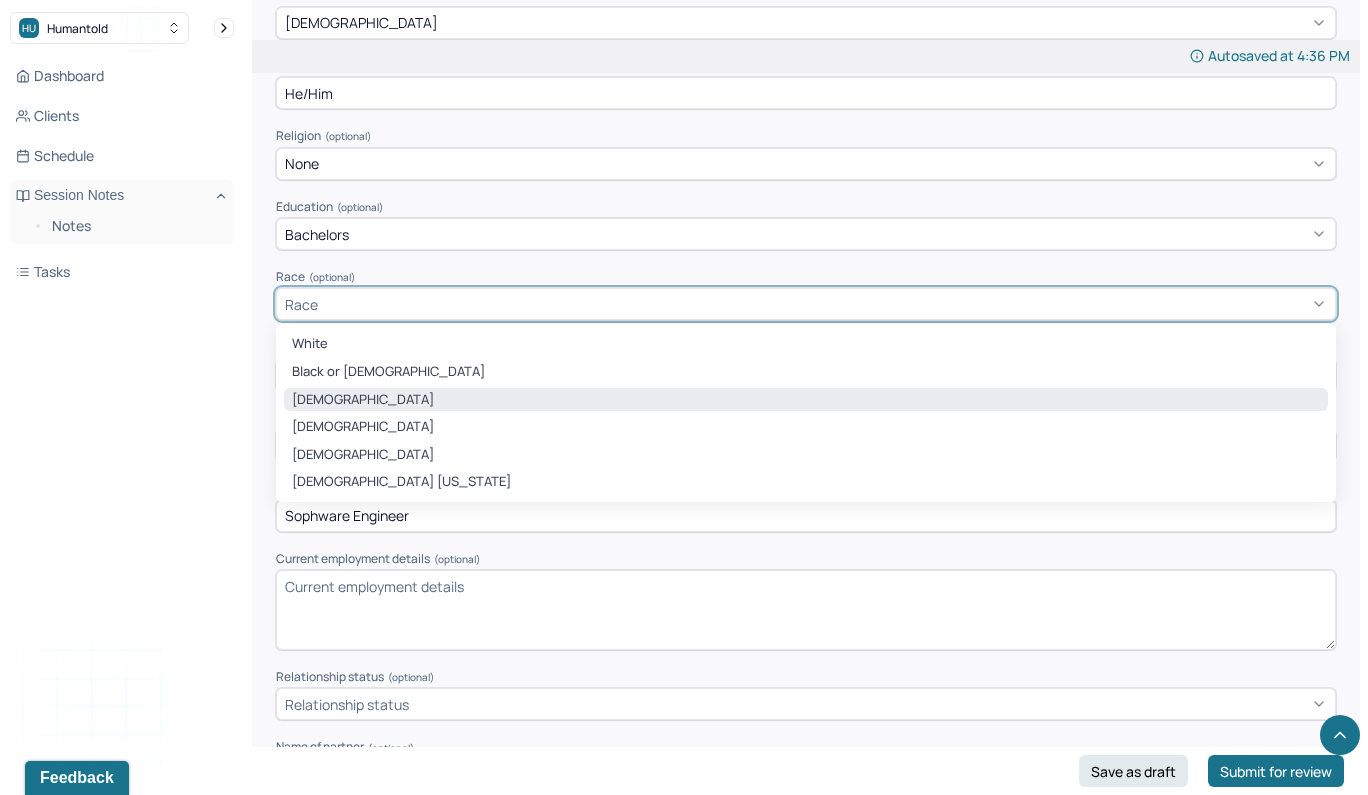click on "[DEMOGRAPHIC_DATA]" at bounding box center [806, 400] 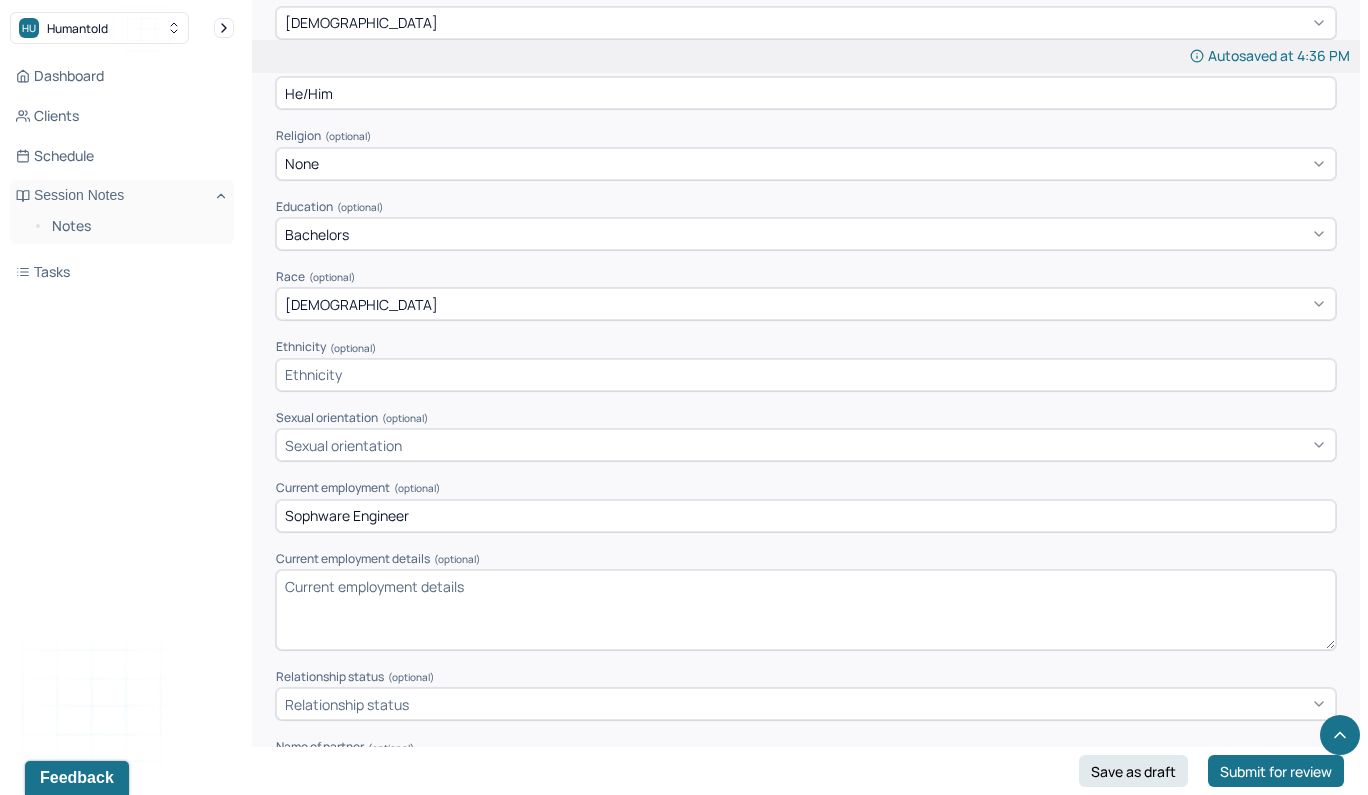 click at bounding box center [806, 375] 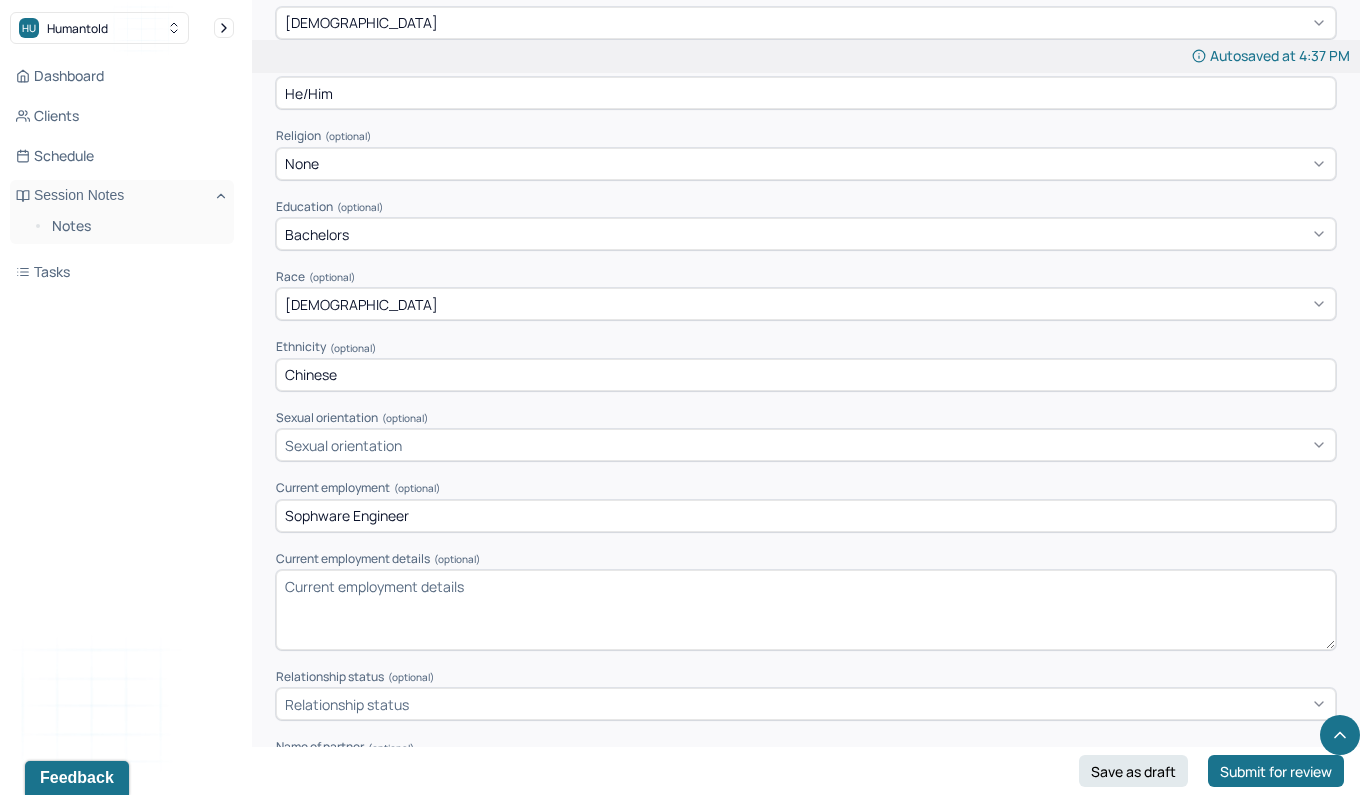 type on "Chinese" 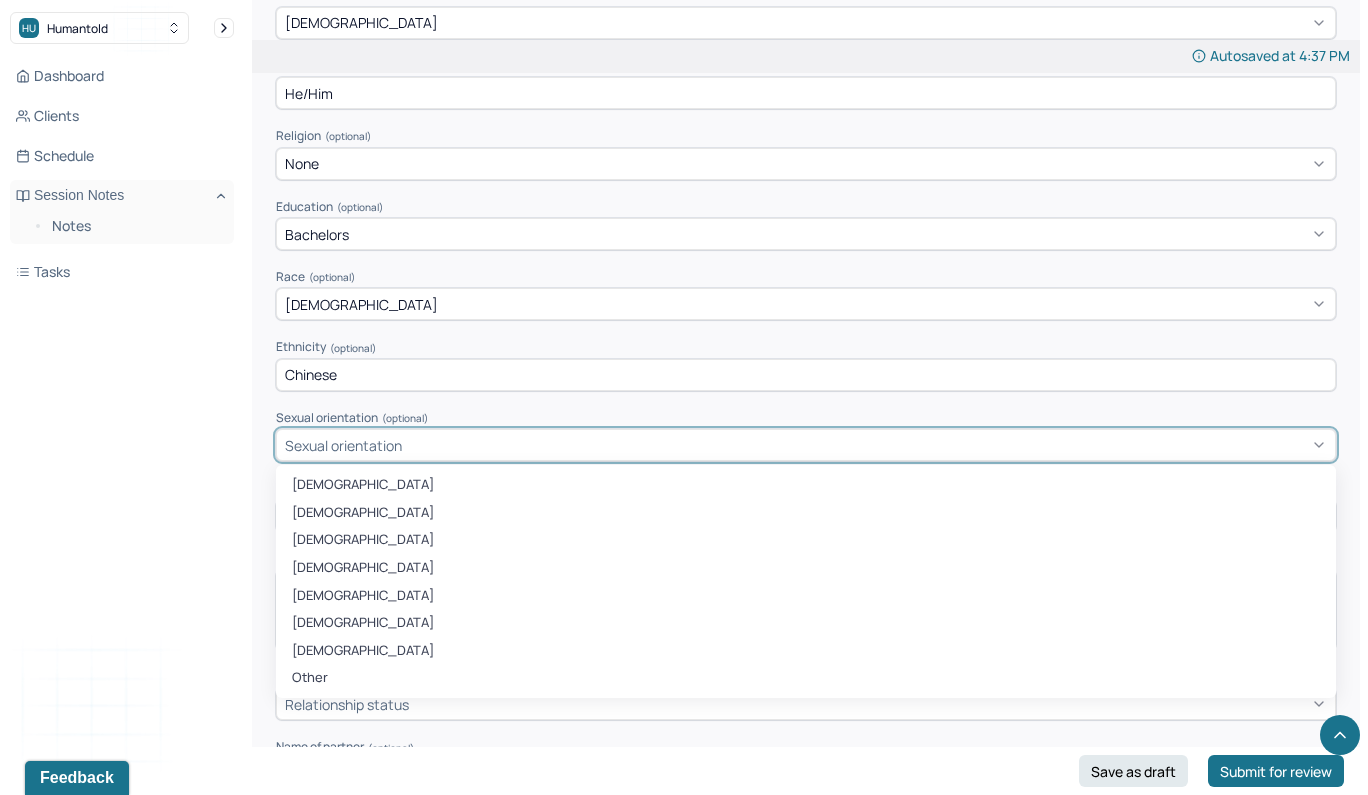 click on "Sexual orientation" at bounding box center [343, 445] 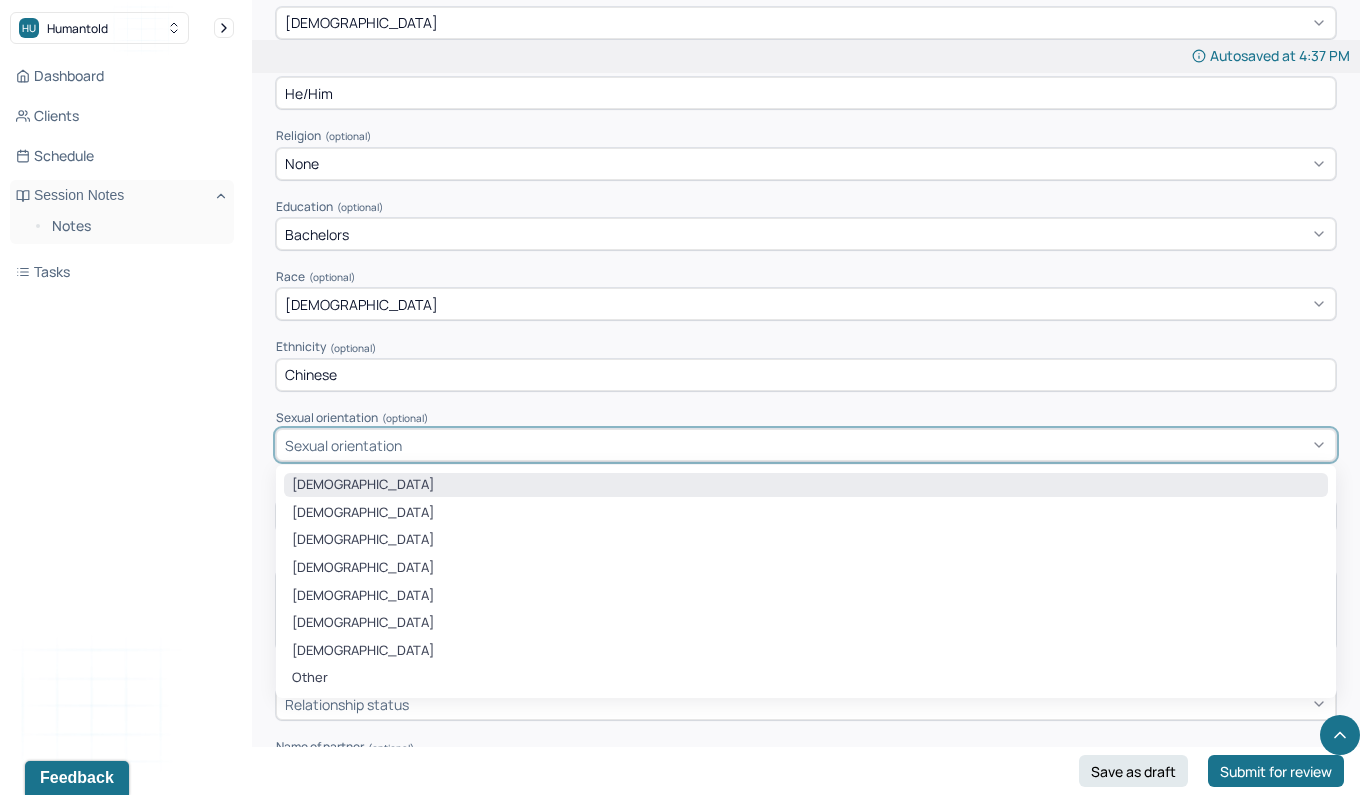 click on "[DEMOGRAPHIC_DATA]" at bounding box center [806, 485] 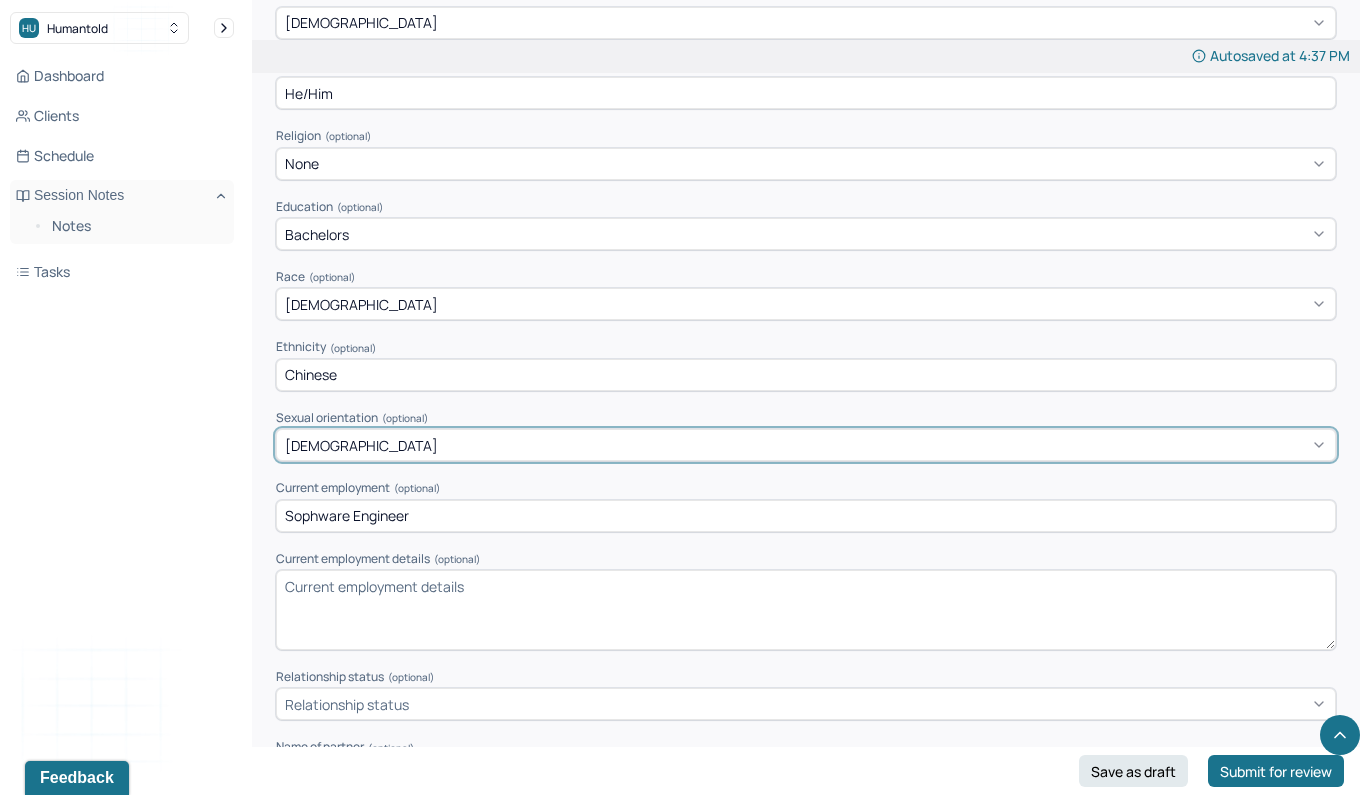 scroll, scrollTop: 1035, scrollLeft: 0, axis: vertical 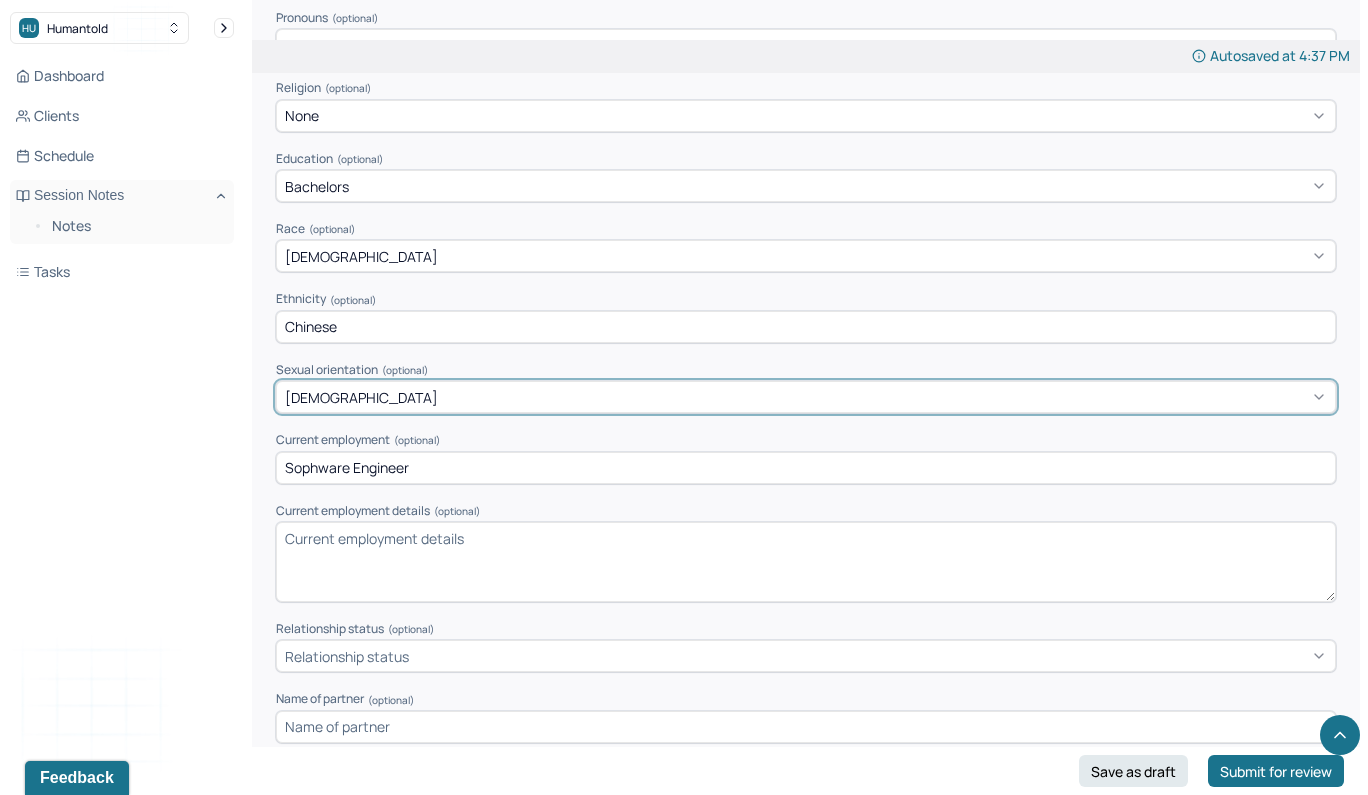 click on "Sophware Engineer" at bounding box center (806, 468) 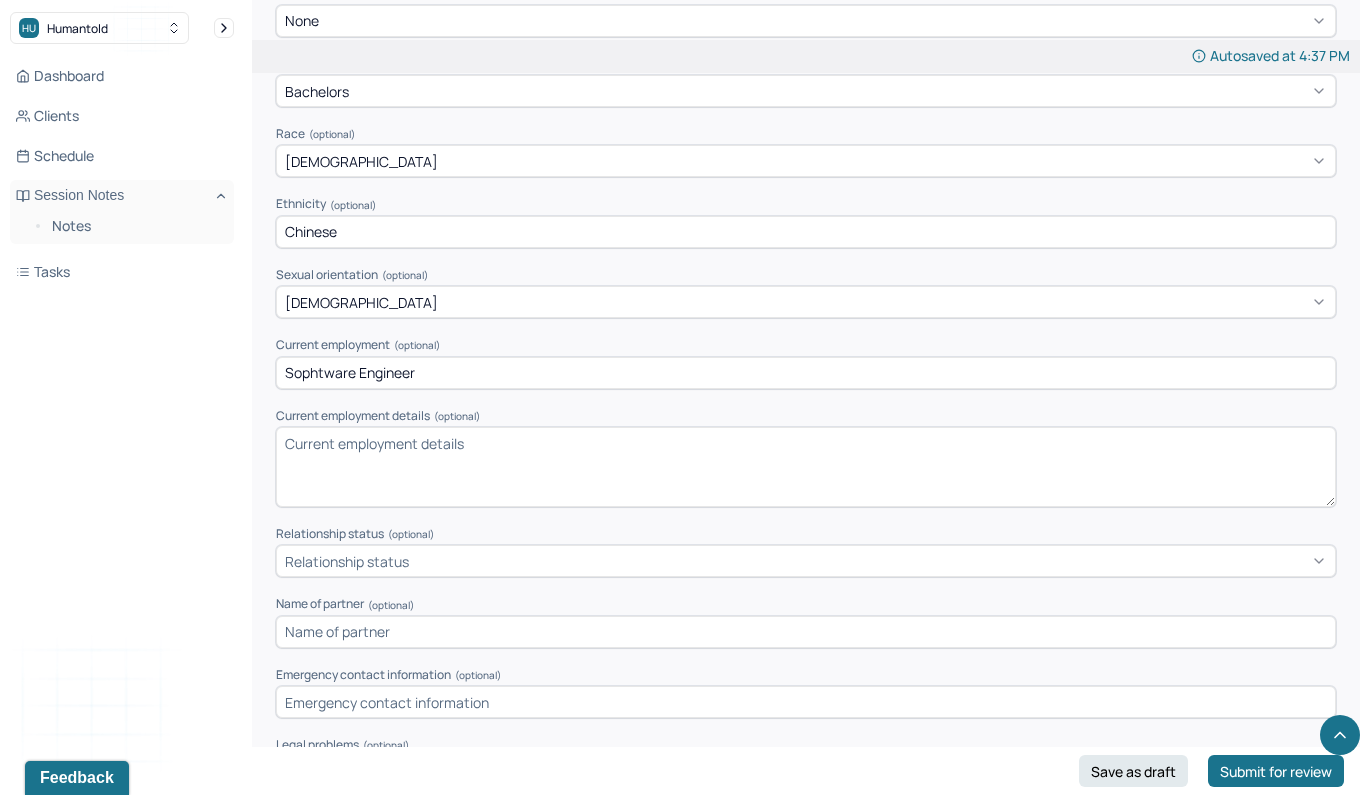 scroll, scrollTop: 1206, scrollLeft: 0, axis: vertical 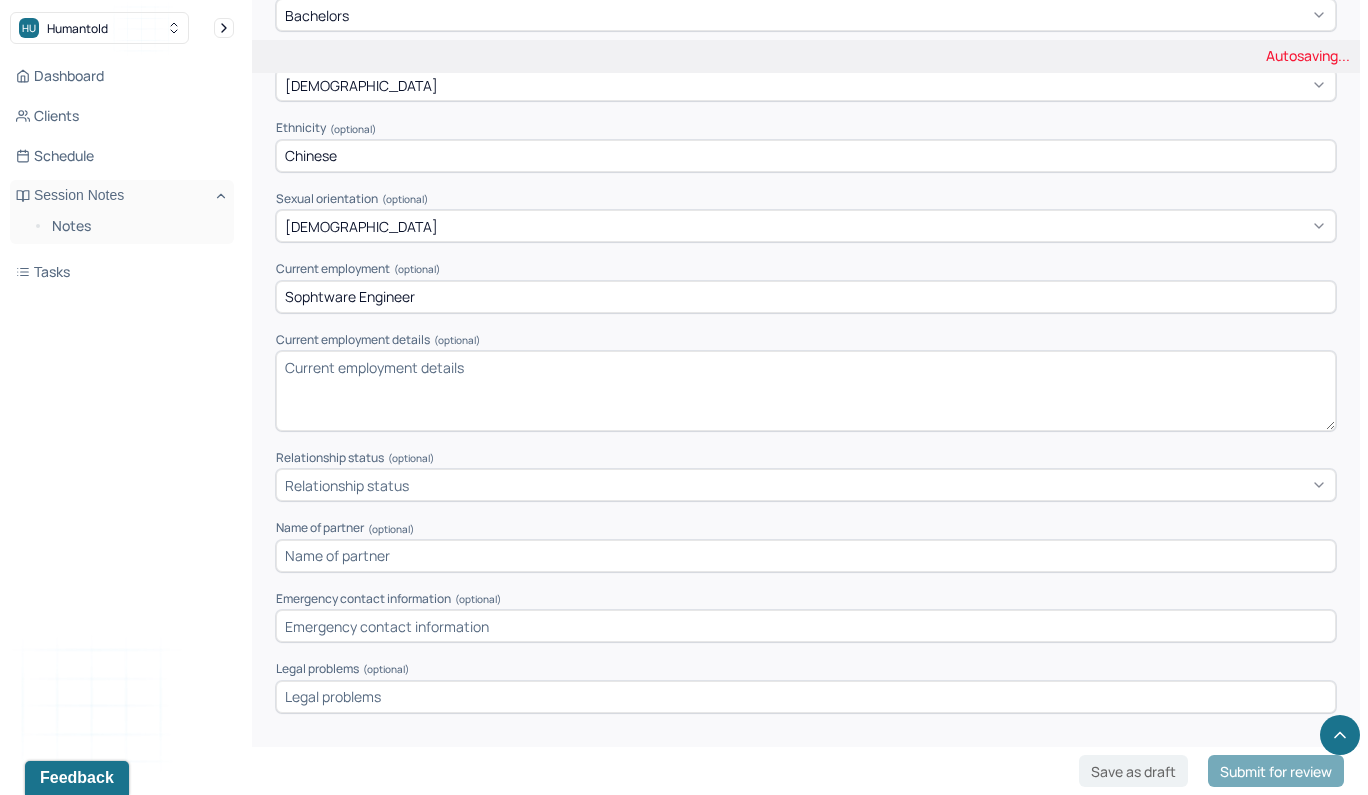 type on "Sophware Engineer" 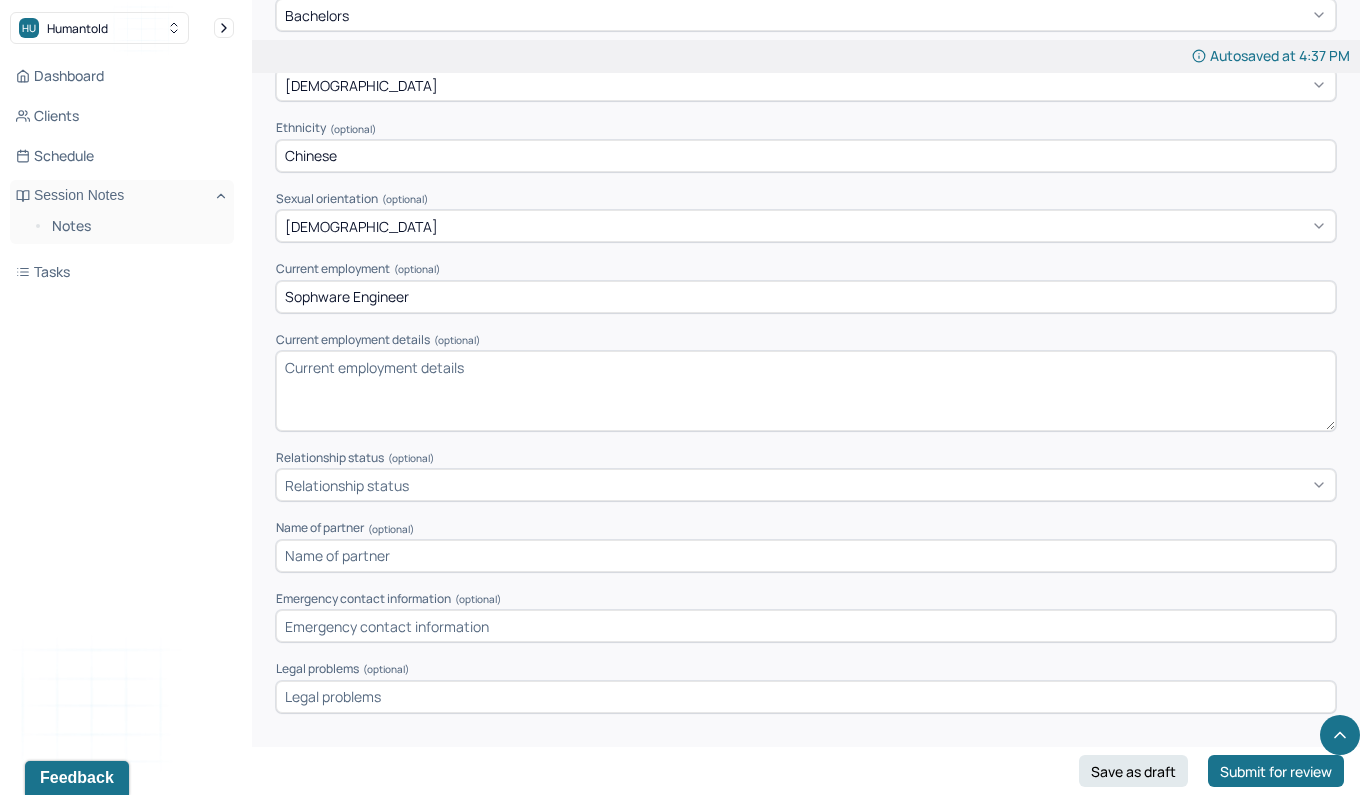 click on "Relationship status" at bounding box center (347, 485) 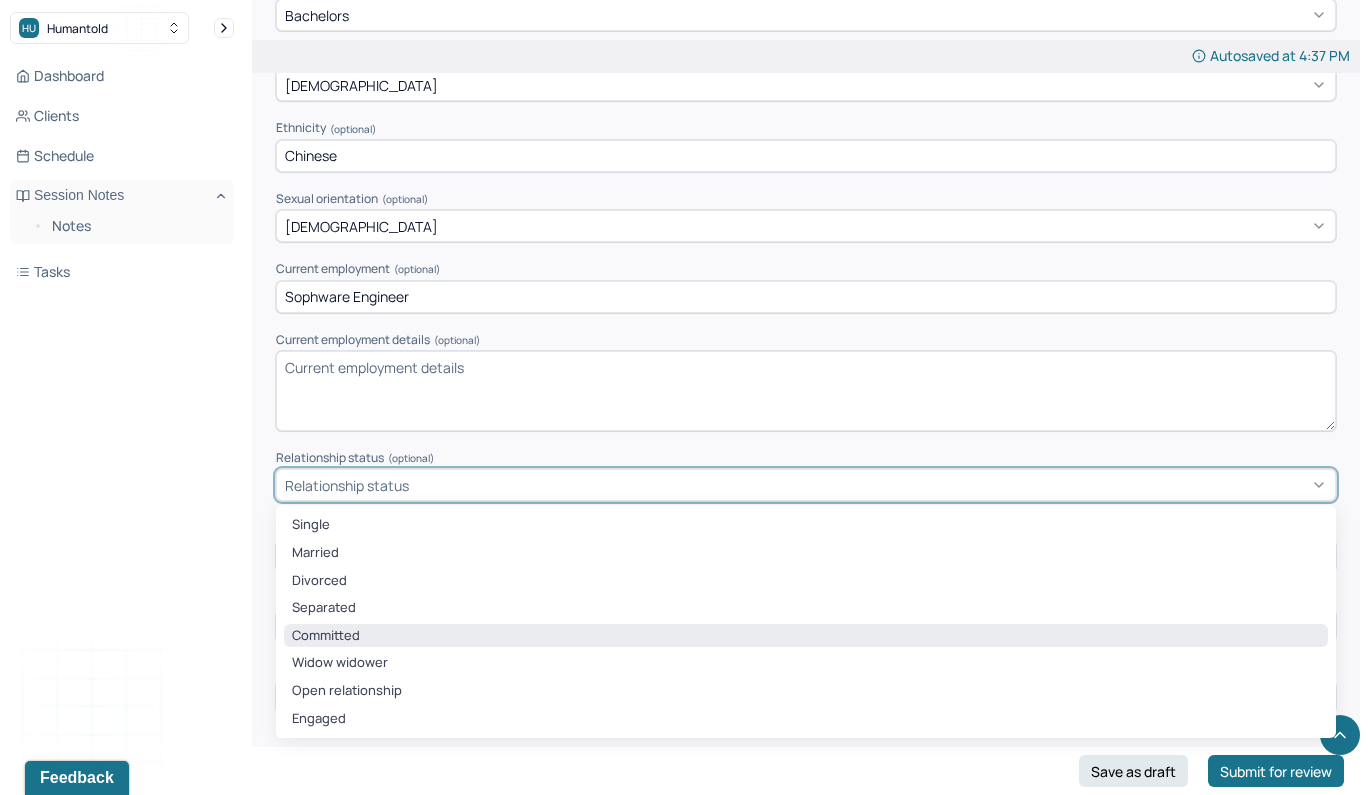 click on "Committed" at bounding box center (806, 636) 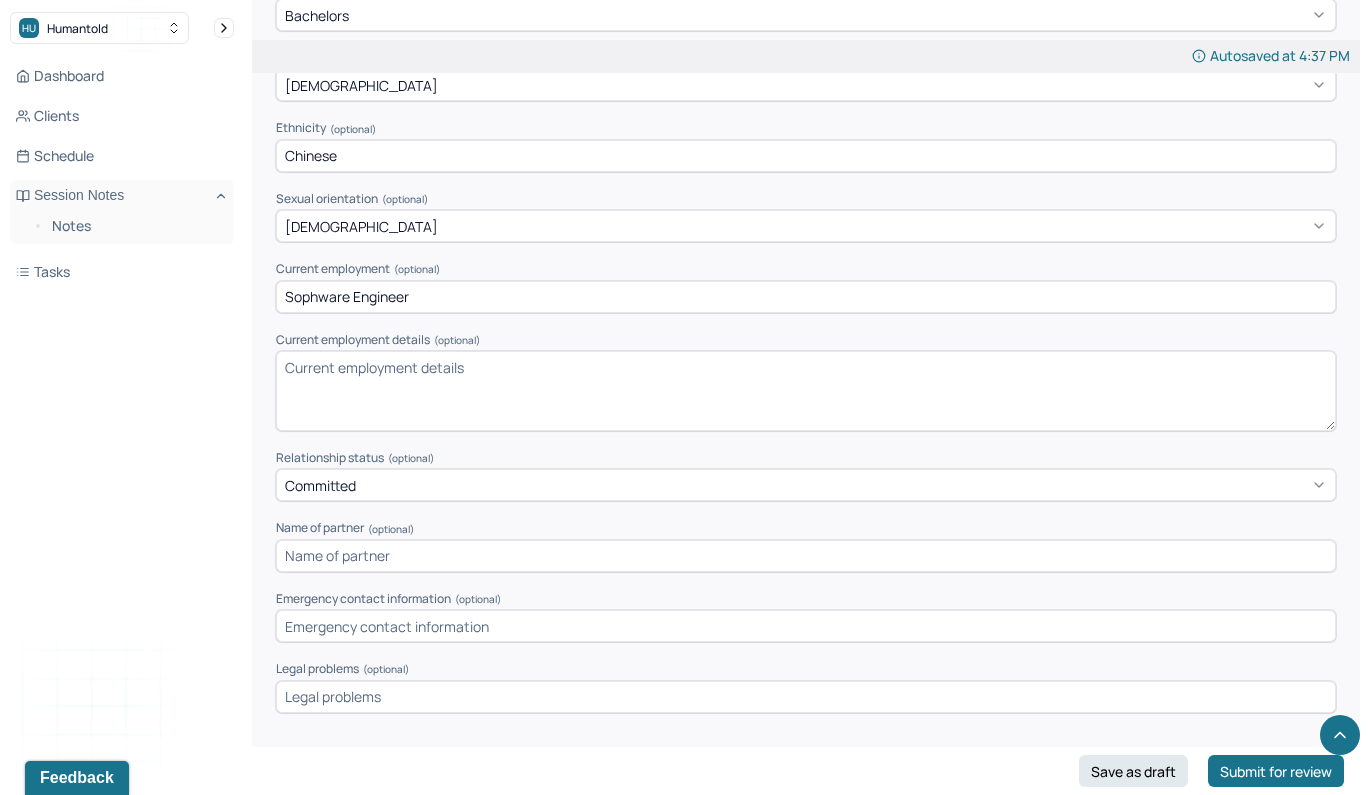 click at bounding box center [806, 556] 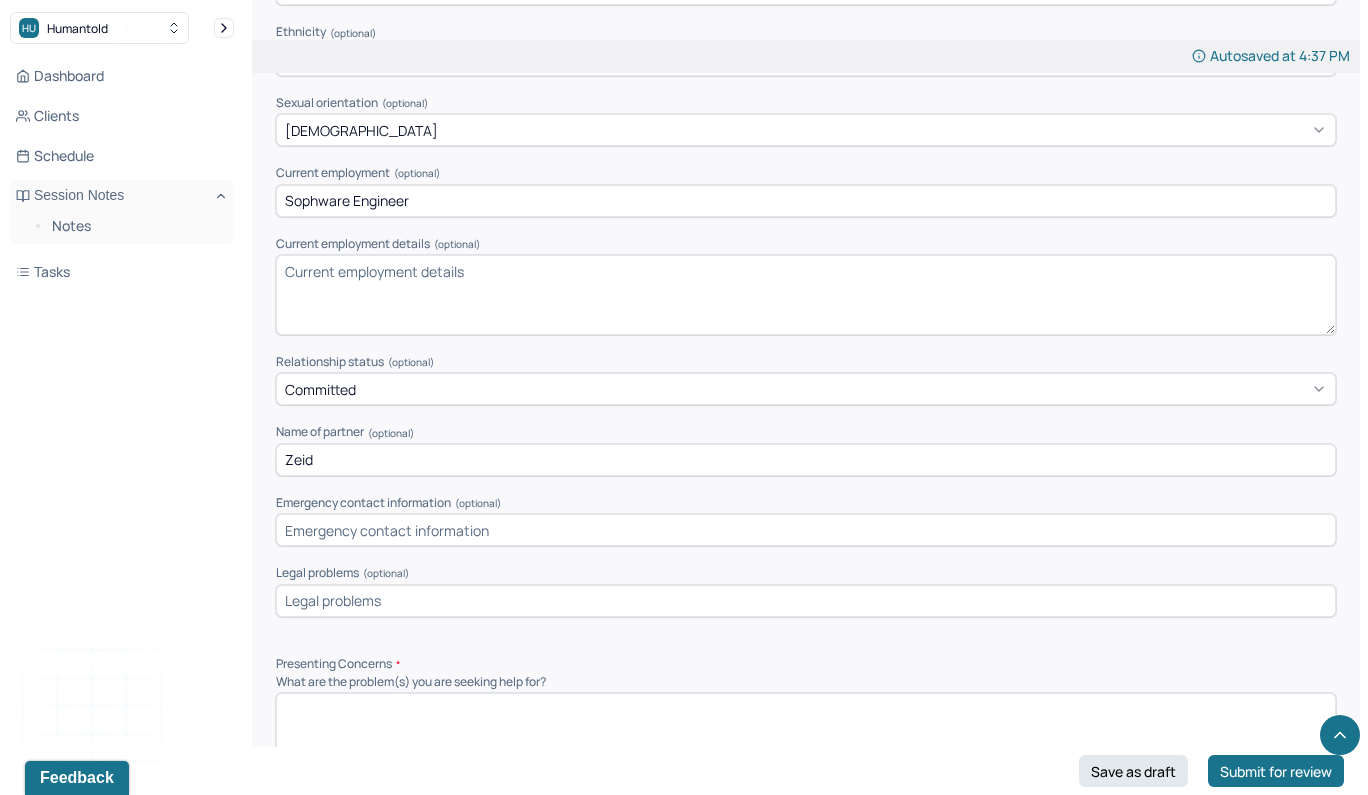 scroll, scrollTop: 1304, scrollLeft: 0, axis: vertical 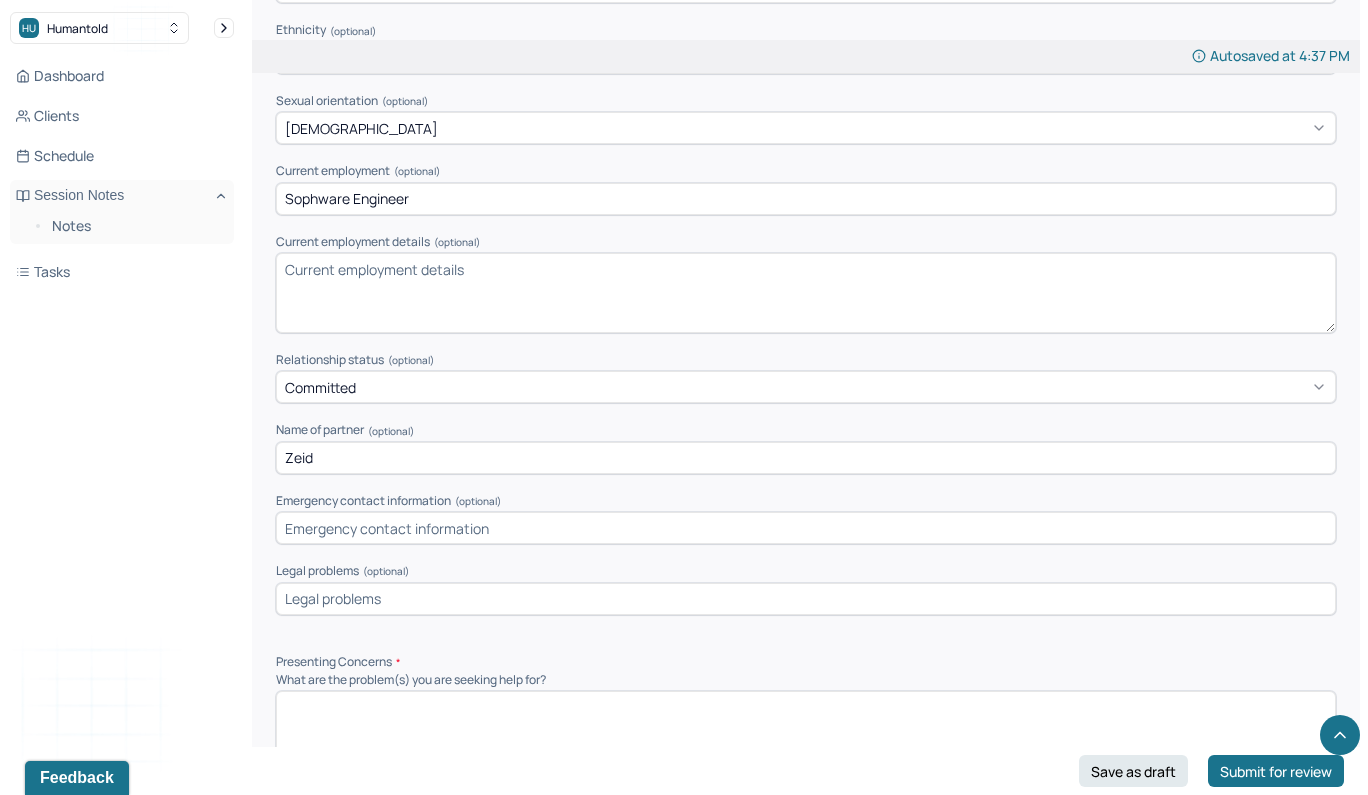 type on "Zeid" 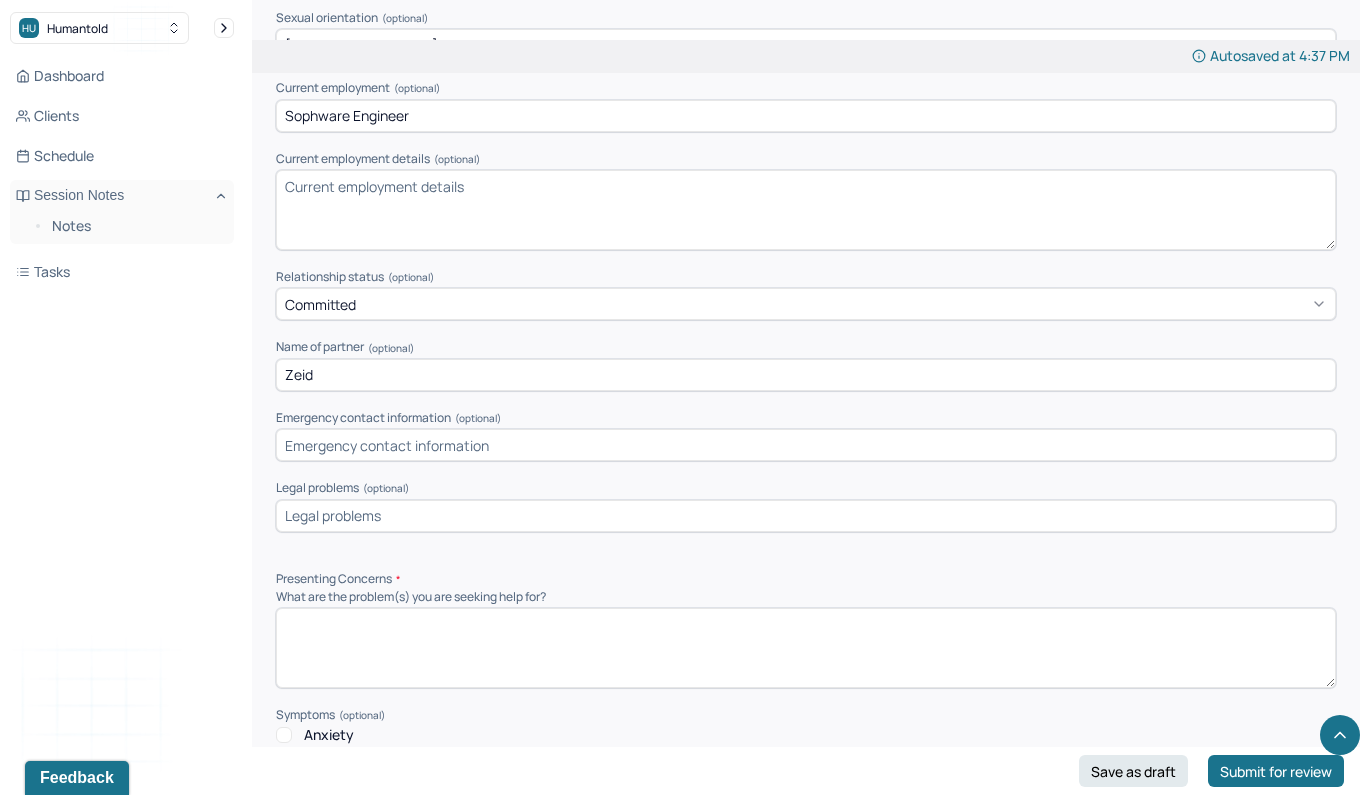 click at bounding box center [806, 516] 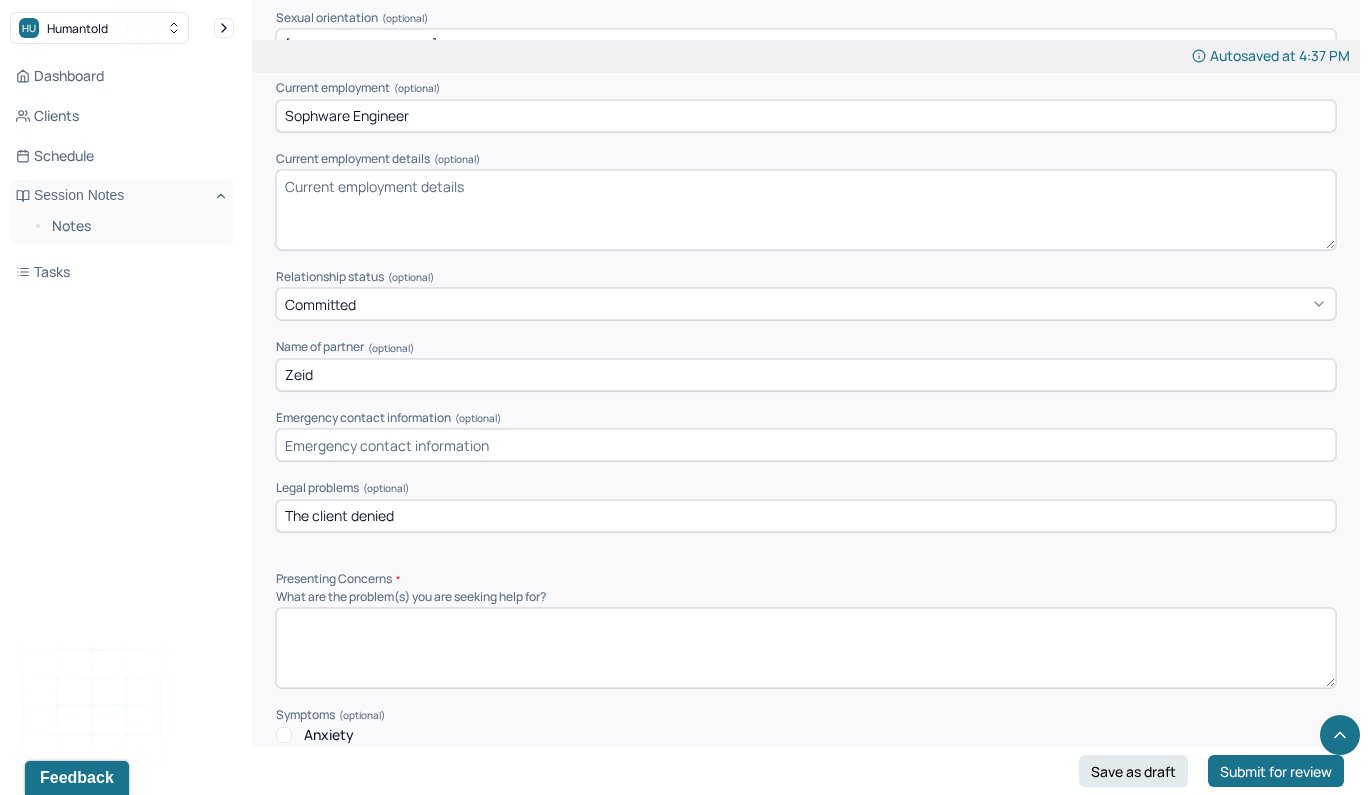 type on "The client denied" 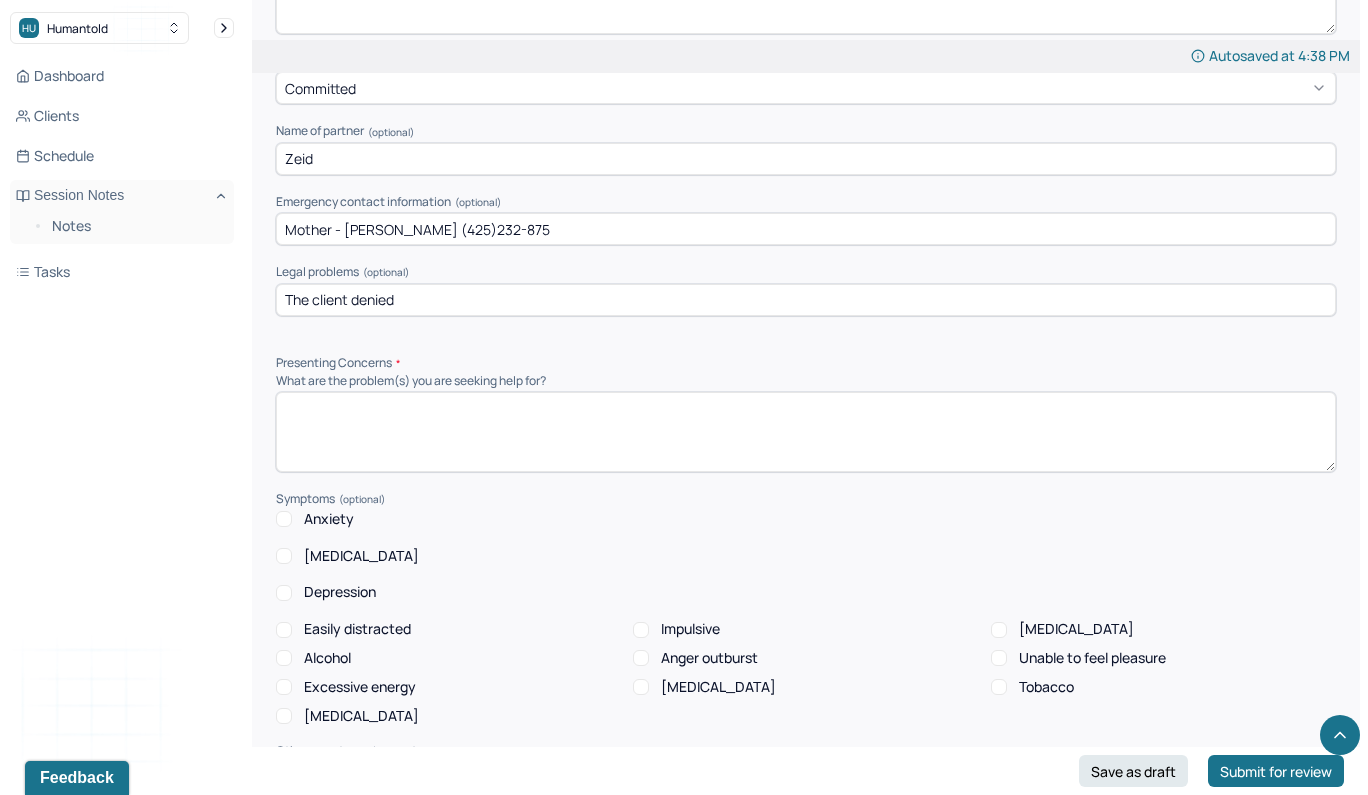 scroll, scrollTop: 1606, scrollLeft: 0, axis: vertical 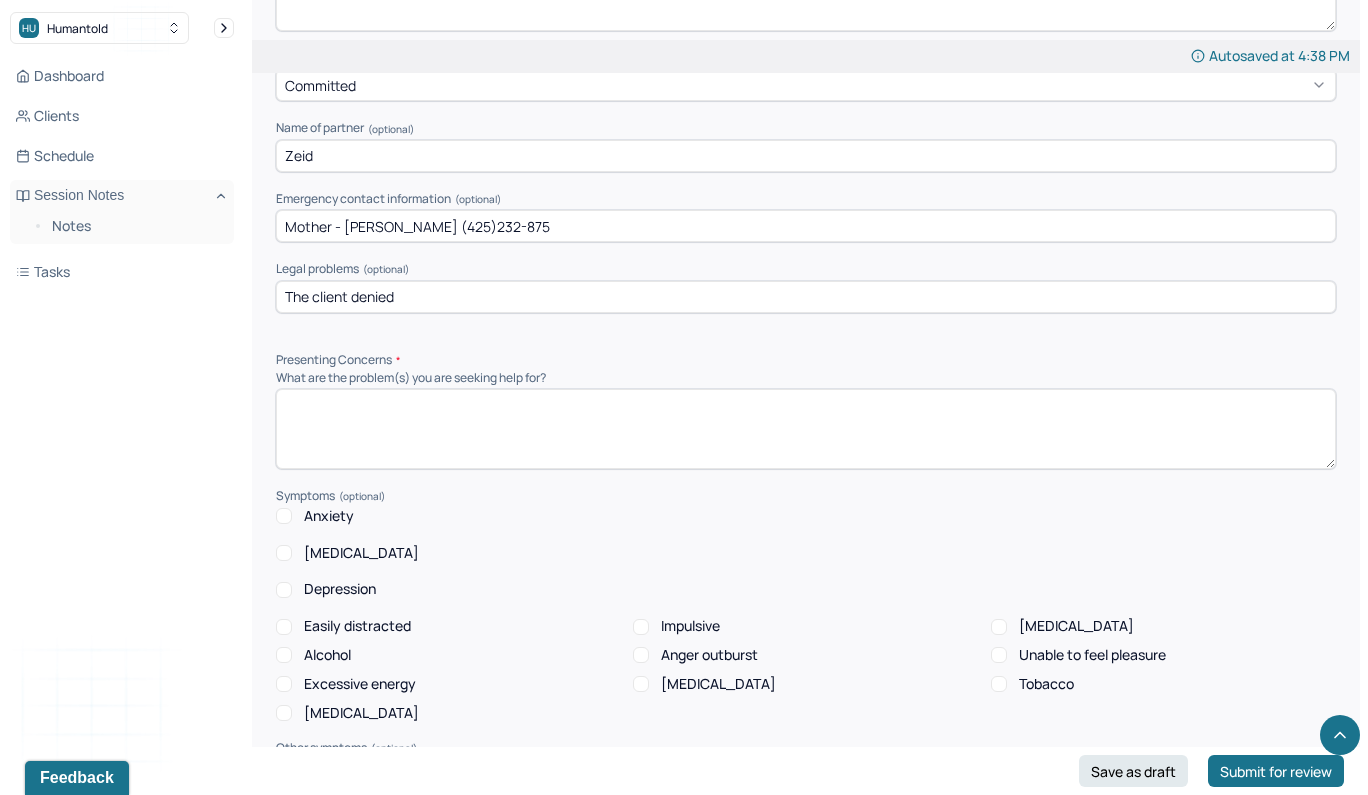 type on "Mother - [PERSON_NAME] (425)232-875" 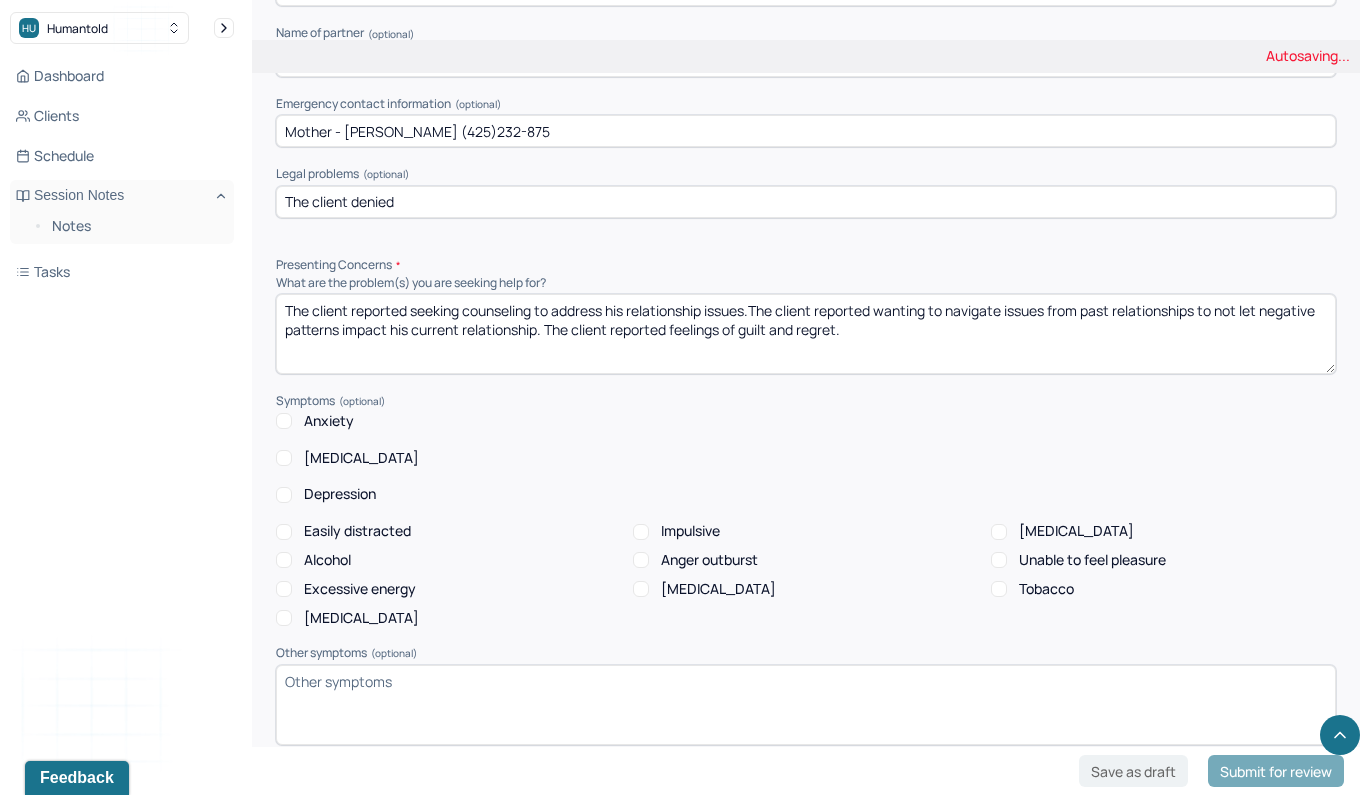 scroll, scrollTop: 1752, scrollLeft: 0, axis: vertical 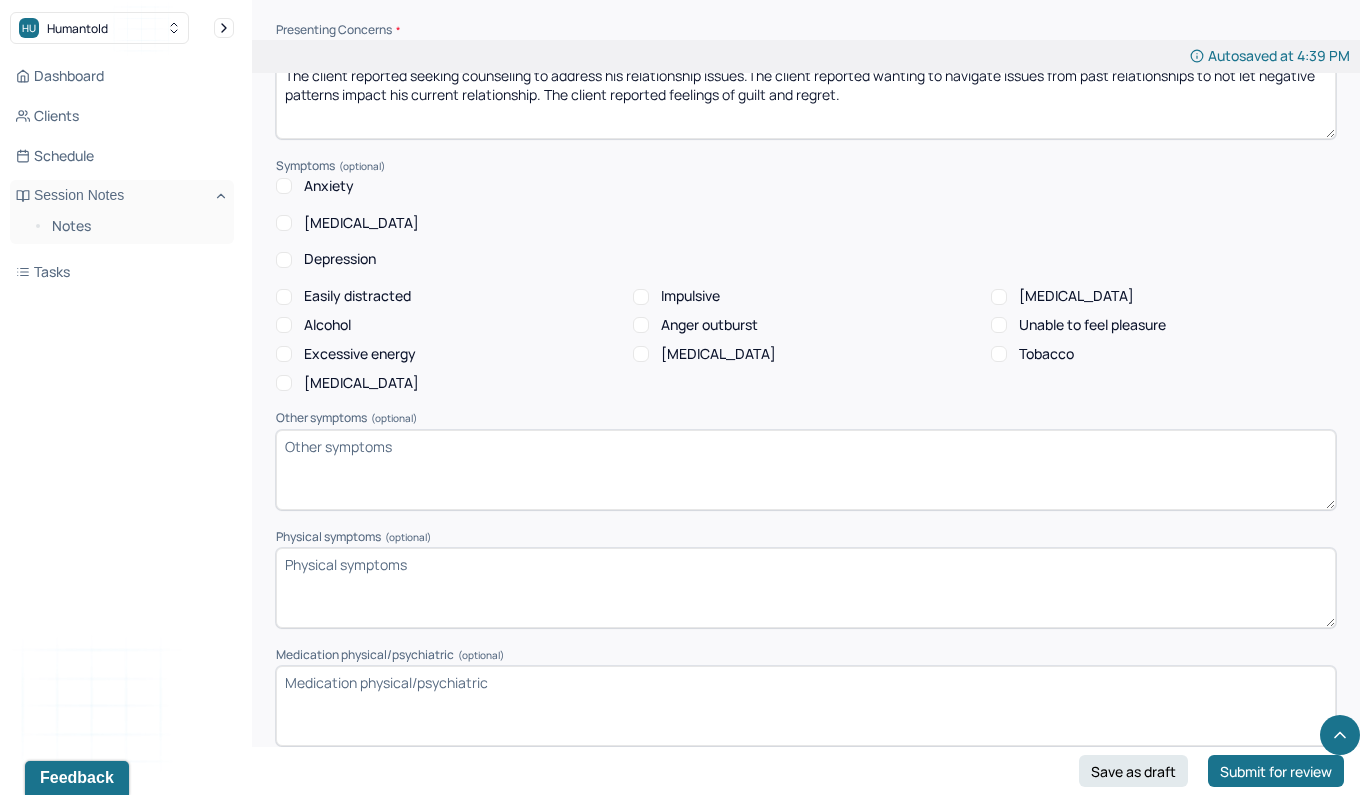 type on "The client reported seeking counseling to address his relationship issues.The client reported wanting to navigate issues from past relationships to not let negative patterns impact his current relationship. The client reported feelings of guilt and regret." 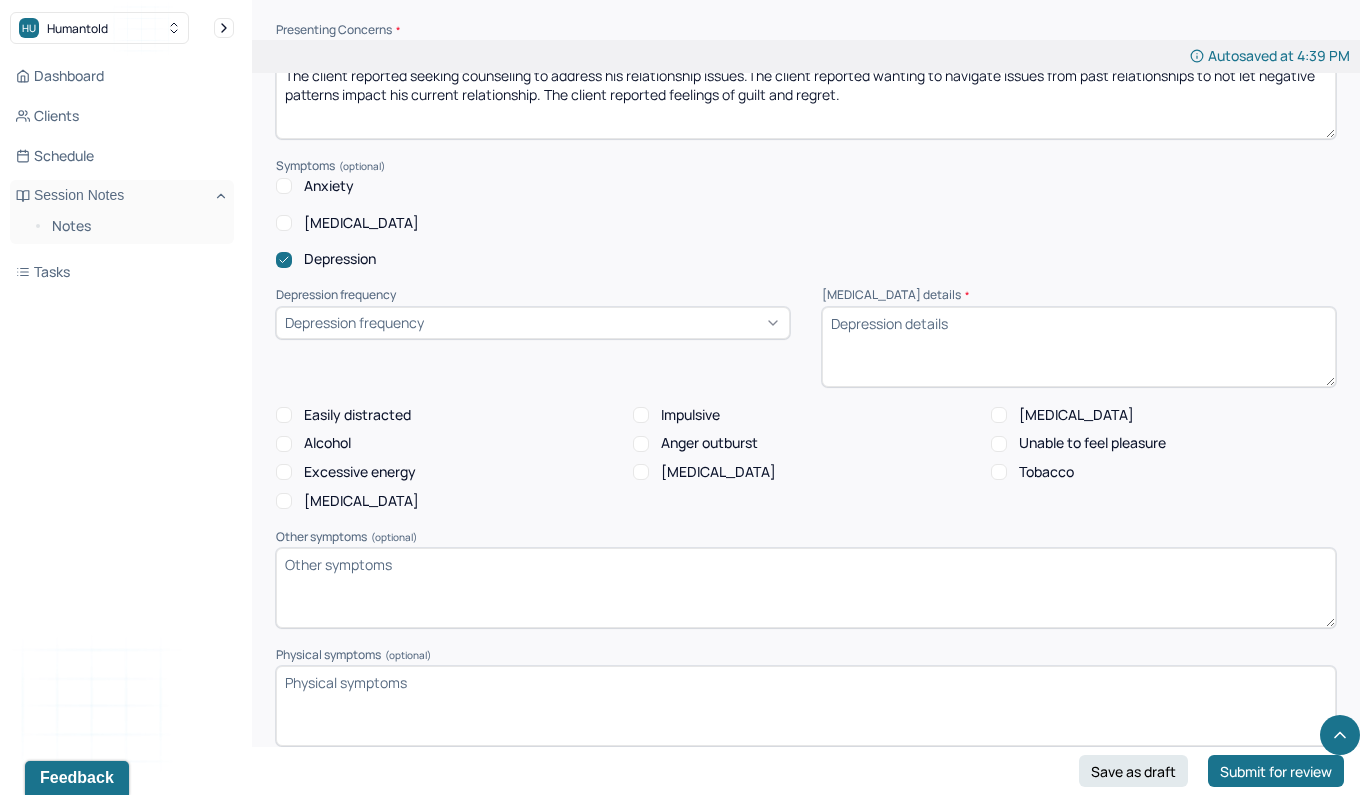 click on "Depression frequency" at bounding box center (354, 322) 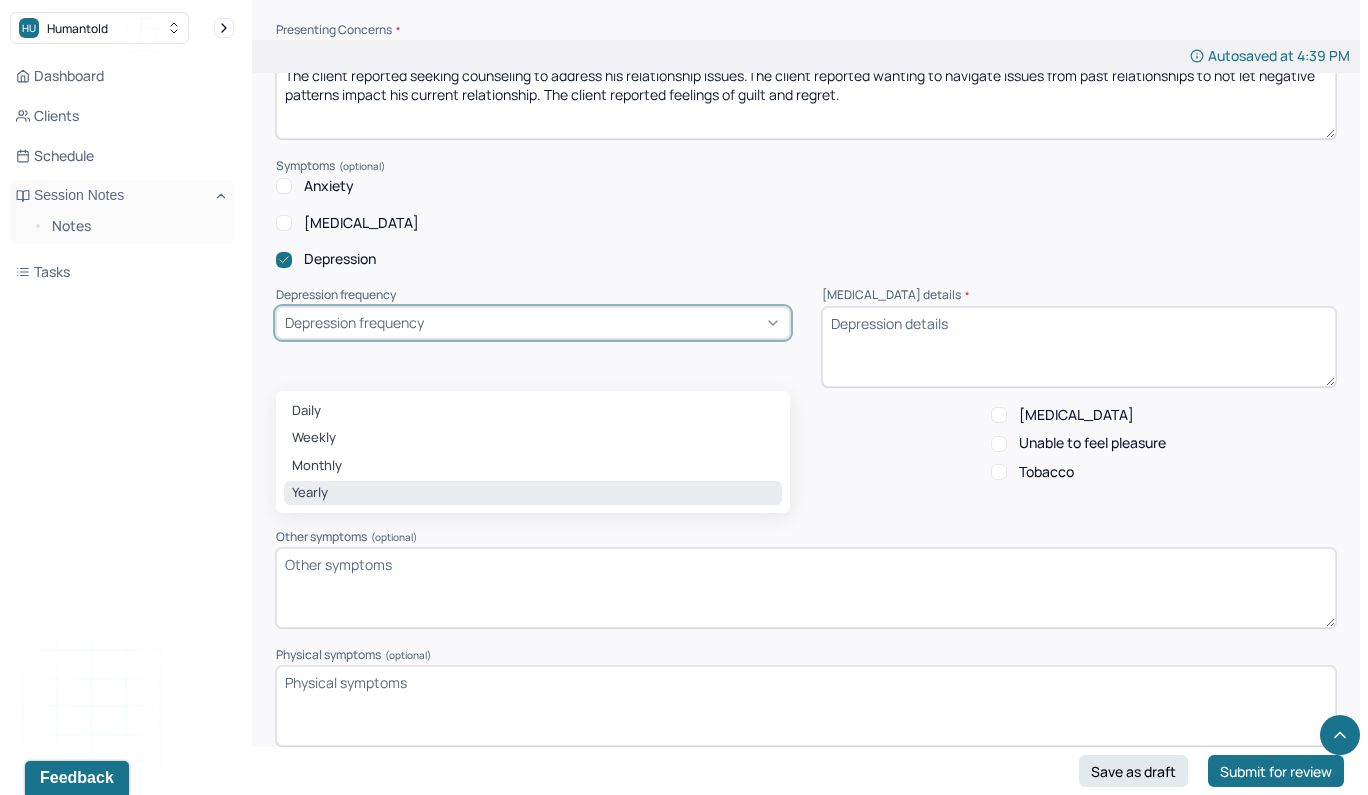 click on "Yearly" at bounding box center [533, 493] 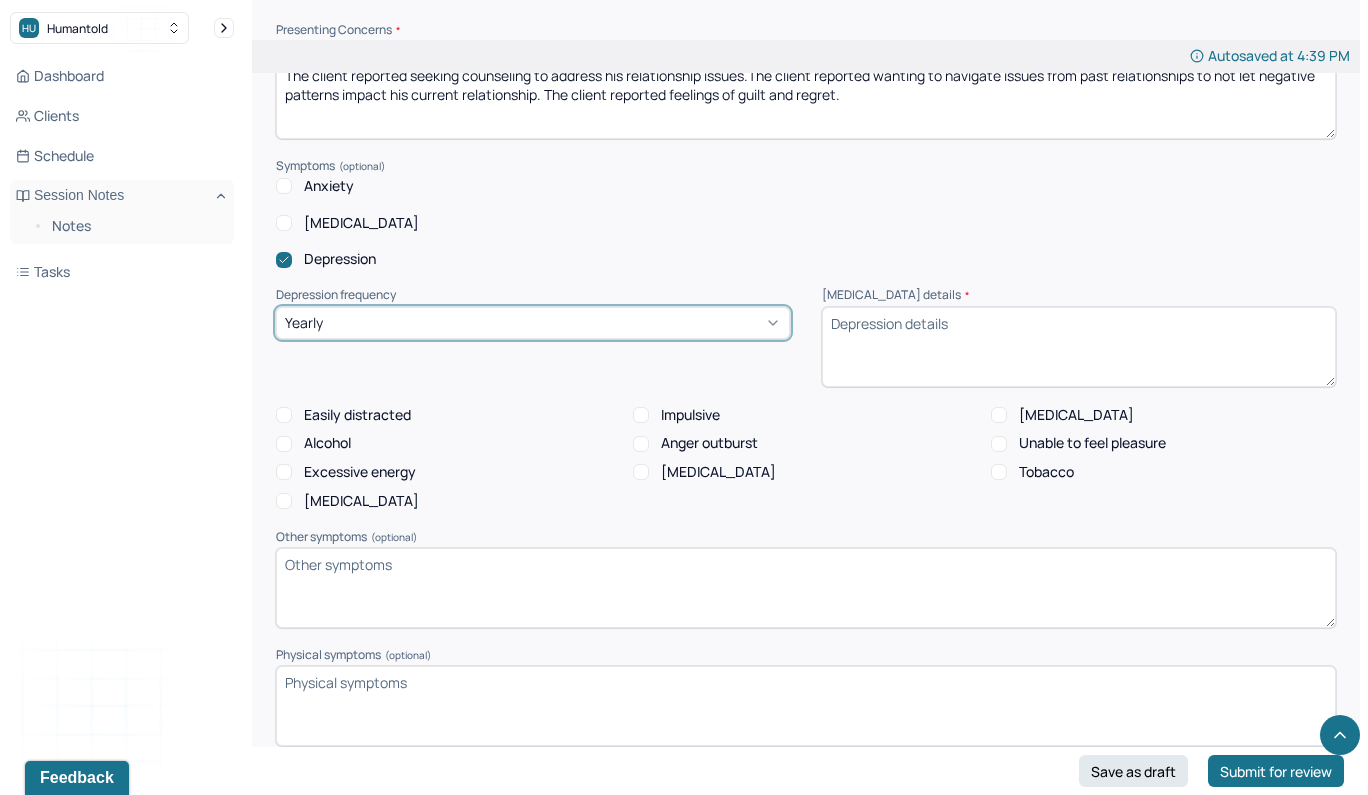 click on "[MEDICAL_DATA] details *" at bounding box center (1079, 347) 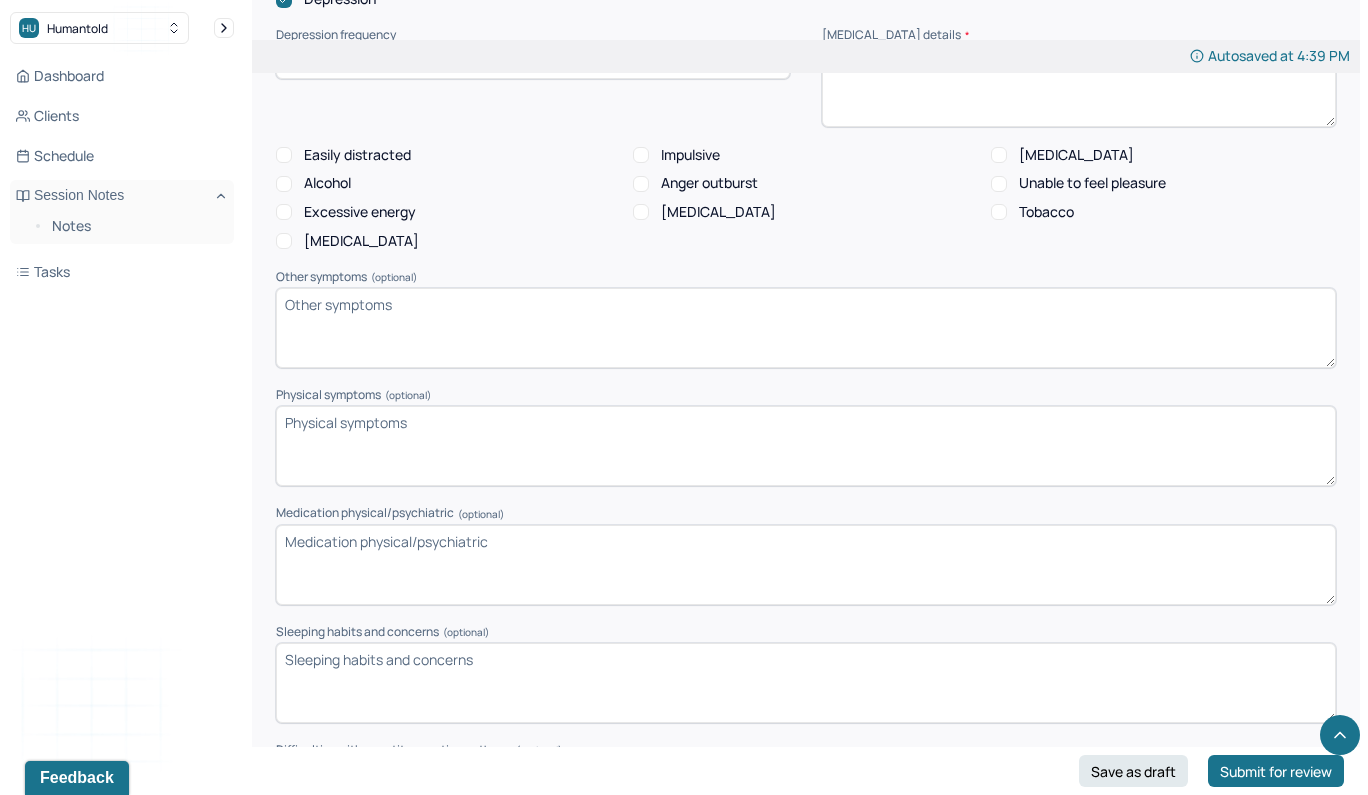 scroll, scrollTop: 2219, scrollLeft: 0, axis: vertical 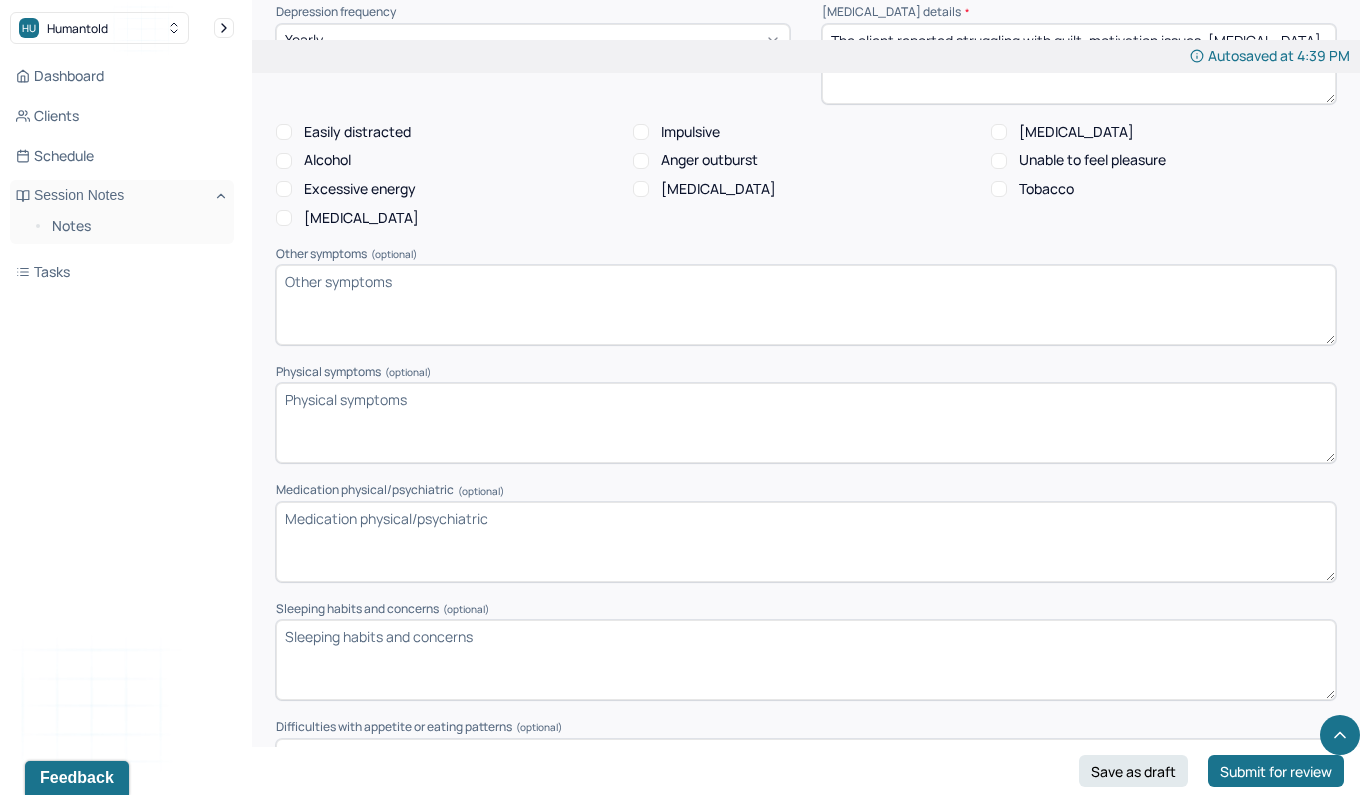 type on "The client reported struggling with guilt, motivation issues, [MEDICAL_DATA]" 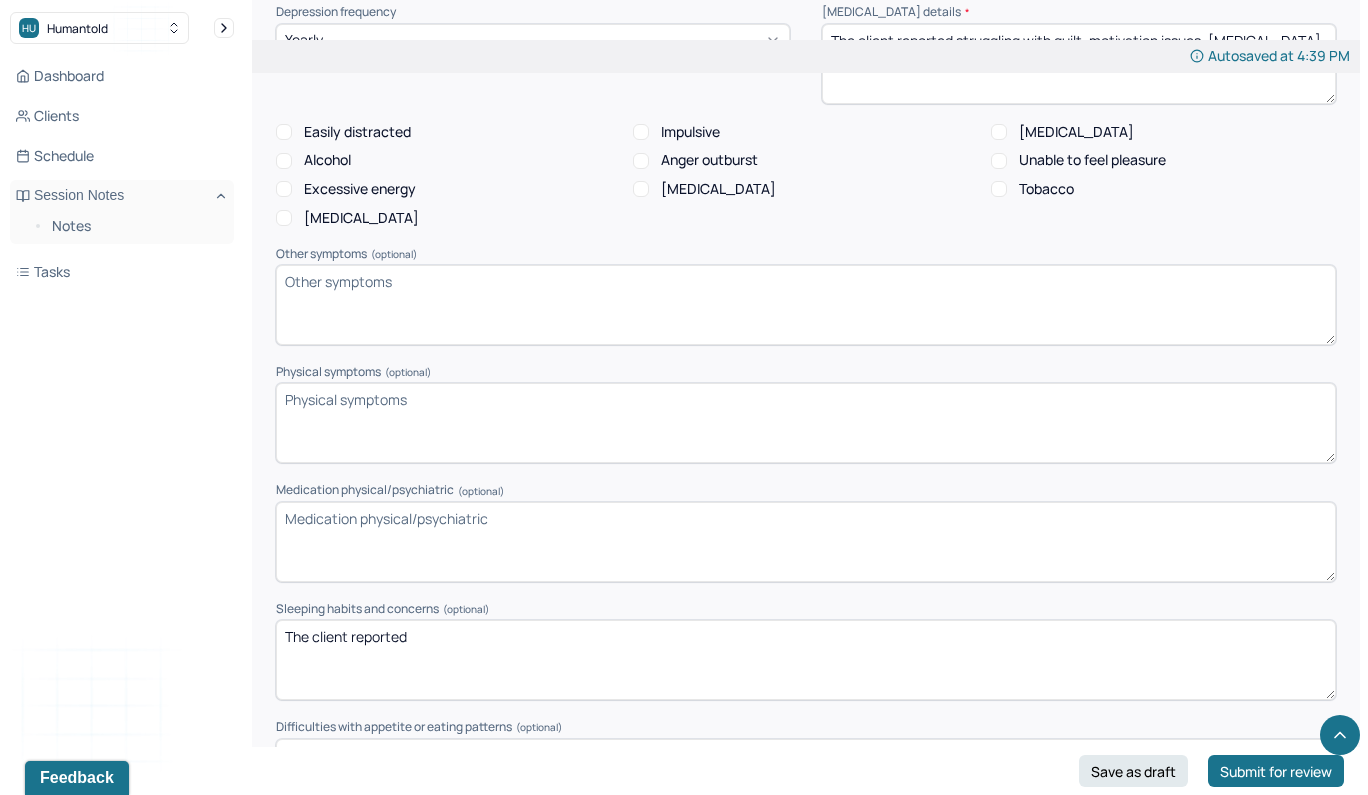 scroll, scrollTop: 2359, scrollLeft: 0, axis: vertical 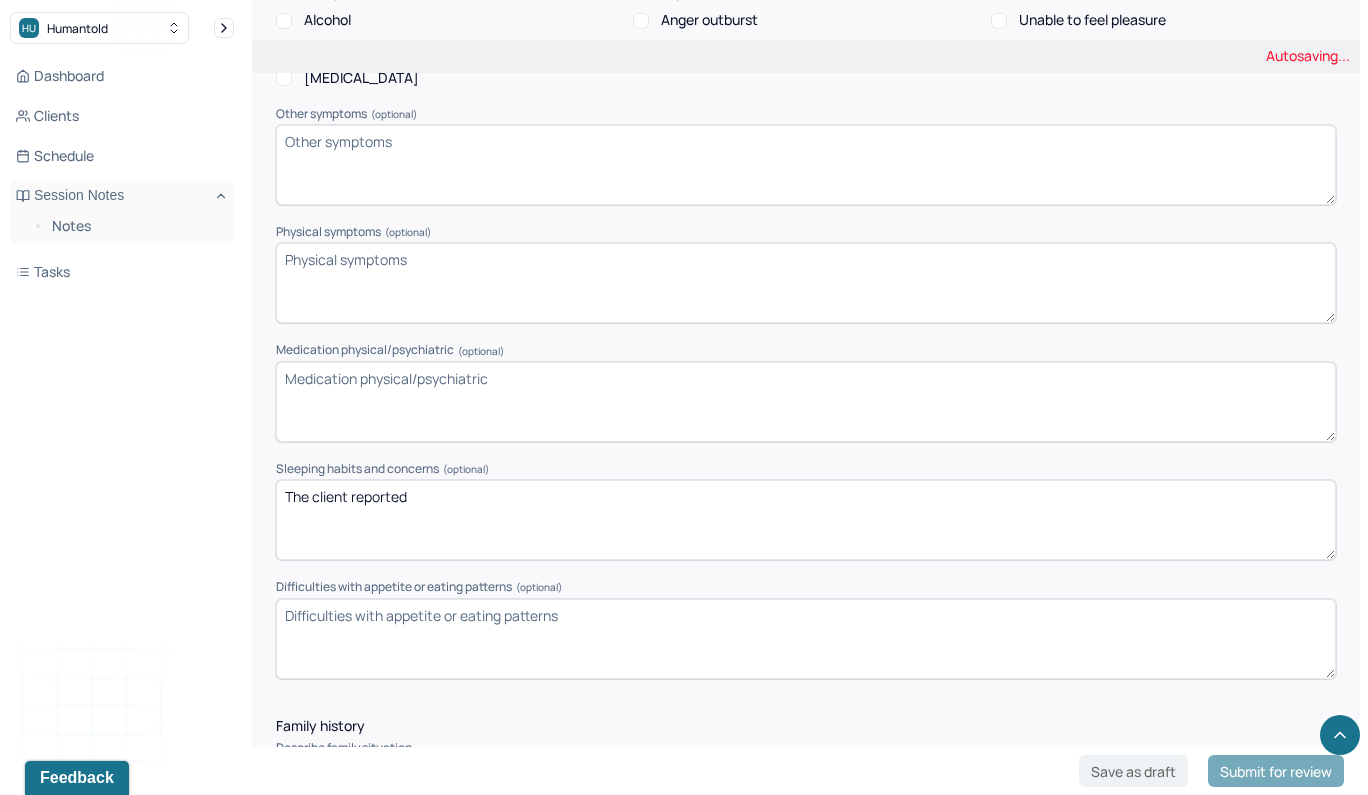 click on "Difficulties with appetite or eating patterns (optional)" at bounding box center (806, 639) 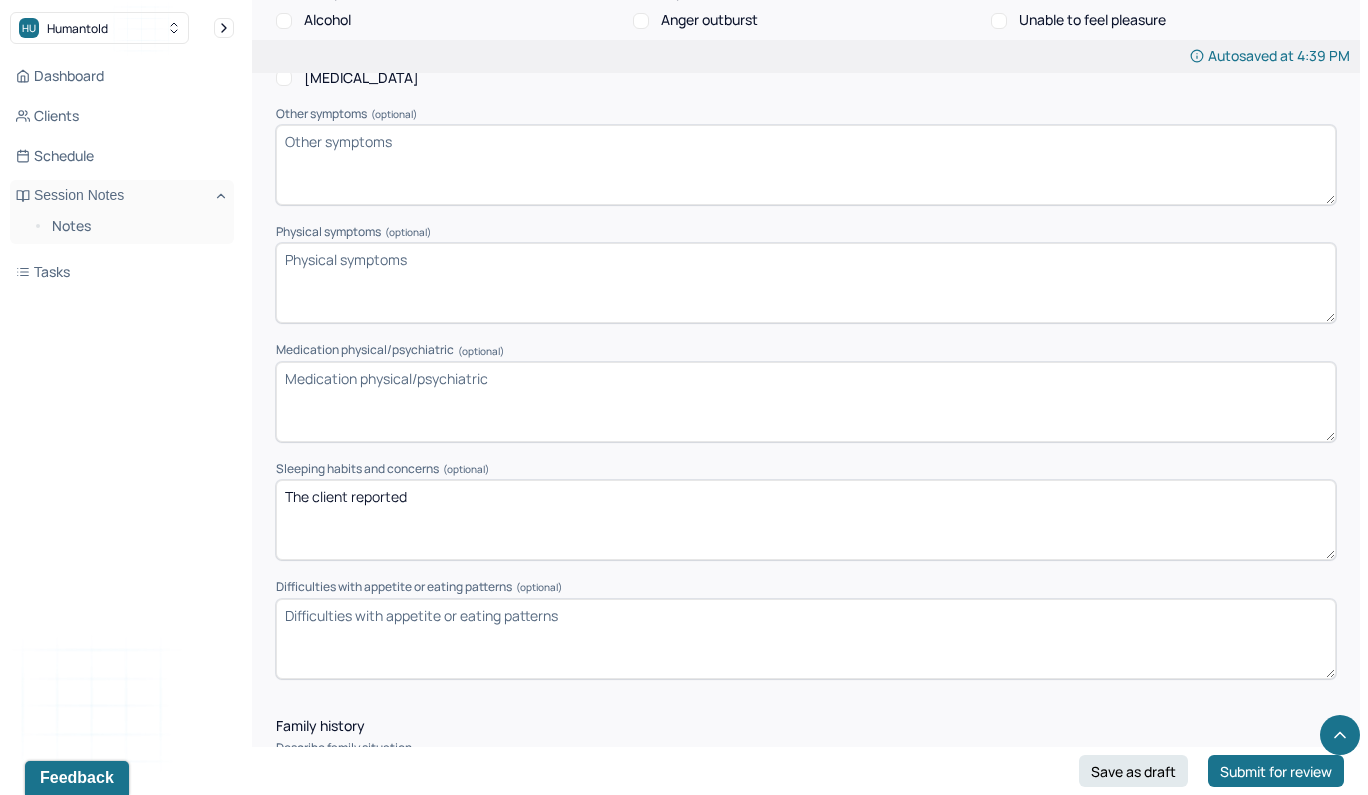 click on "The client reported" at bounding box center (806, 520) 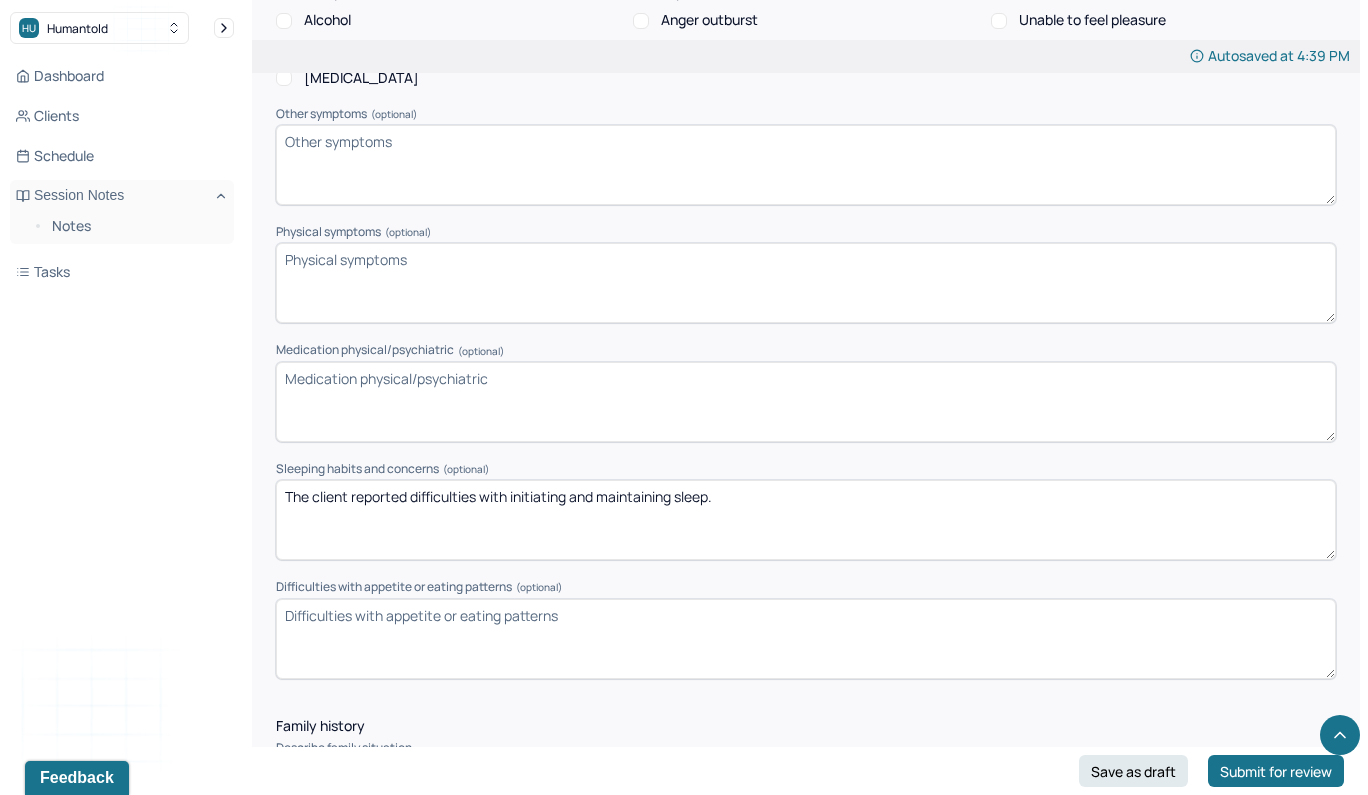 type on "The client reported difficulties with initiating and maintaining sleep." 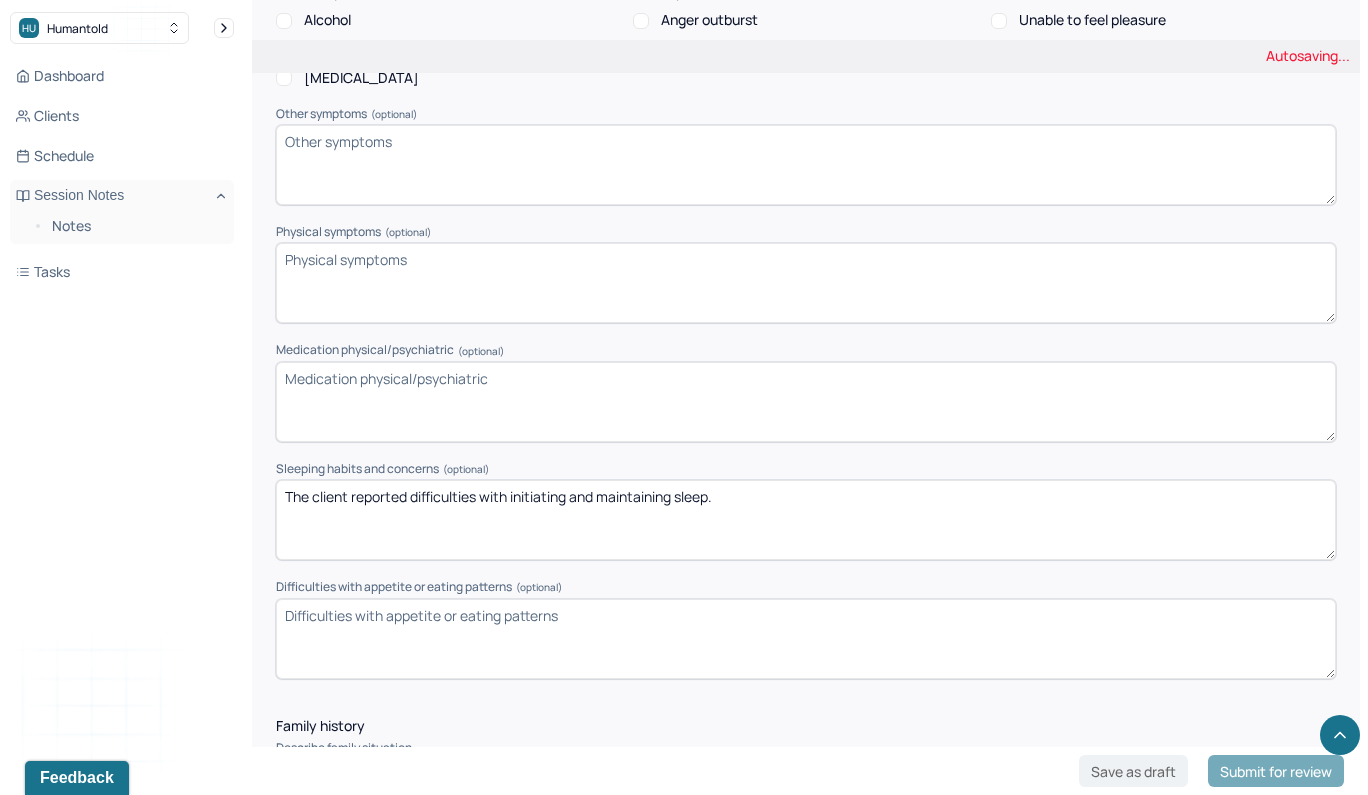 click on "Difficulties with appetite or eating patterns (optional)" at bounding box center [806, 639] 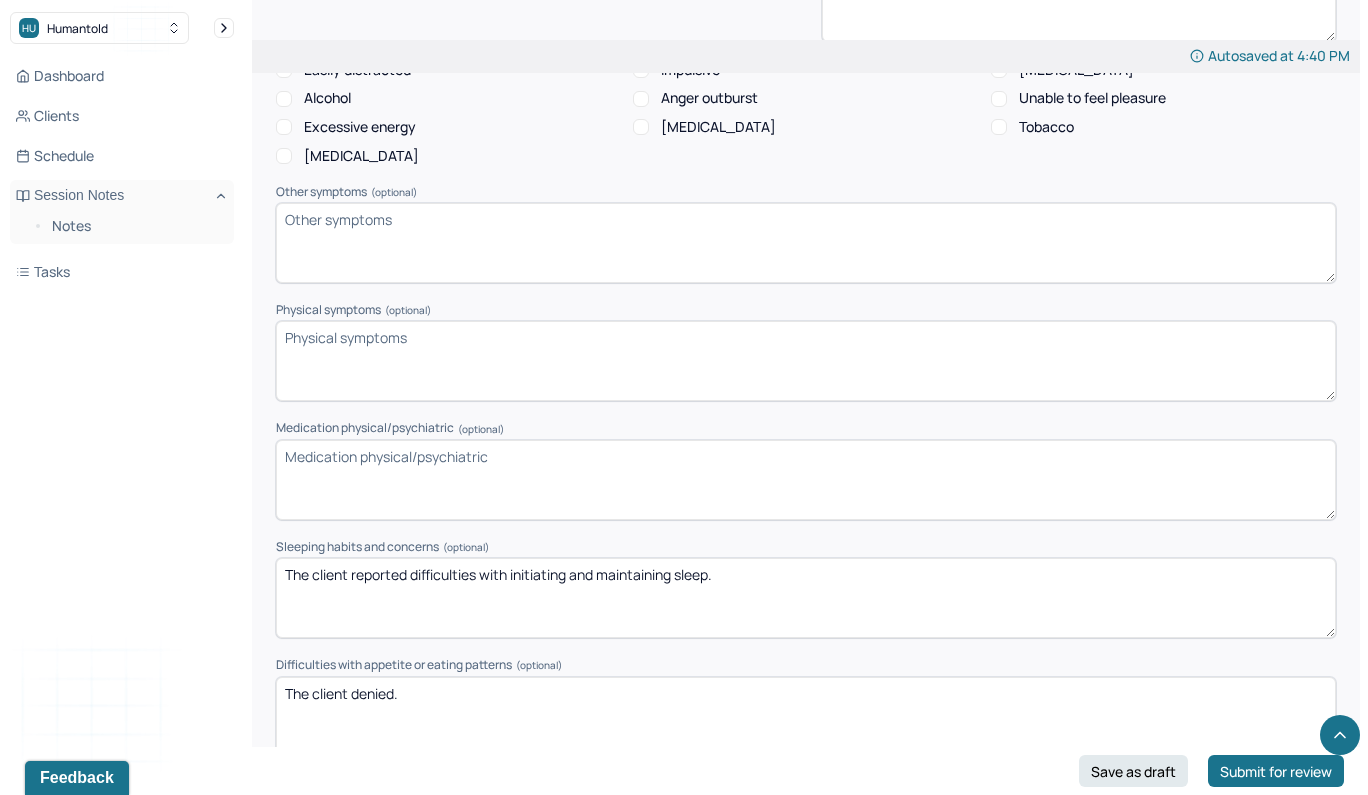 scroll, scrollTop: 2268, scrollLeft: 0, axis: vertical 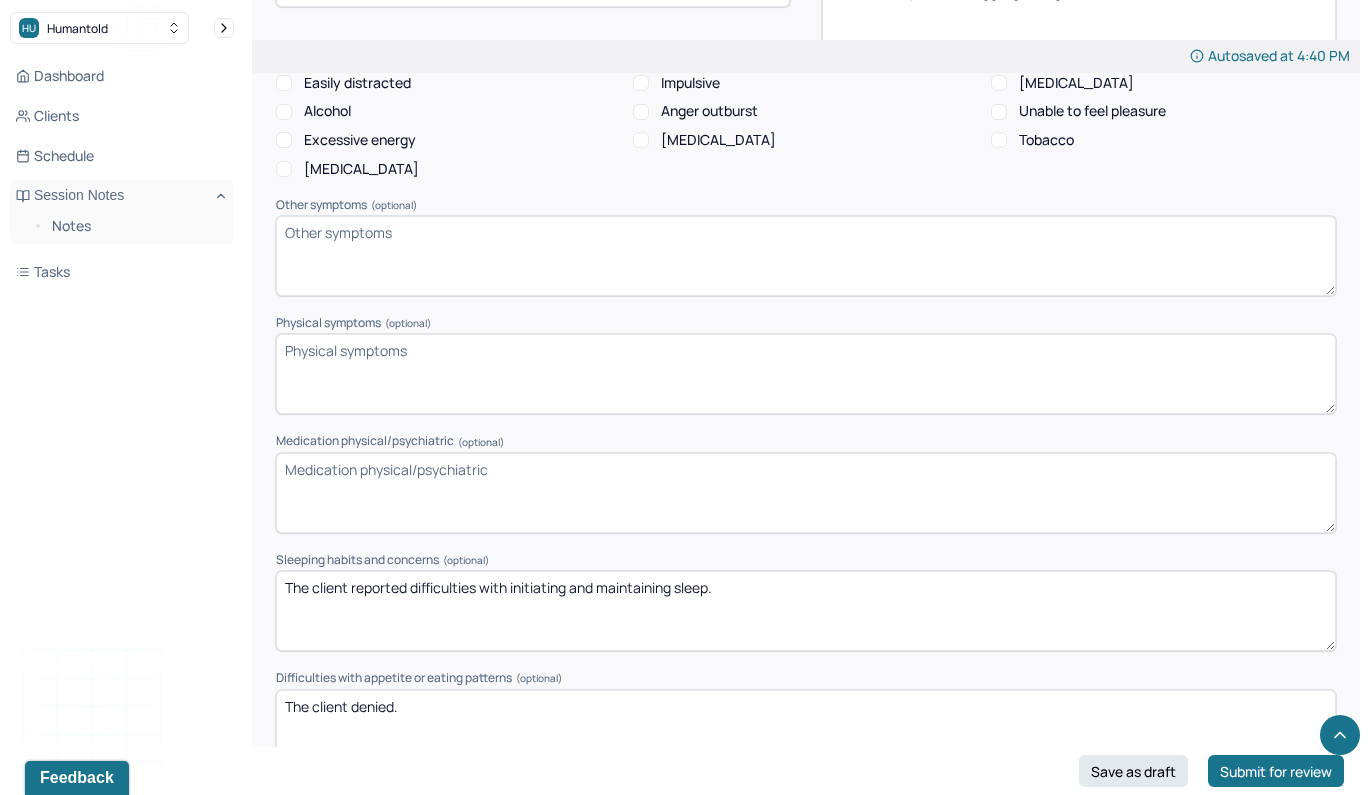 type on "The client denied." 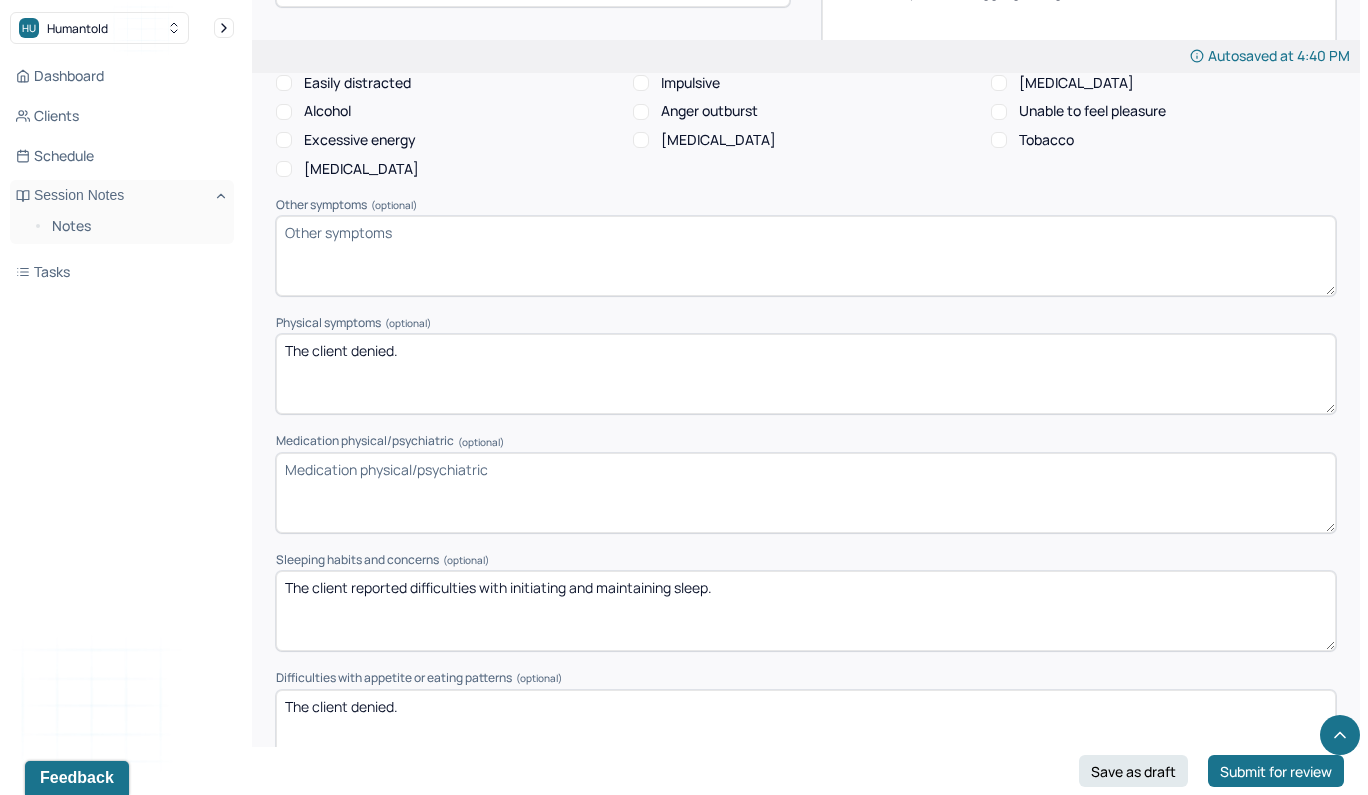 drag, startPoint x: 435, startPoint y: 331, endPoint x: 275, endPoint y: 328, distance: 160.02812 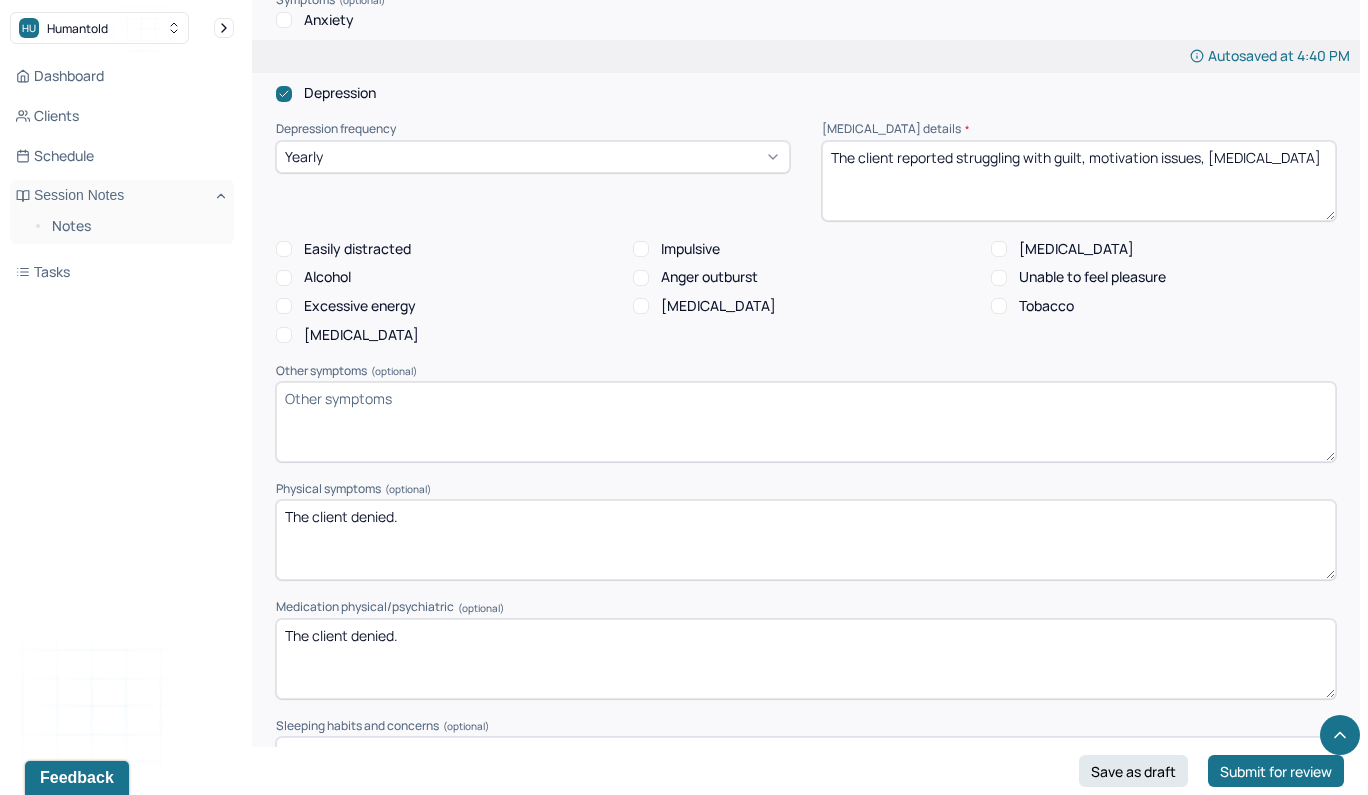 scroll, scrollTop: 2078, scrollLeft: 0, axis: vertical 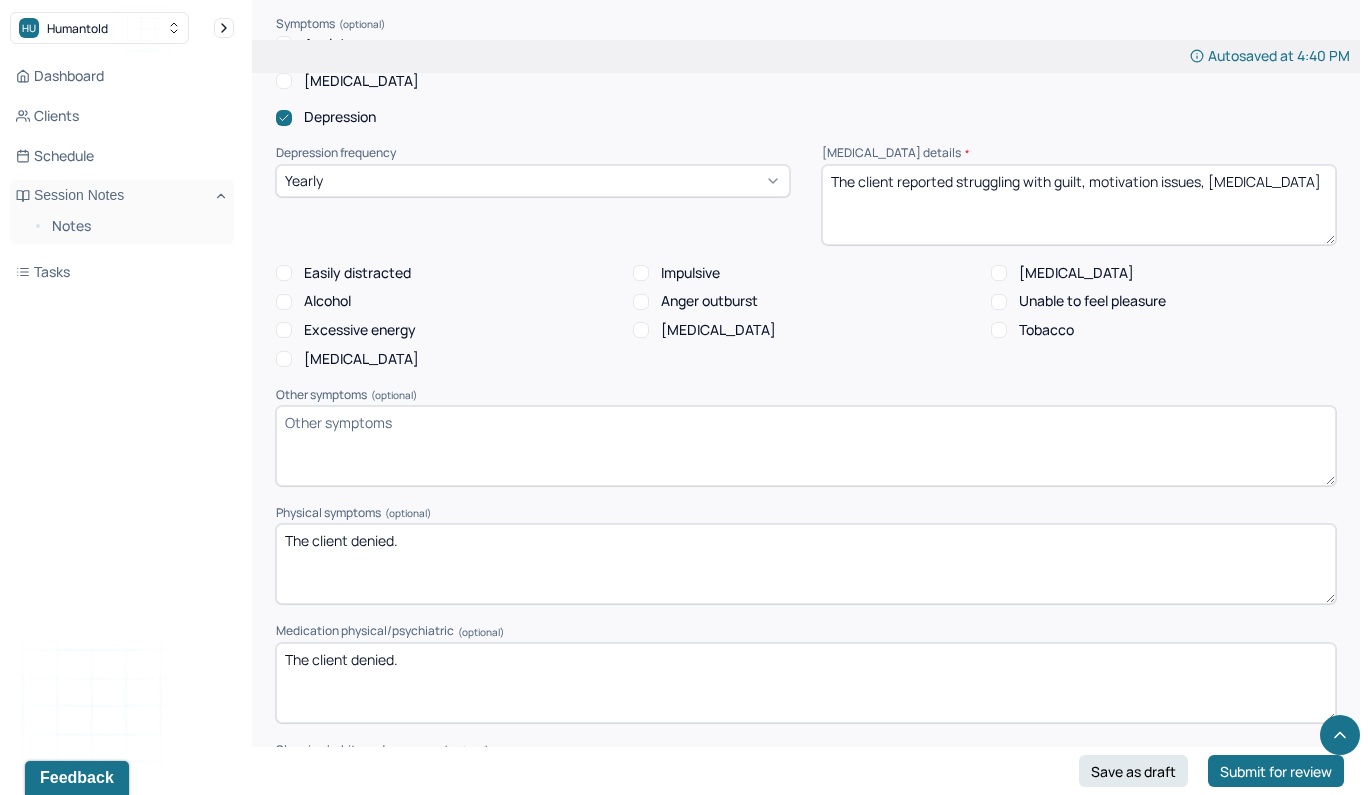 type on "The client denied." 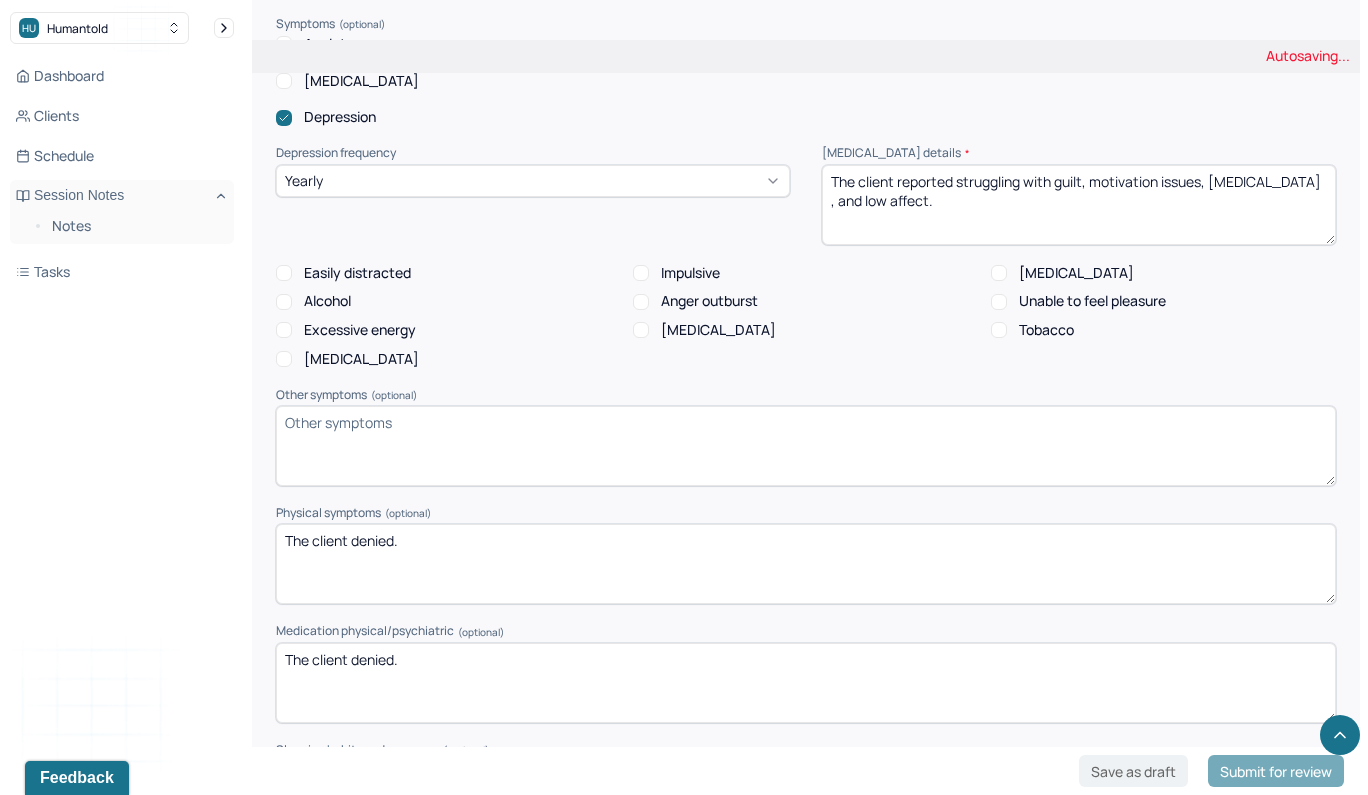 type on "The client reported struggling with guilt, motivation issues, [MEDICAL_DATA] , and low affect." 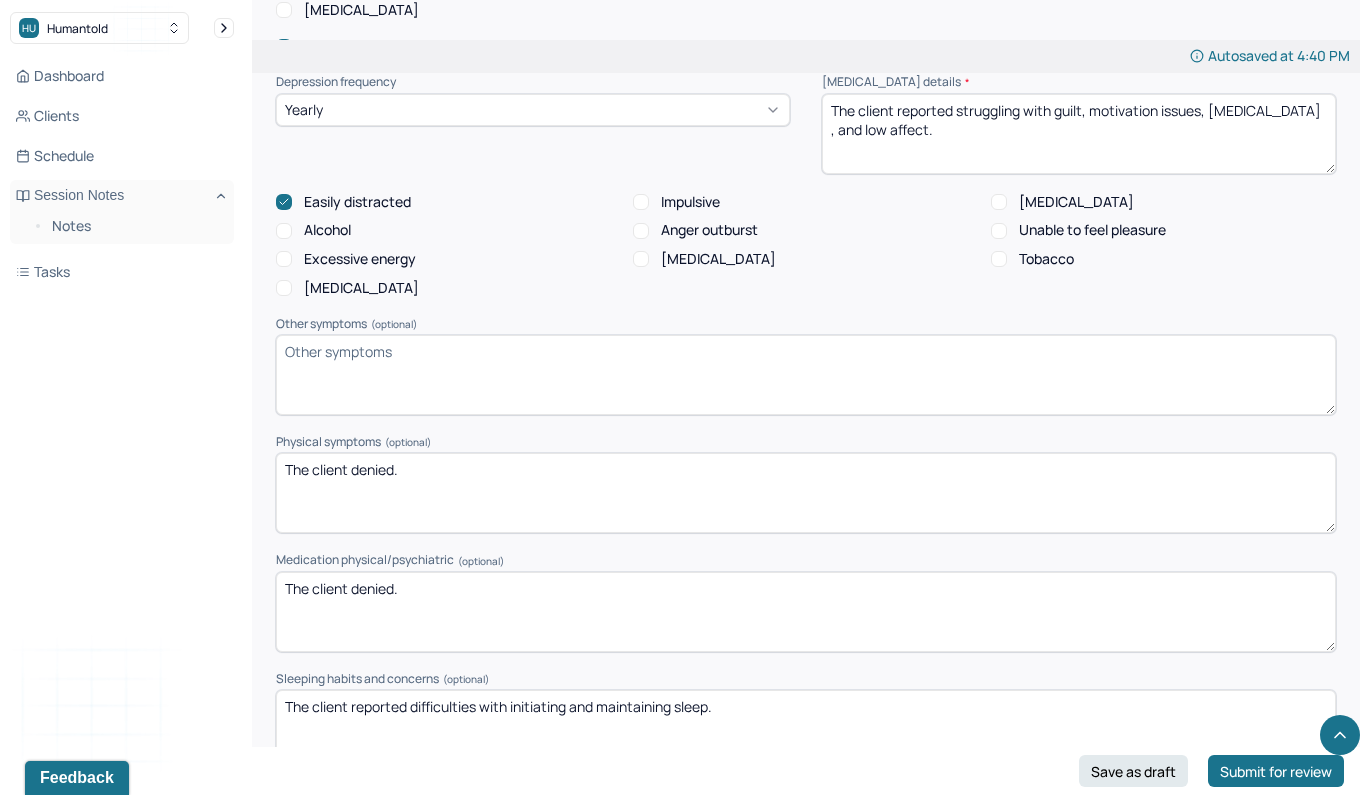 scroll, scrollTop: 2147, scrollLeft: 0, axis: vertical 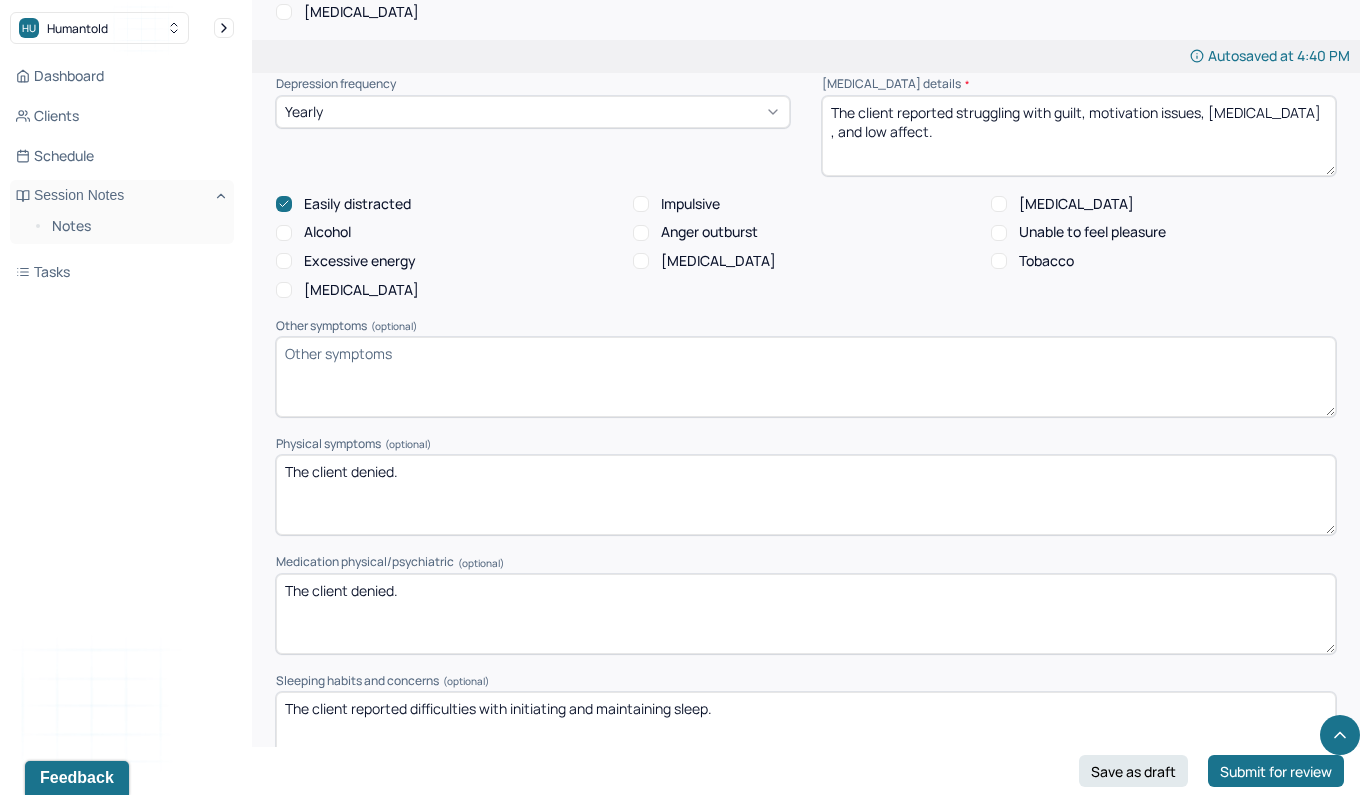 click on "The client reported struggling with guilt, motivation issues, [MEDICAL_DATA] , and low affect." at bounding box center (1079, 136) 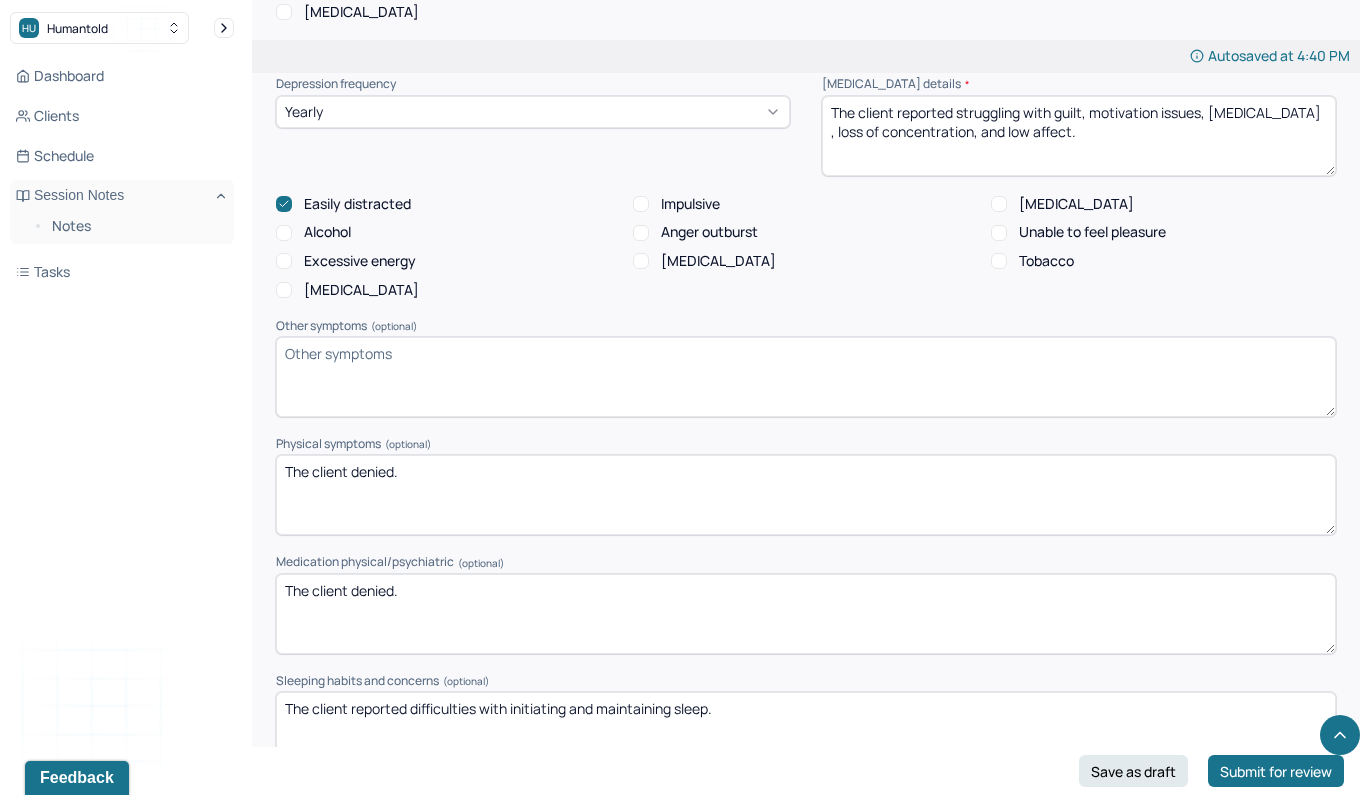 click on "The client reported struggling with guilt, motivation issues, [MEDICAL_DATA] , and low affect." at bounding box center [1079, 136] 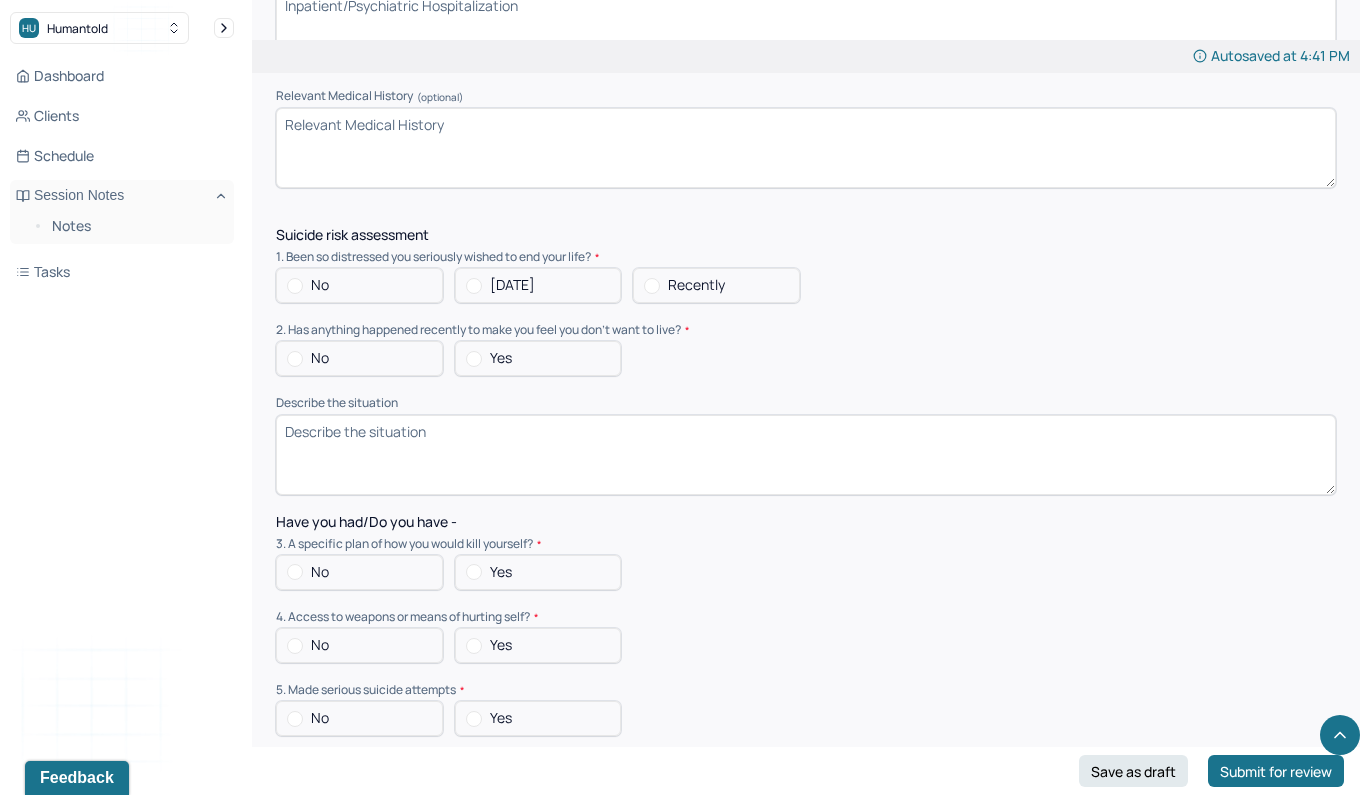 scroll, scrollTop: 4855, scrollLeft: 0, axis: vertical 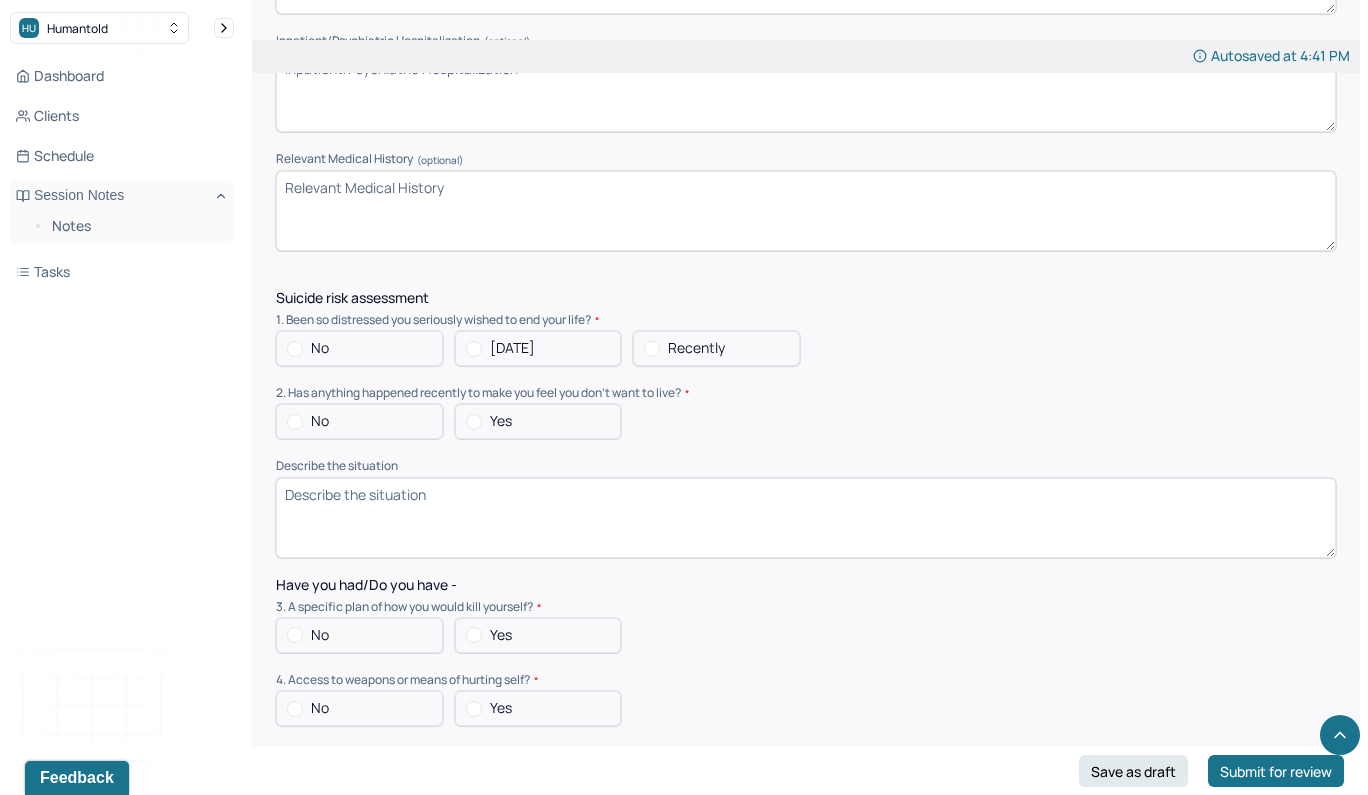 type on "The client reported struggling with guilt, motivation issues, [MEDICAL_DATA] , loss of concentration, and low affect for several years on and off." 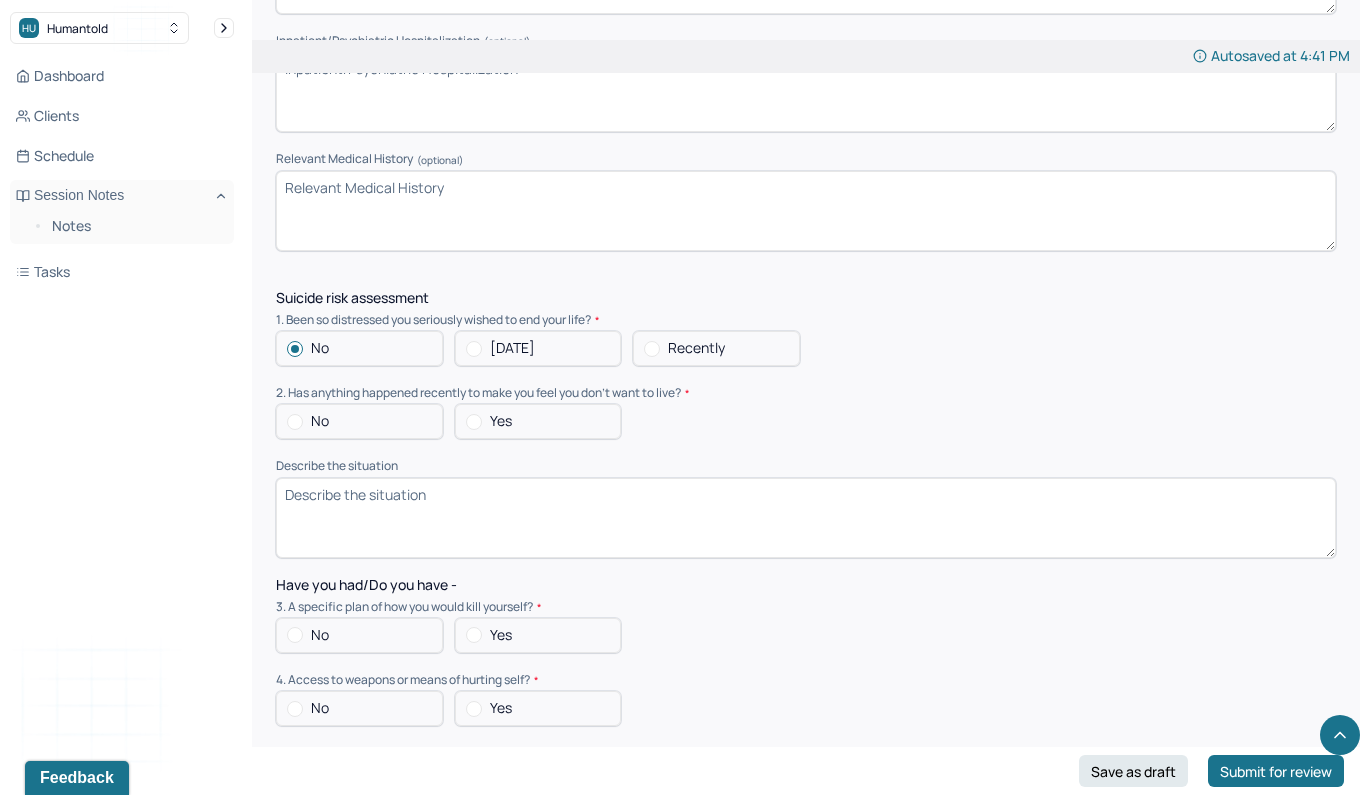 click on "No" at bounding box center [359, 421] 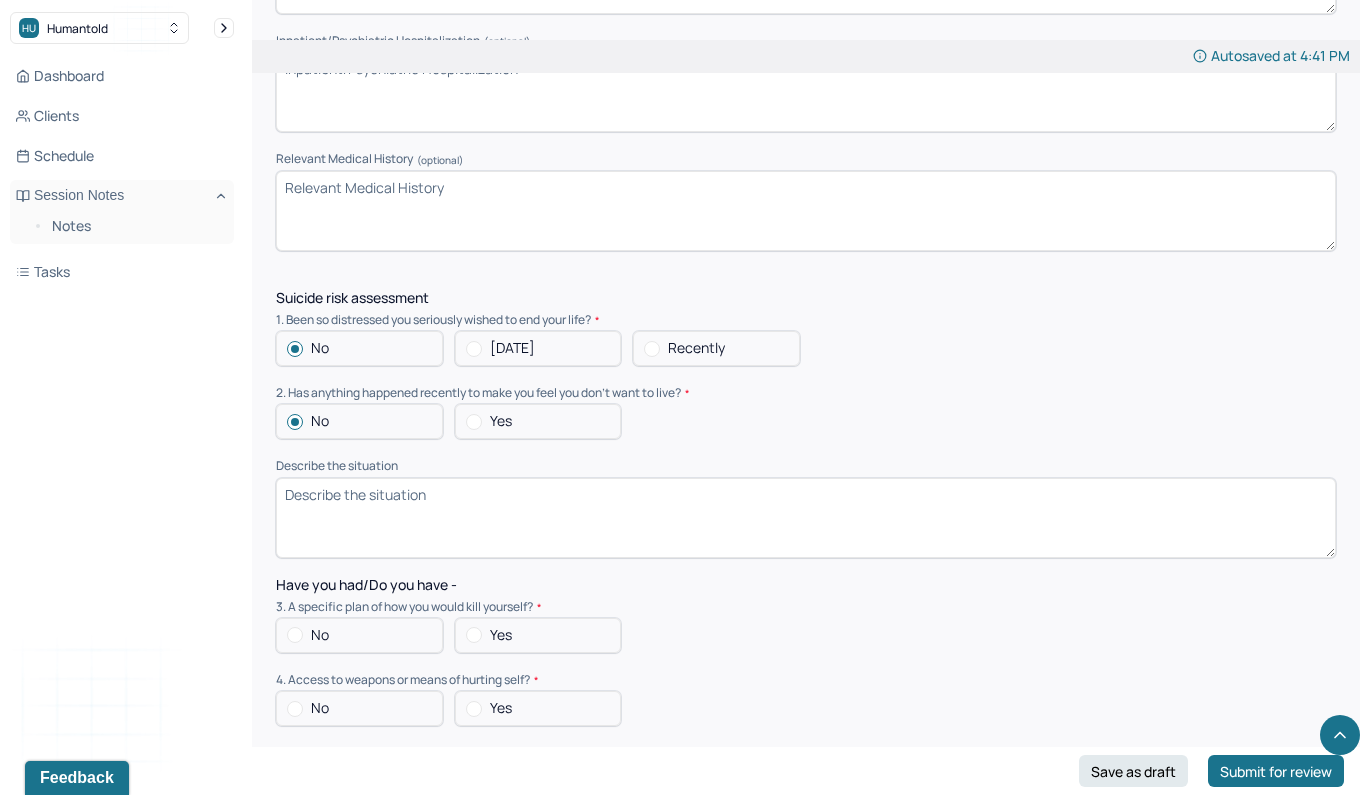click on "Describe the situation" at bounding box center [806, 518] 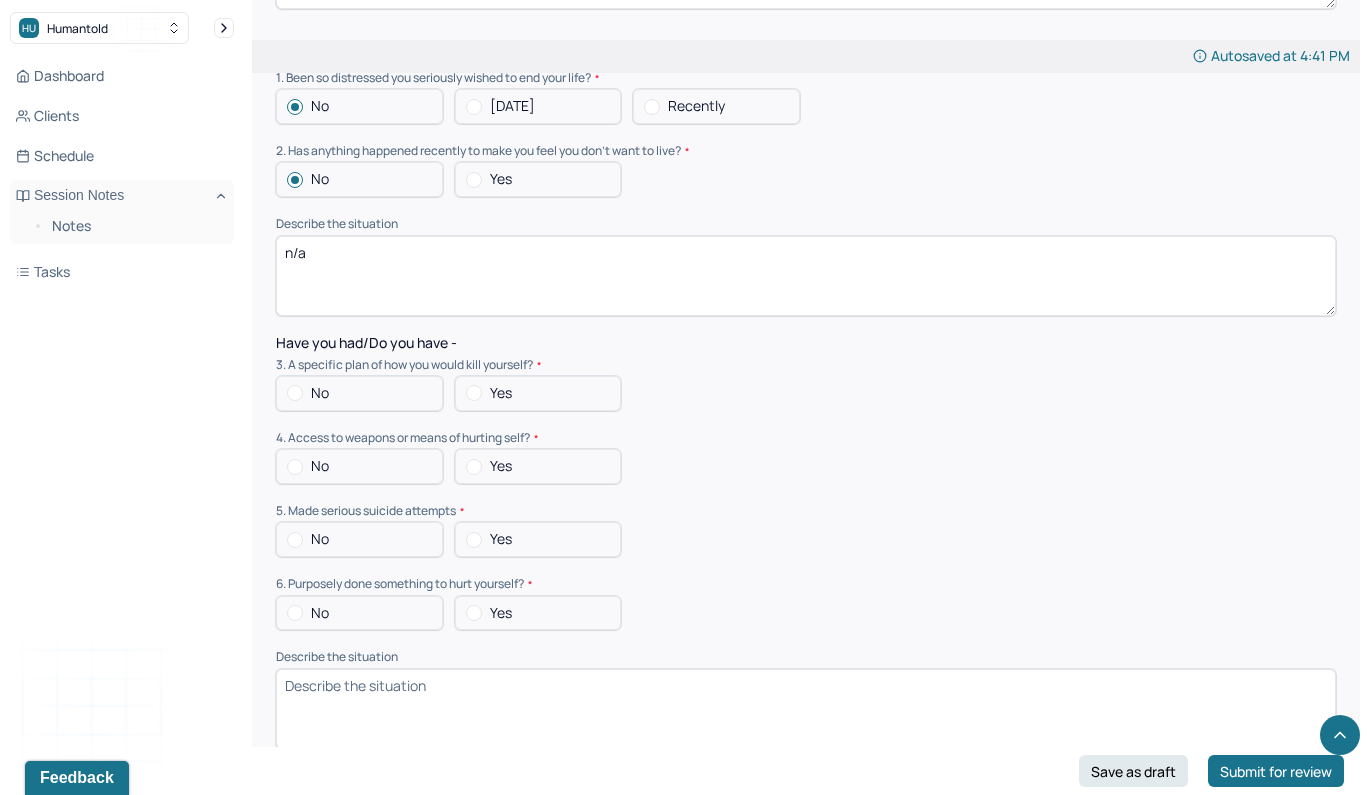 scroll, scrollTop: 5145, scrollLeft: 0, axis: vertical 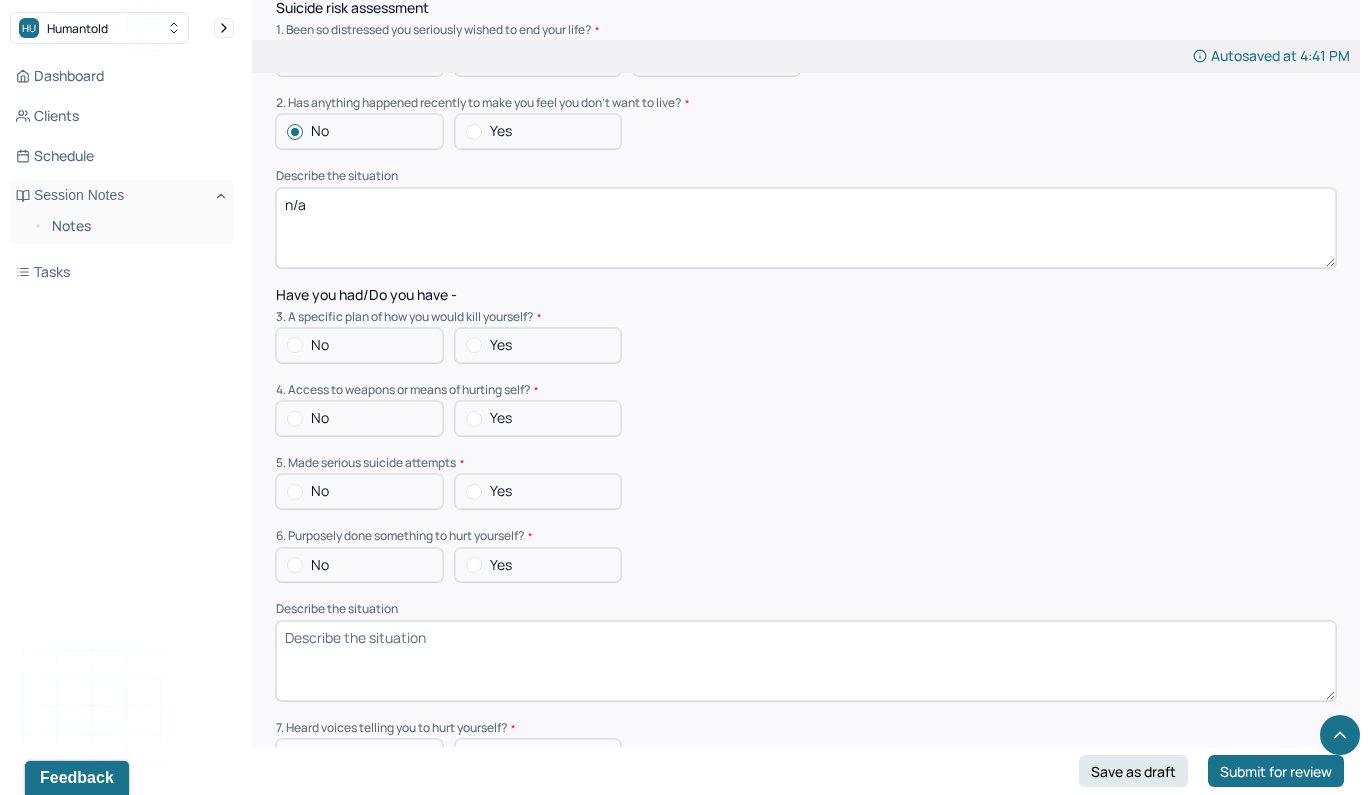type on "n/a" 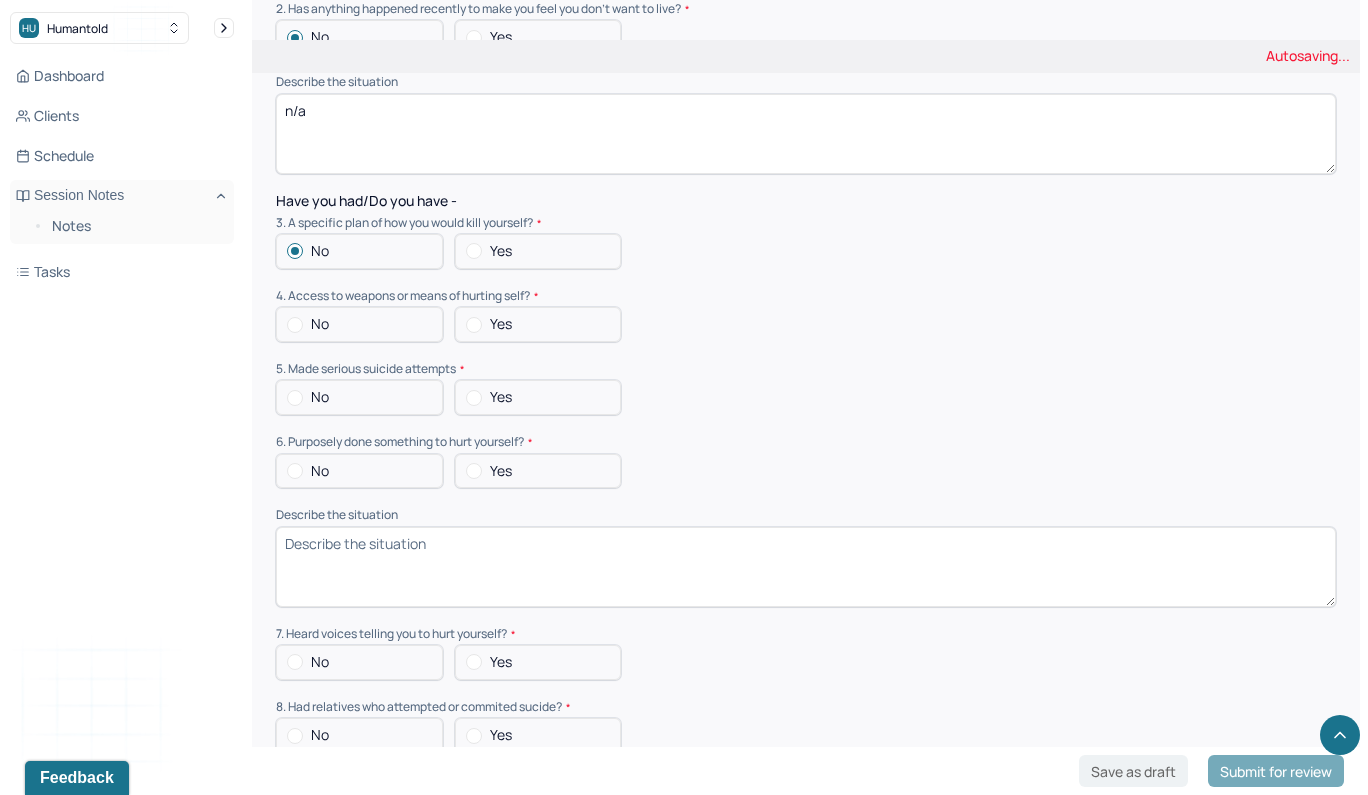 scroll, scrollTop: 5242, scrollLeft: 0, axis: vertical 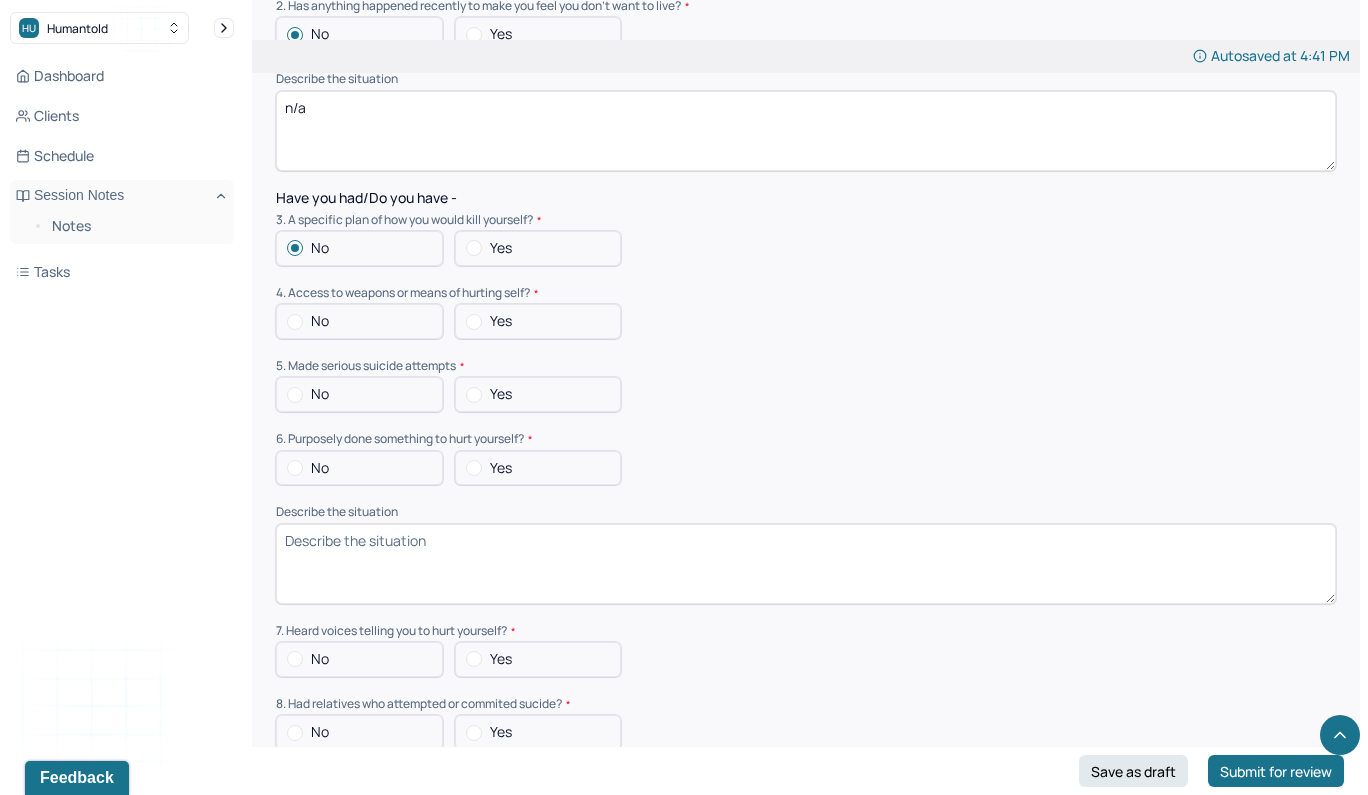 click on "No" at bounding box center [320, 321] 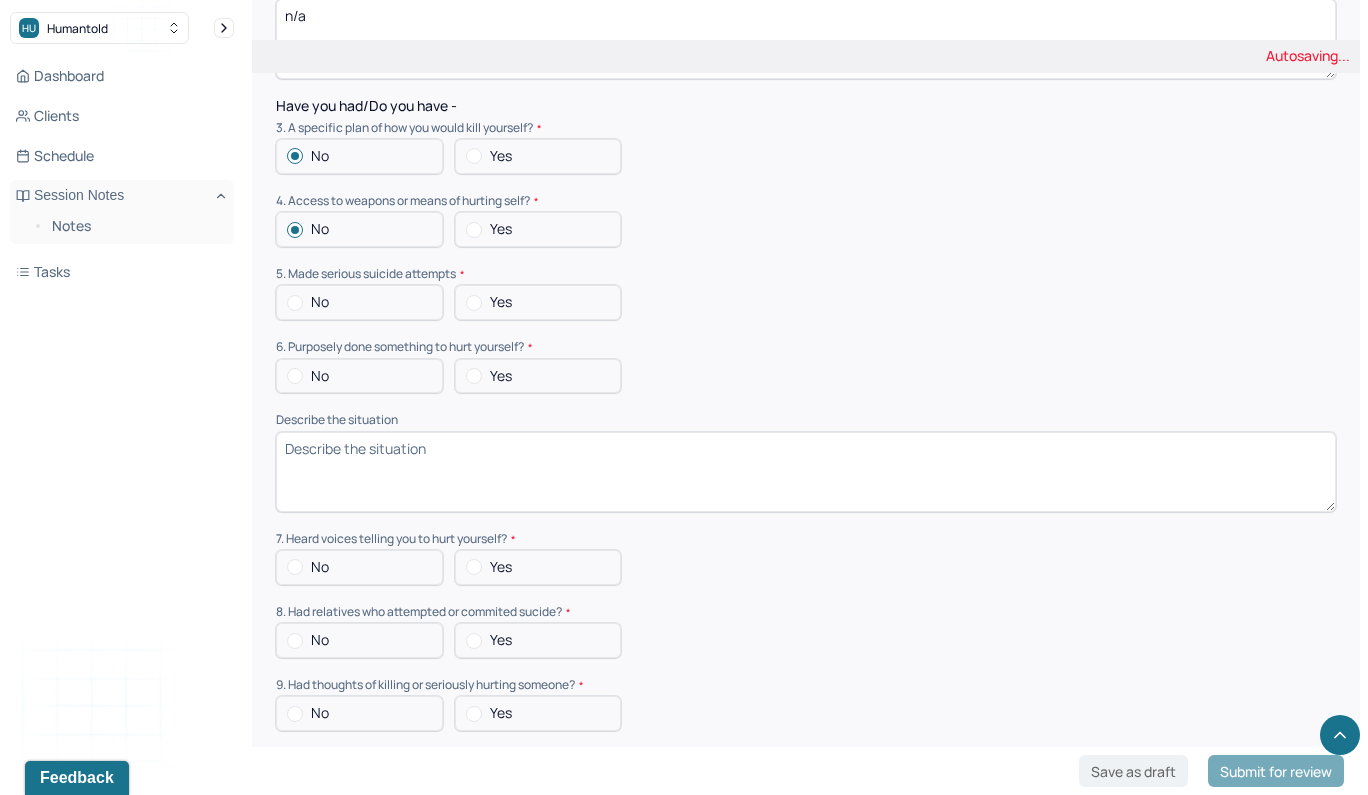 scroll, scrollTop: 5368, scrollLeft: 0, axis: vertical 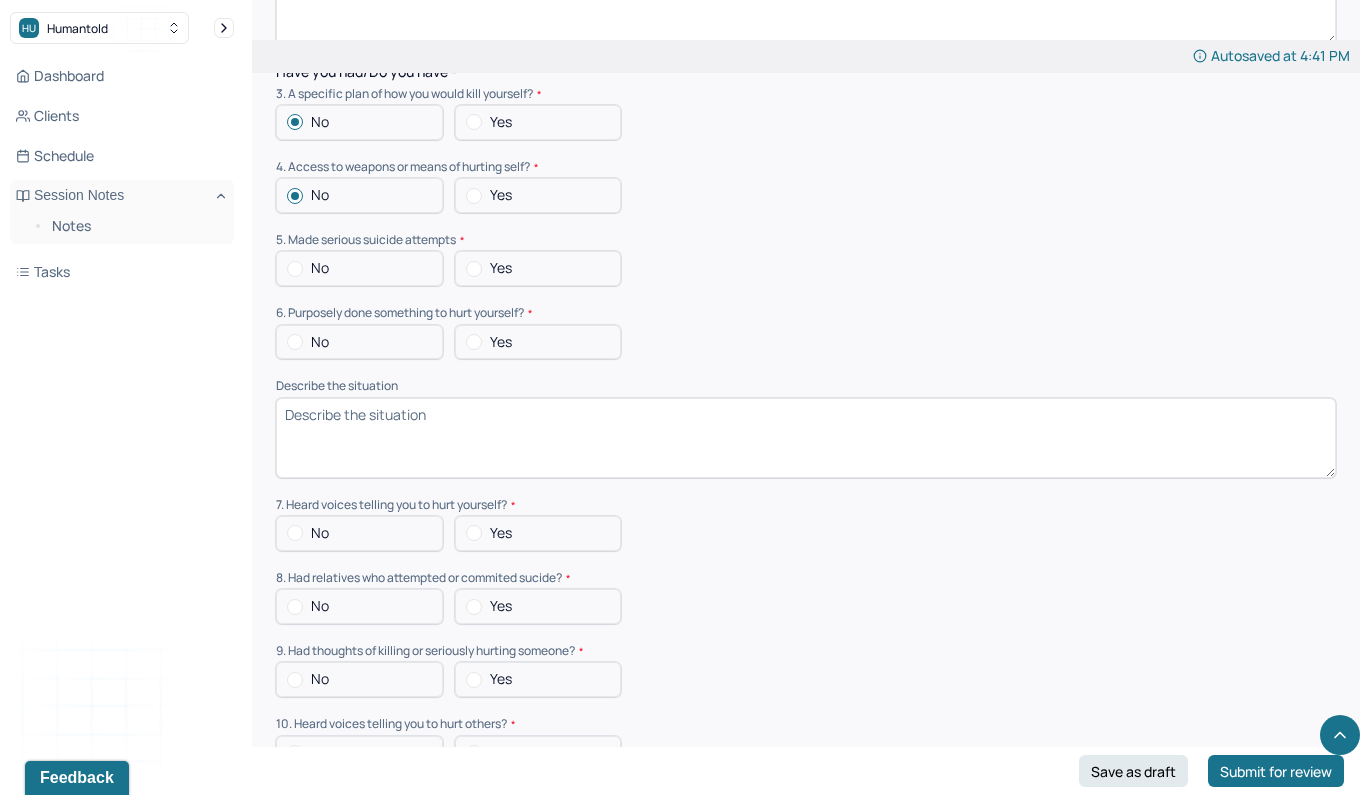 click on "No" at bounding box center [359, 268] 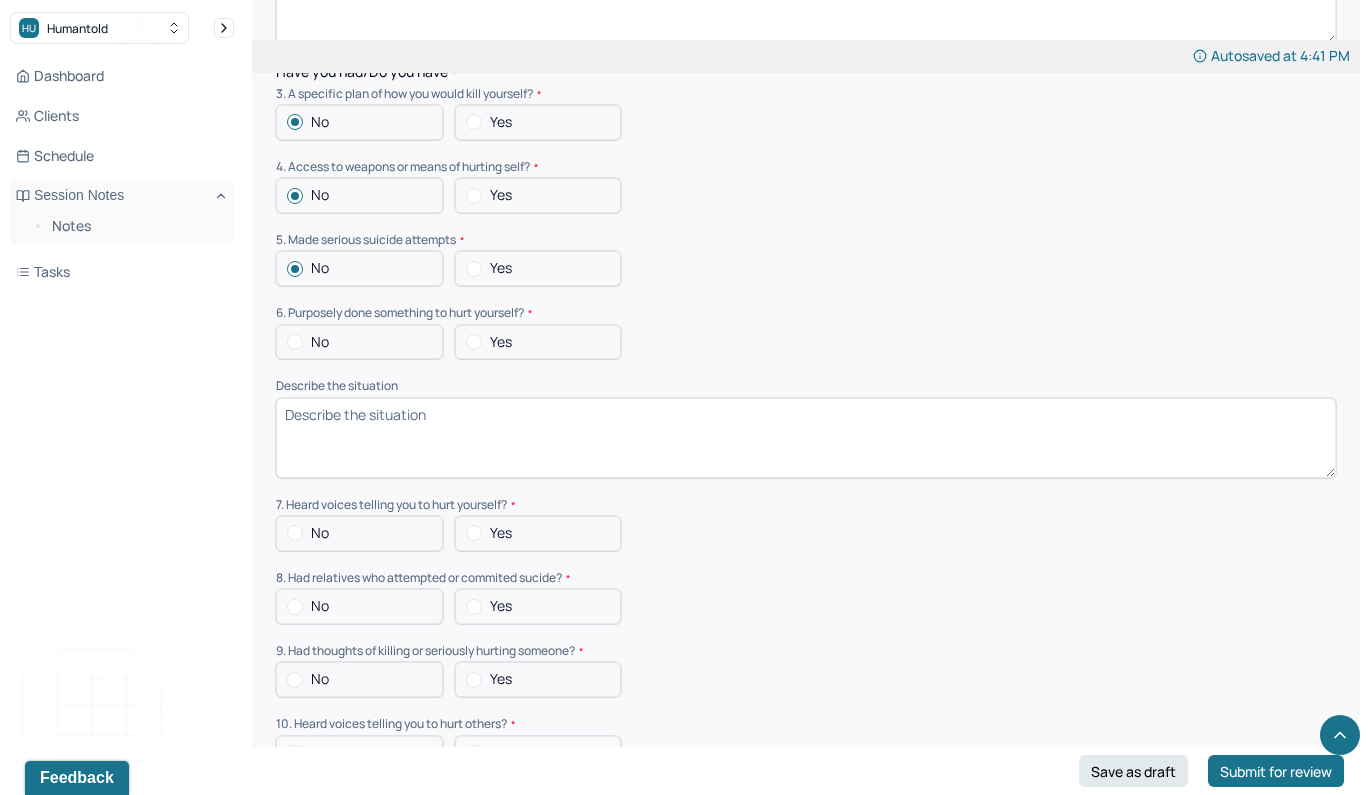 click on "No" at bounding box center [359, 342] 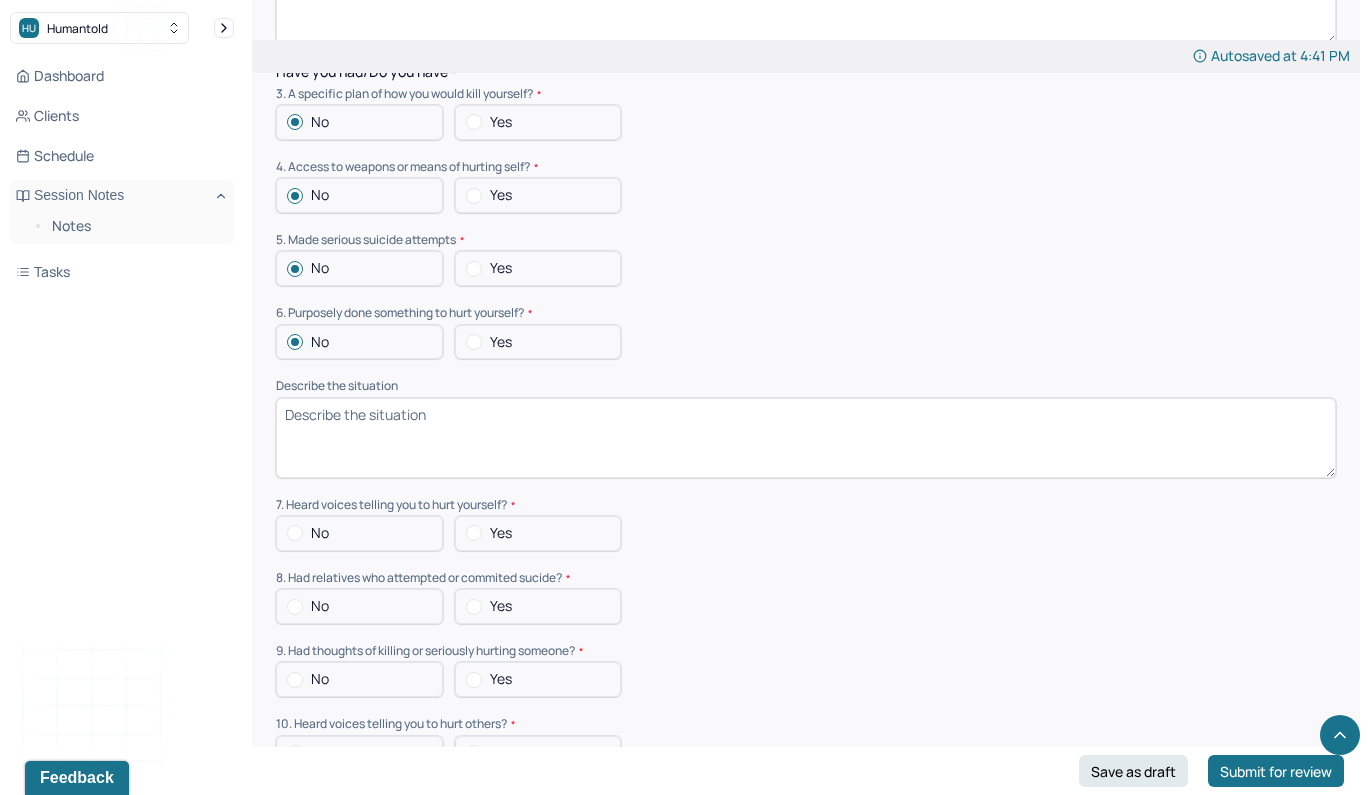 click on "Describe the situation" at bounding box center (806, 438) 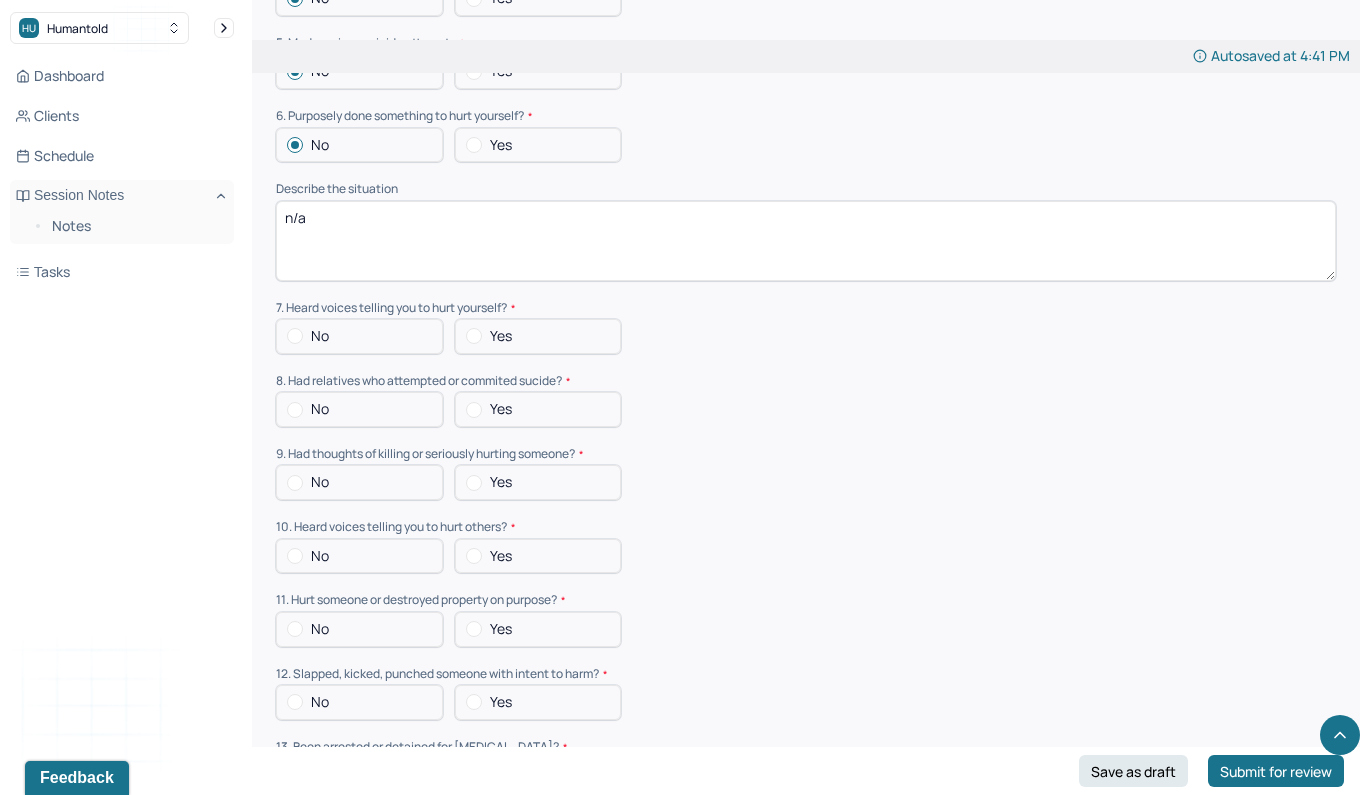 scroll, scrollTop: 5599, scrollLeft: 0, axis: vertical 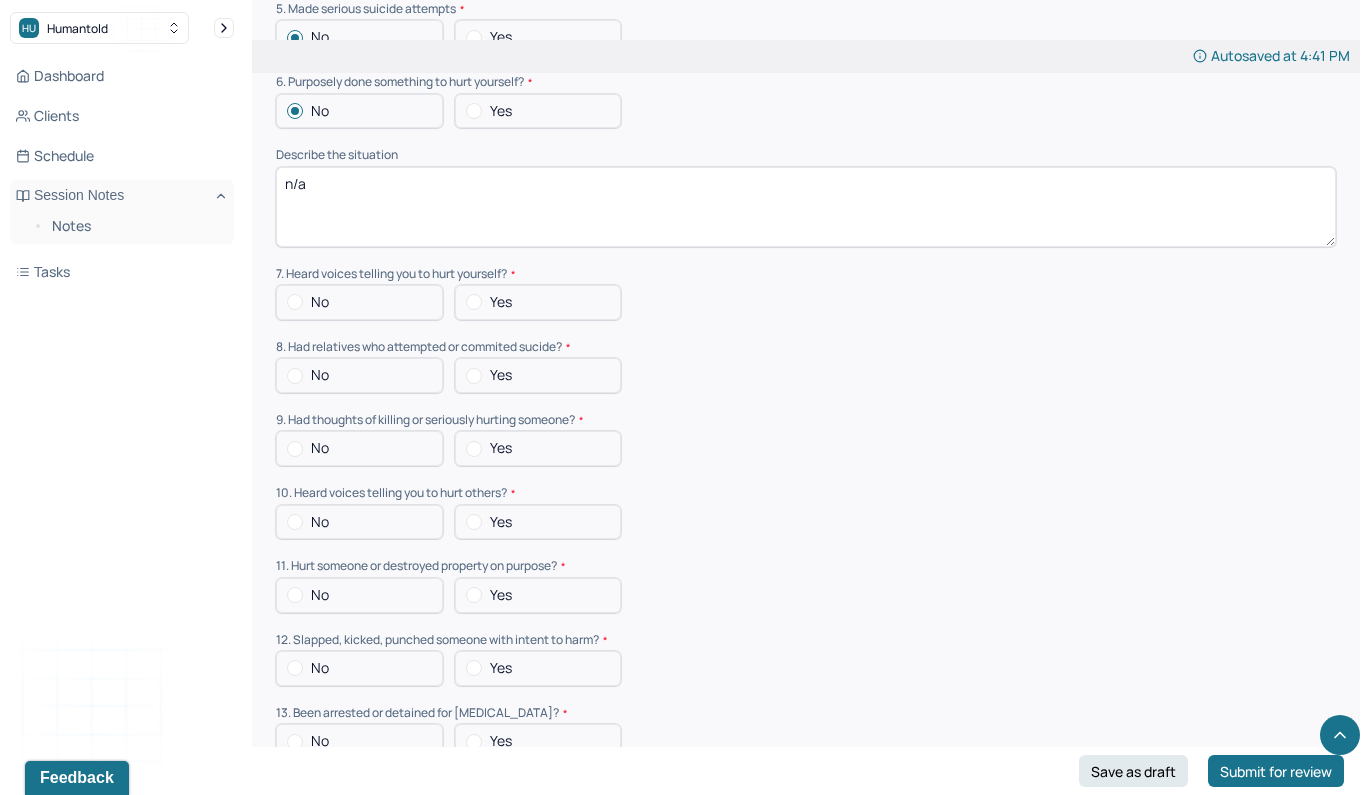 type on "n/a" 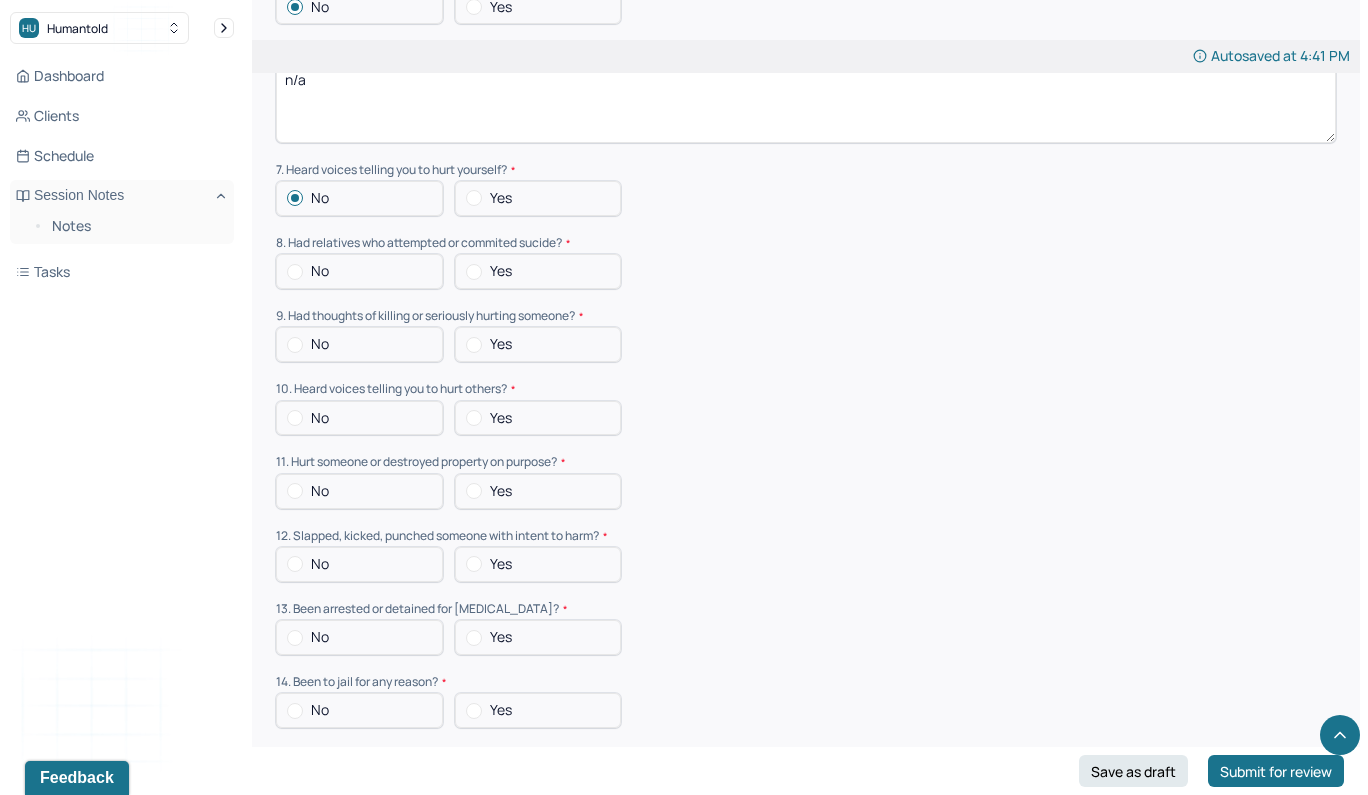scroll, scrollTop: 5719, scrollLeft: 0, axis: vertical 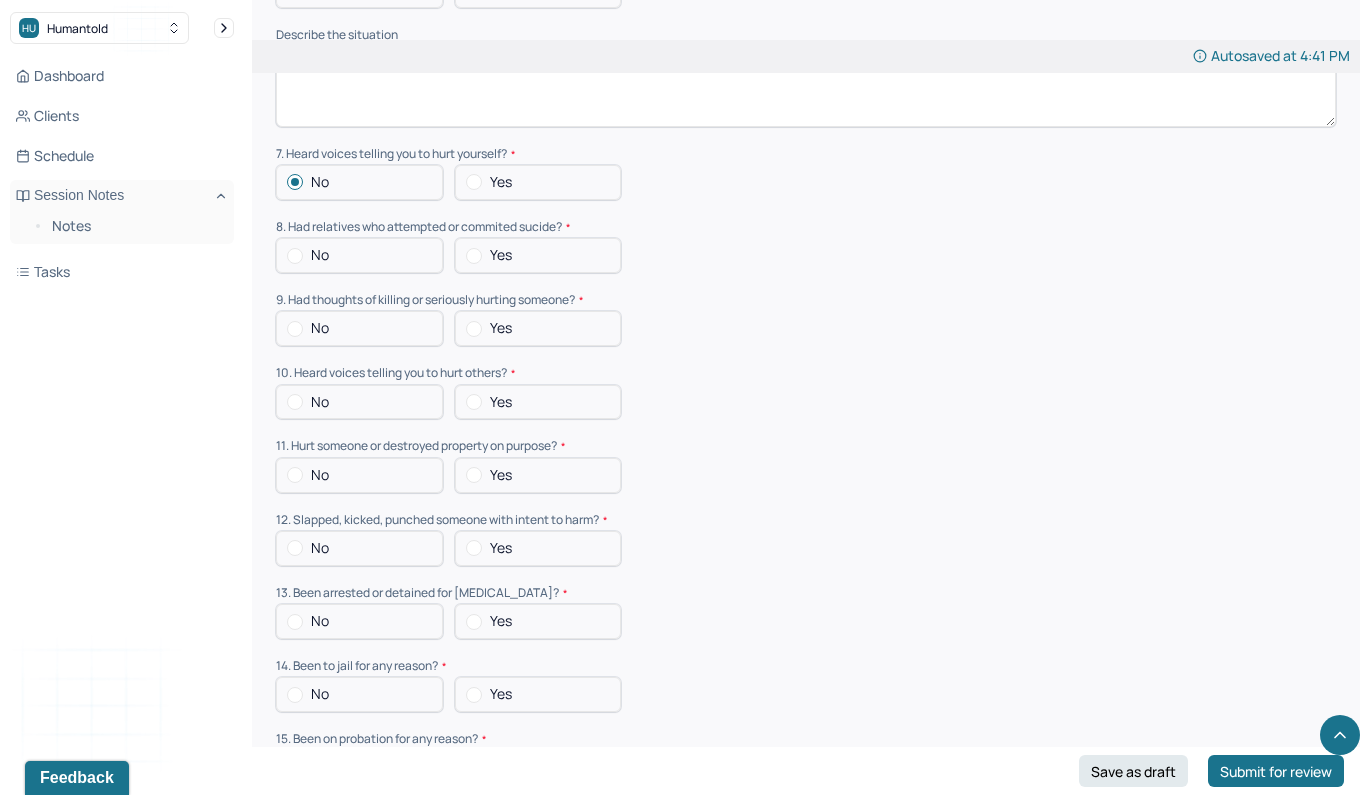 click on "No" at bounding box center [320, 255] 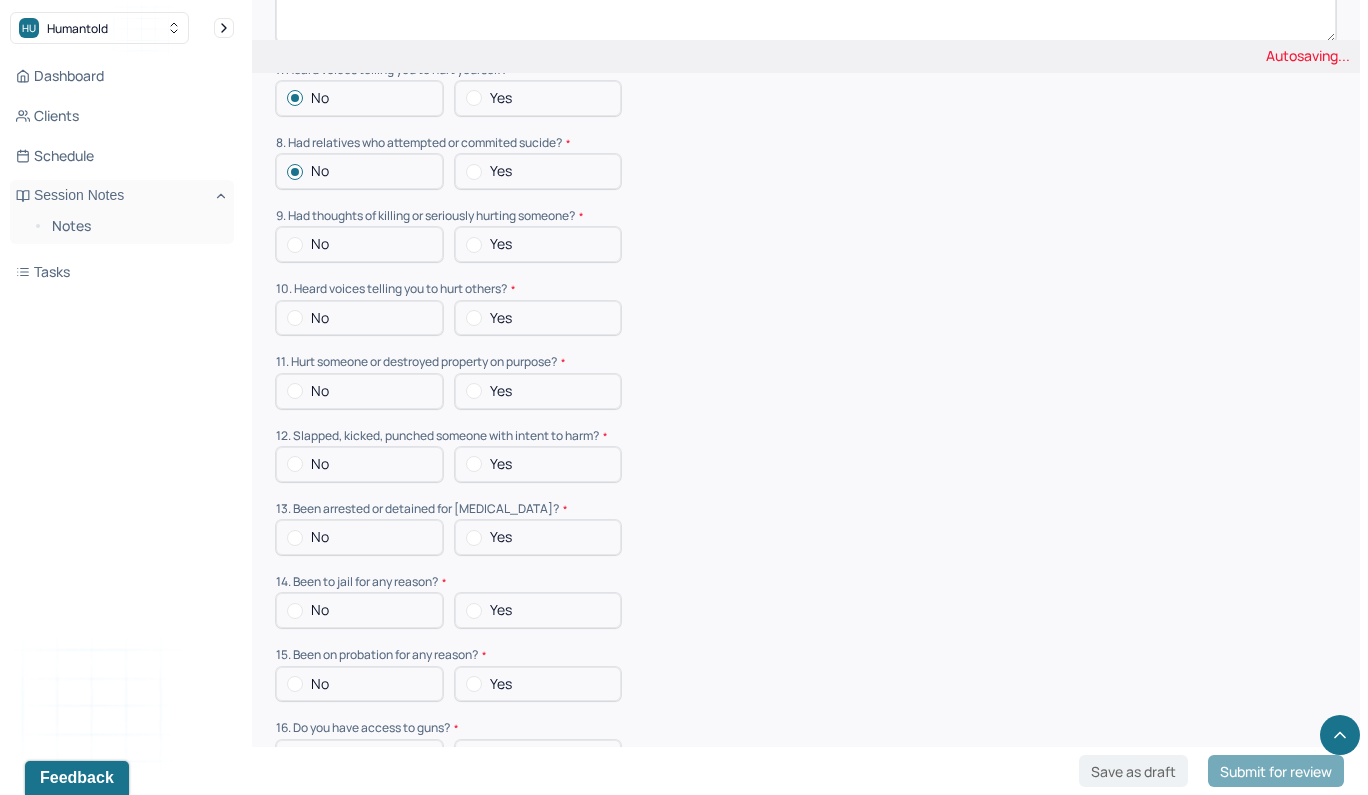 scroll, scrollTop: 5827, scrollLeft: 0, axis: vertical 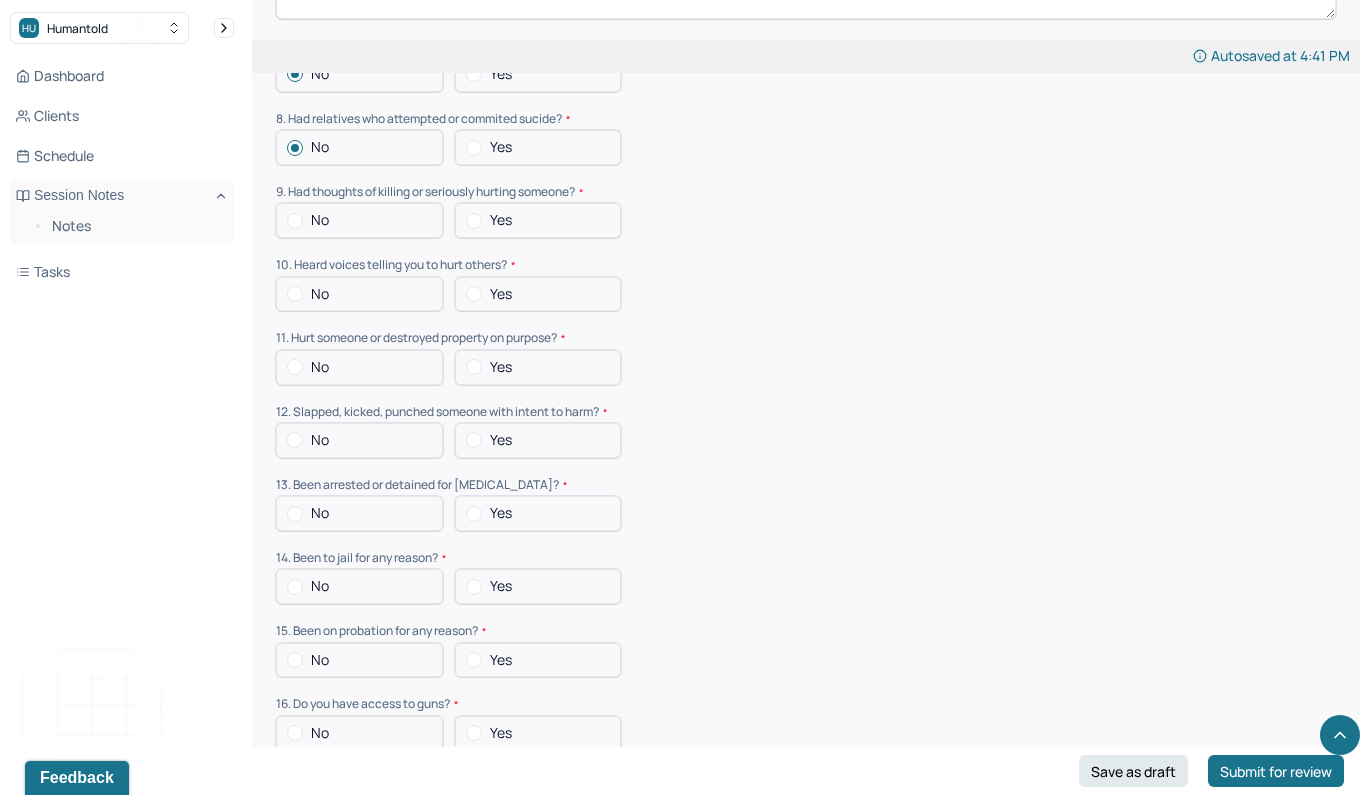 click on "No" at bounding box center (320, 220) 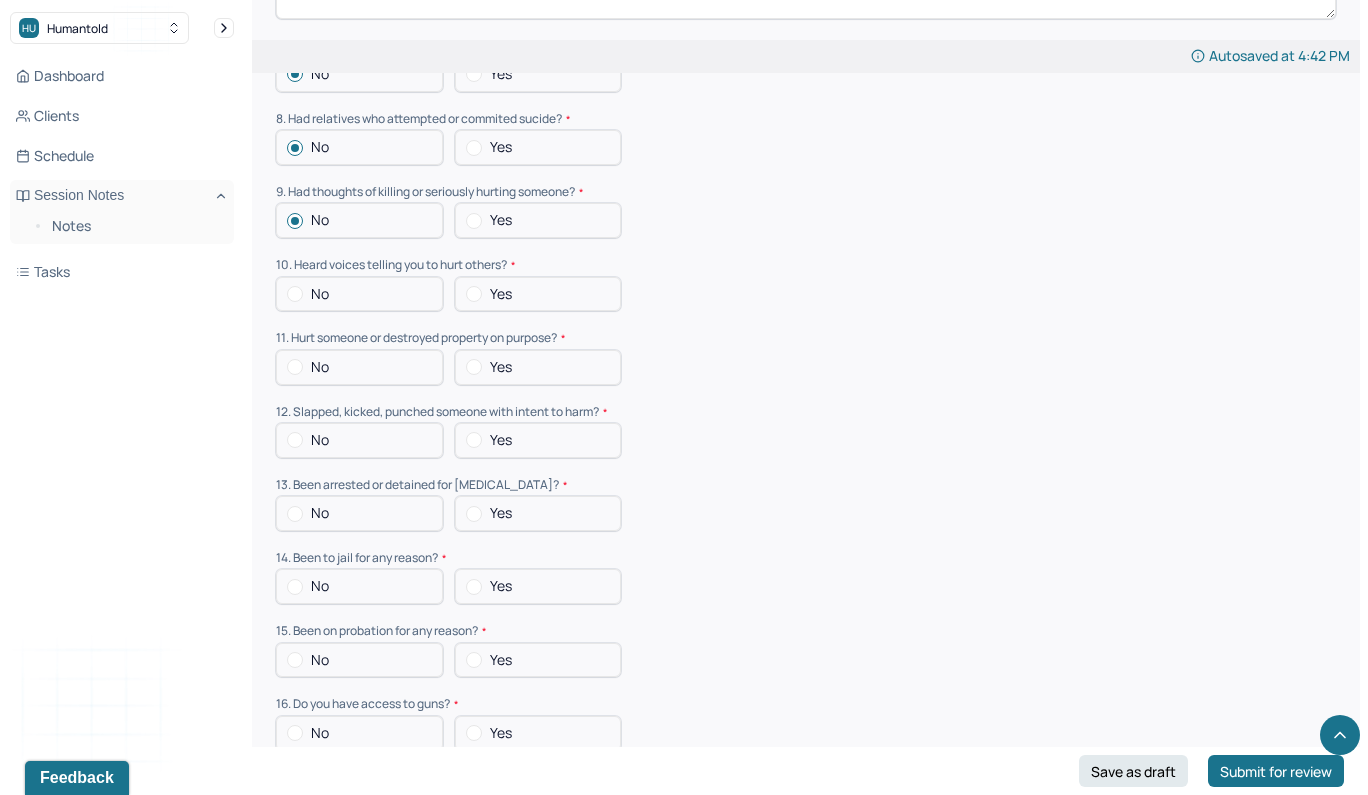 click on "No" at bounding box center [359, 294] 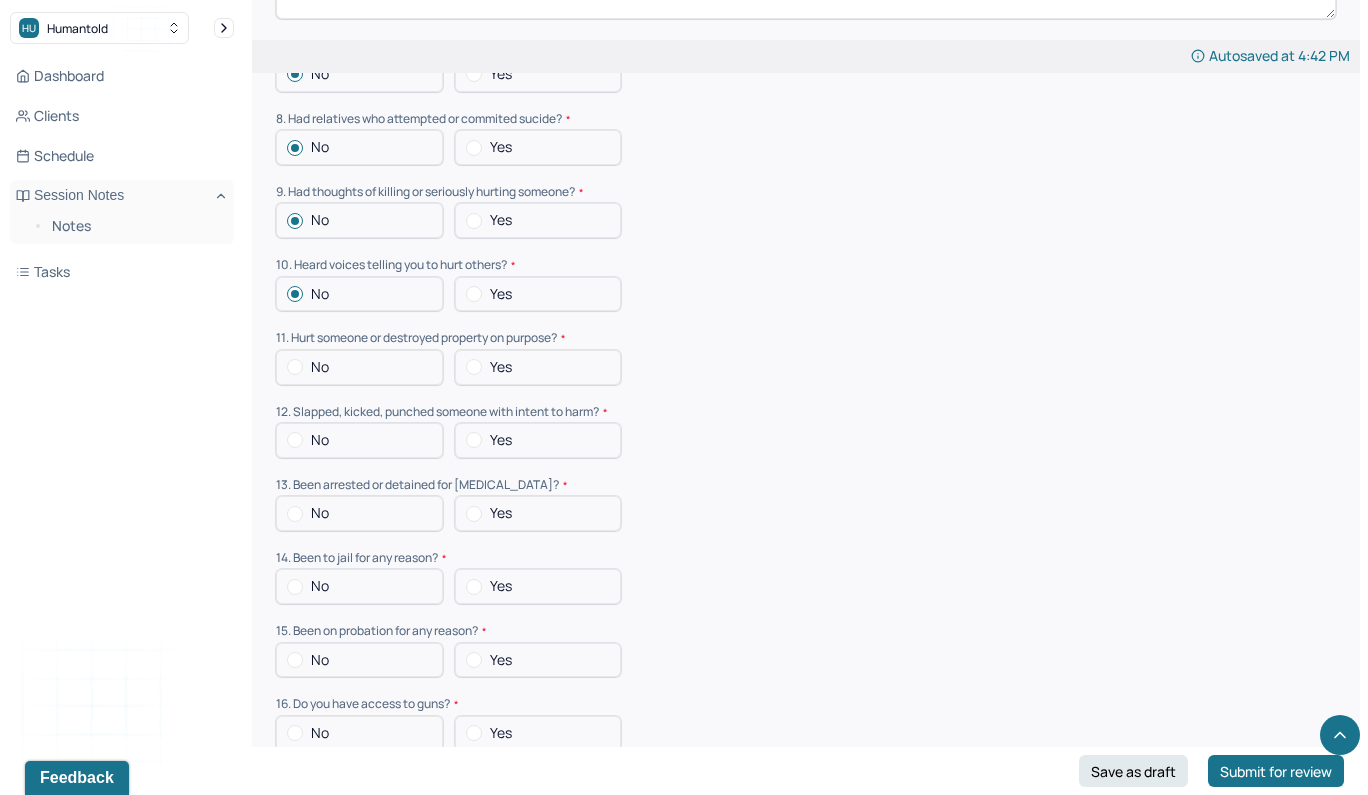 click on "No" at bounding box center (320, 367) 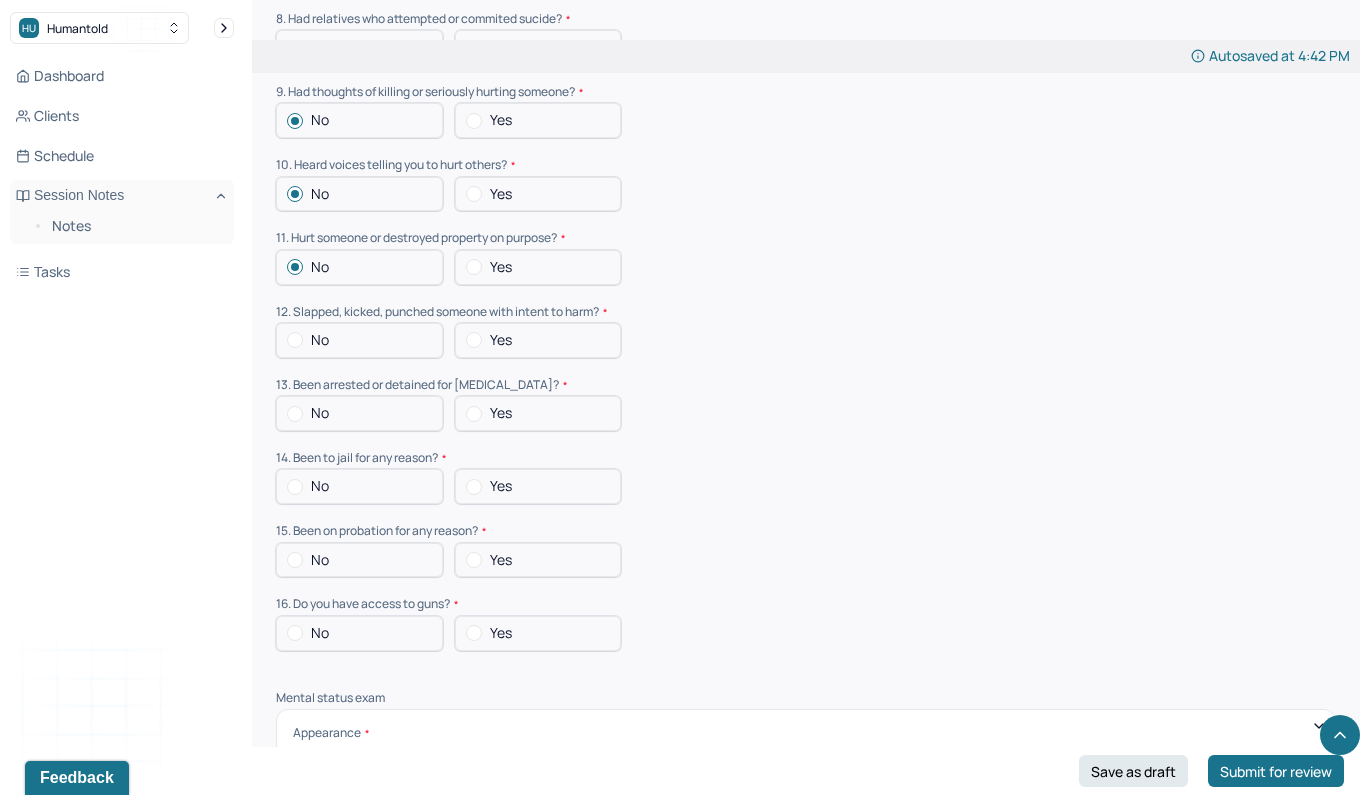 scroll, scrollTop: 5932, scrollLeft: 0, axis: vertical 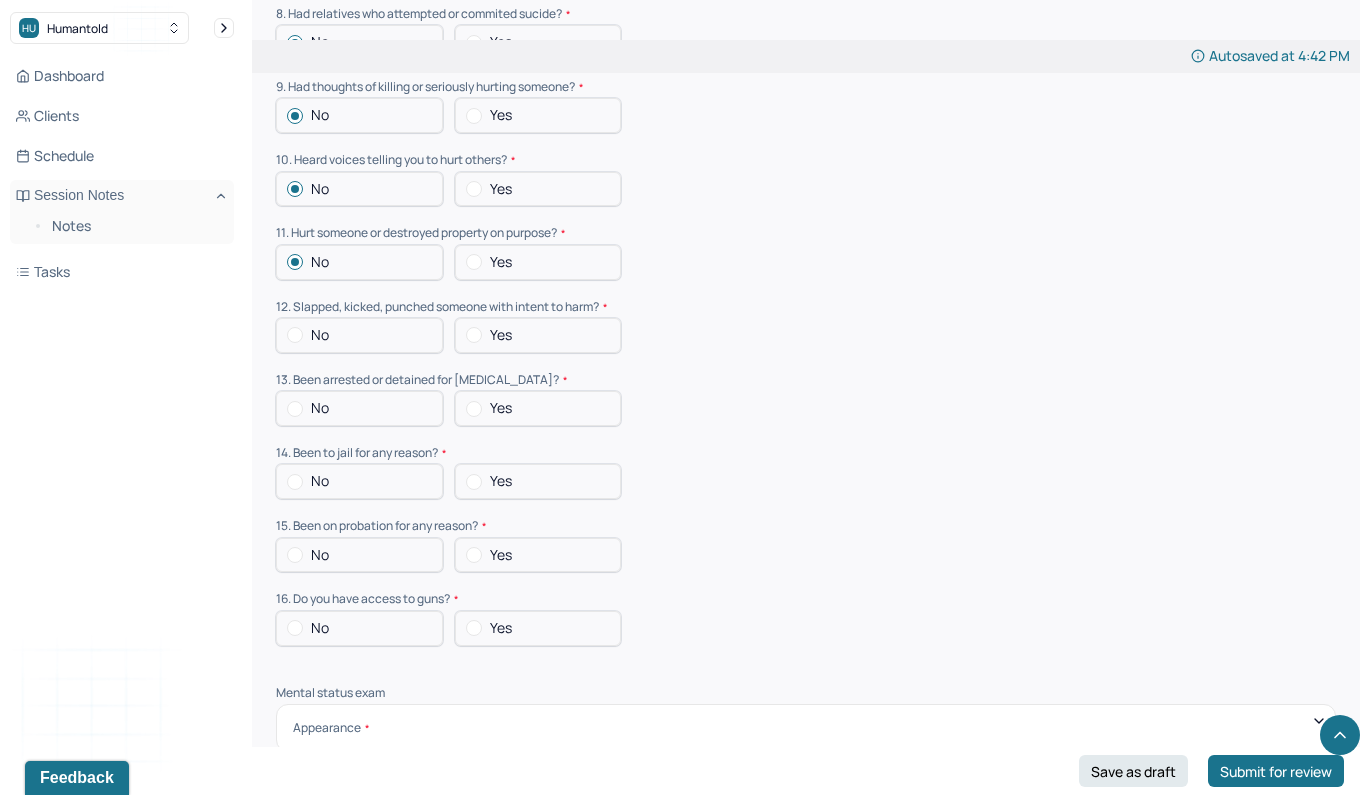 click on "No" at bounding box center [359, 335] 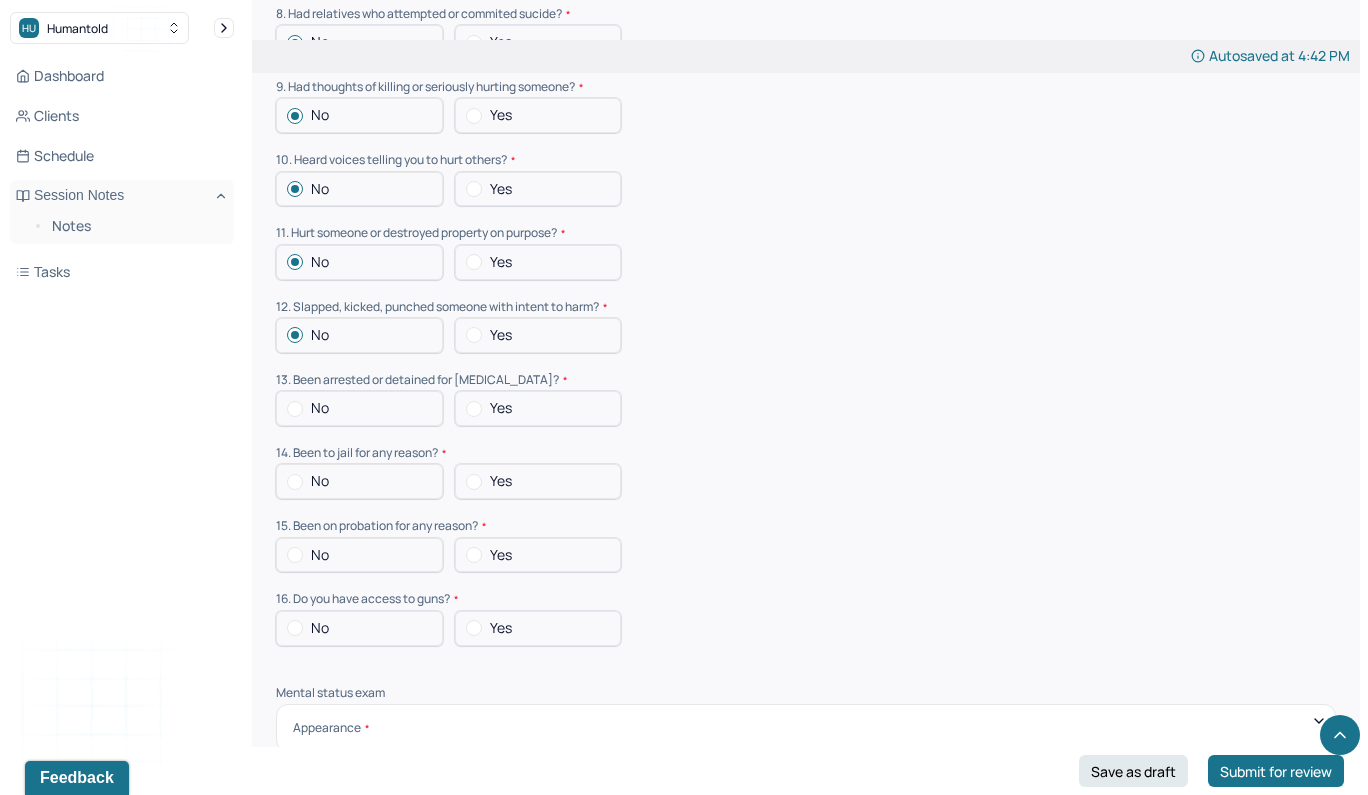 click on "No" at bounding box center (320, 408) 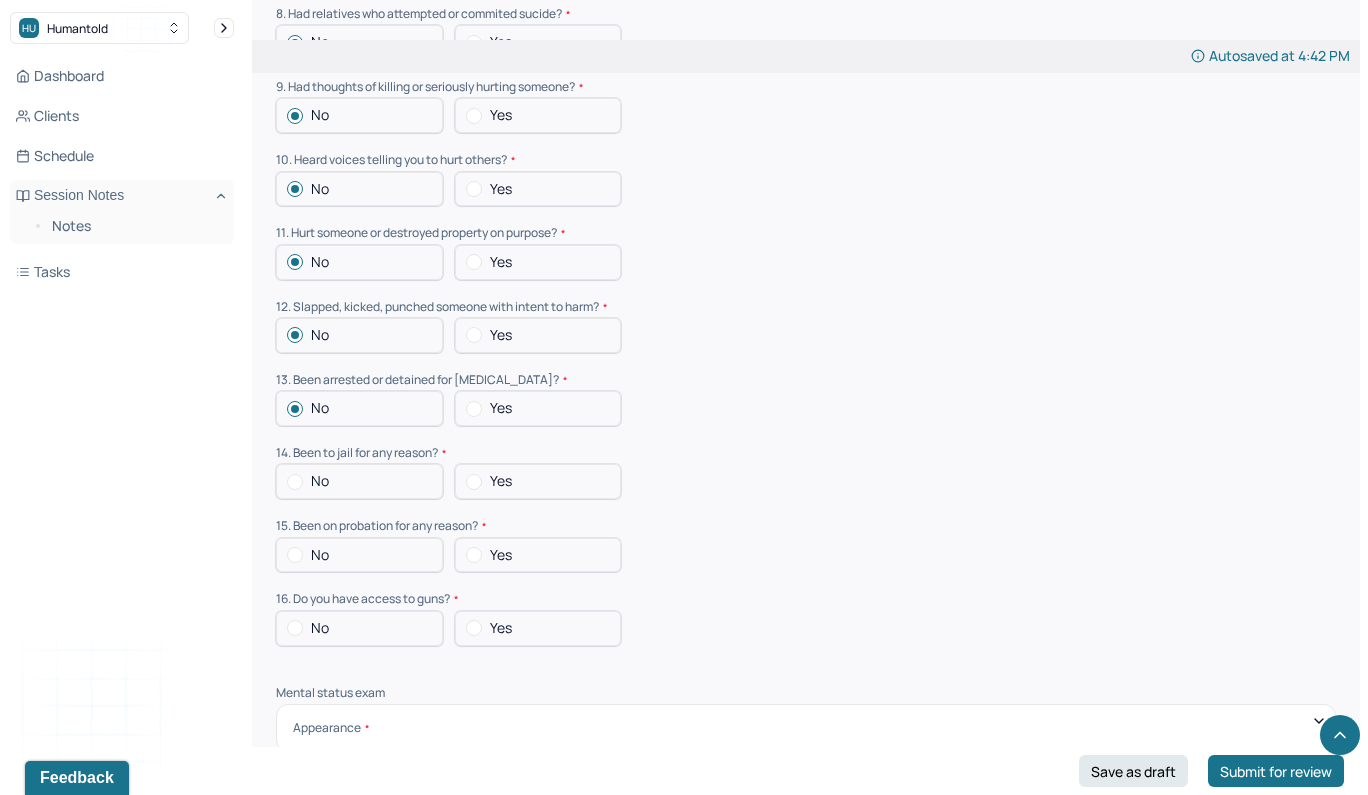 click on "No" at bounding box center (359, 481) 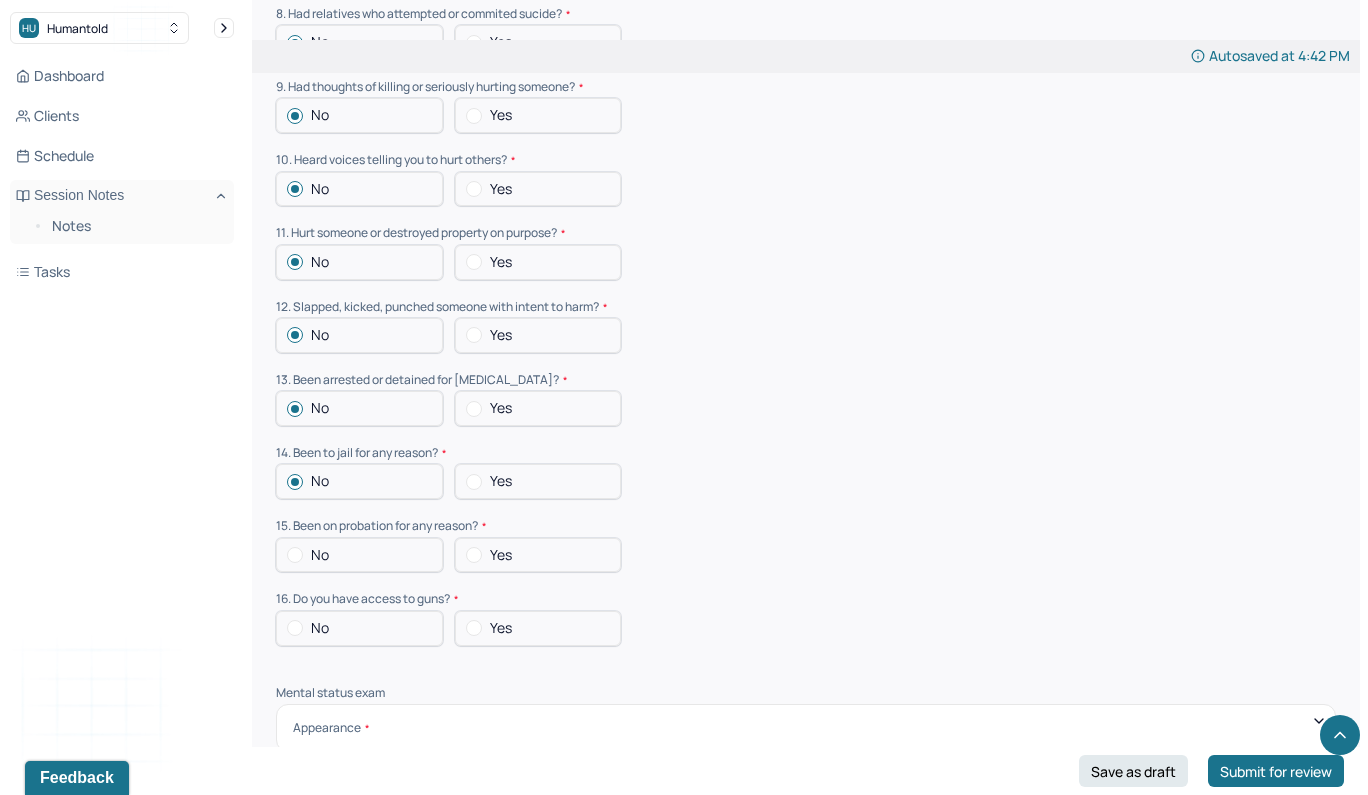 click on "No" at bounding box center [359, 555] 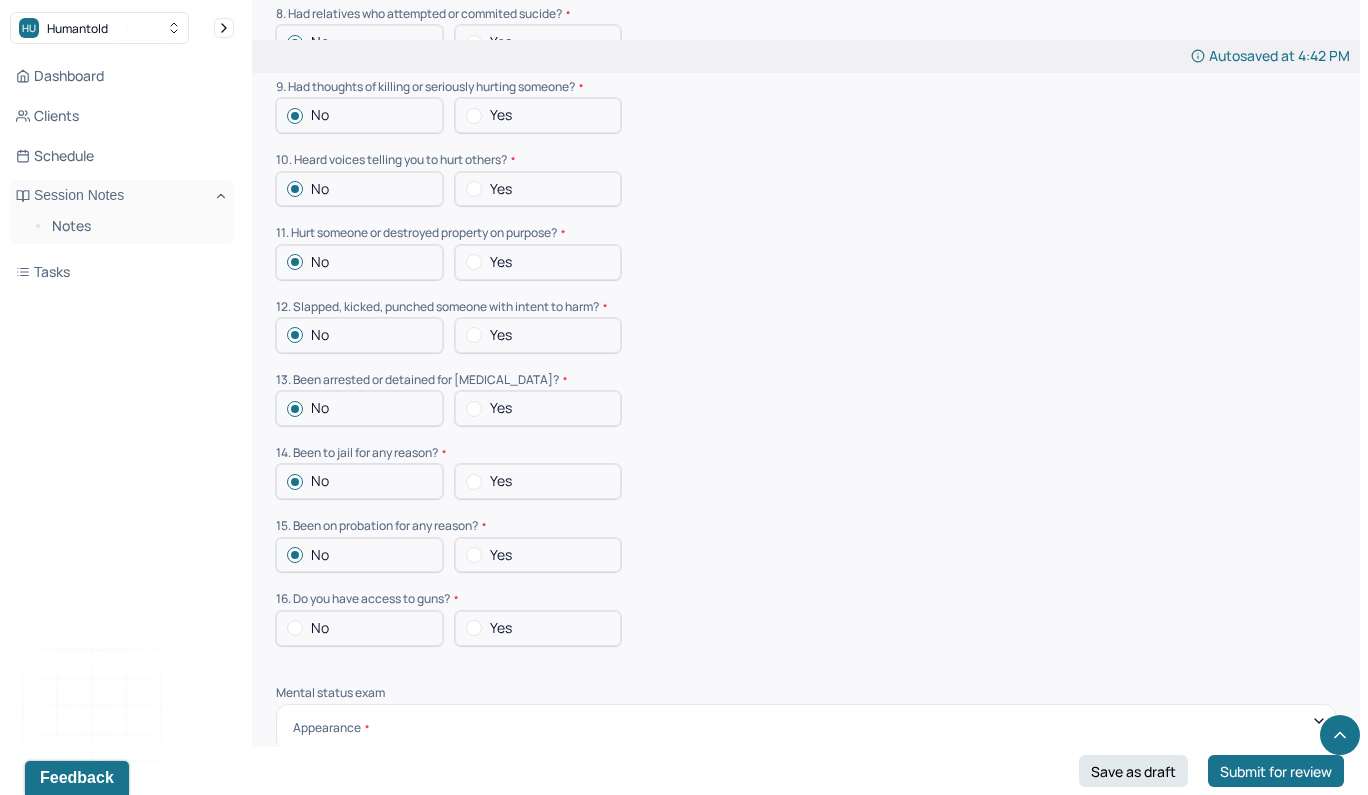 click on "No" at bounding box center (359, 628) 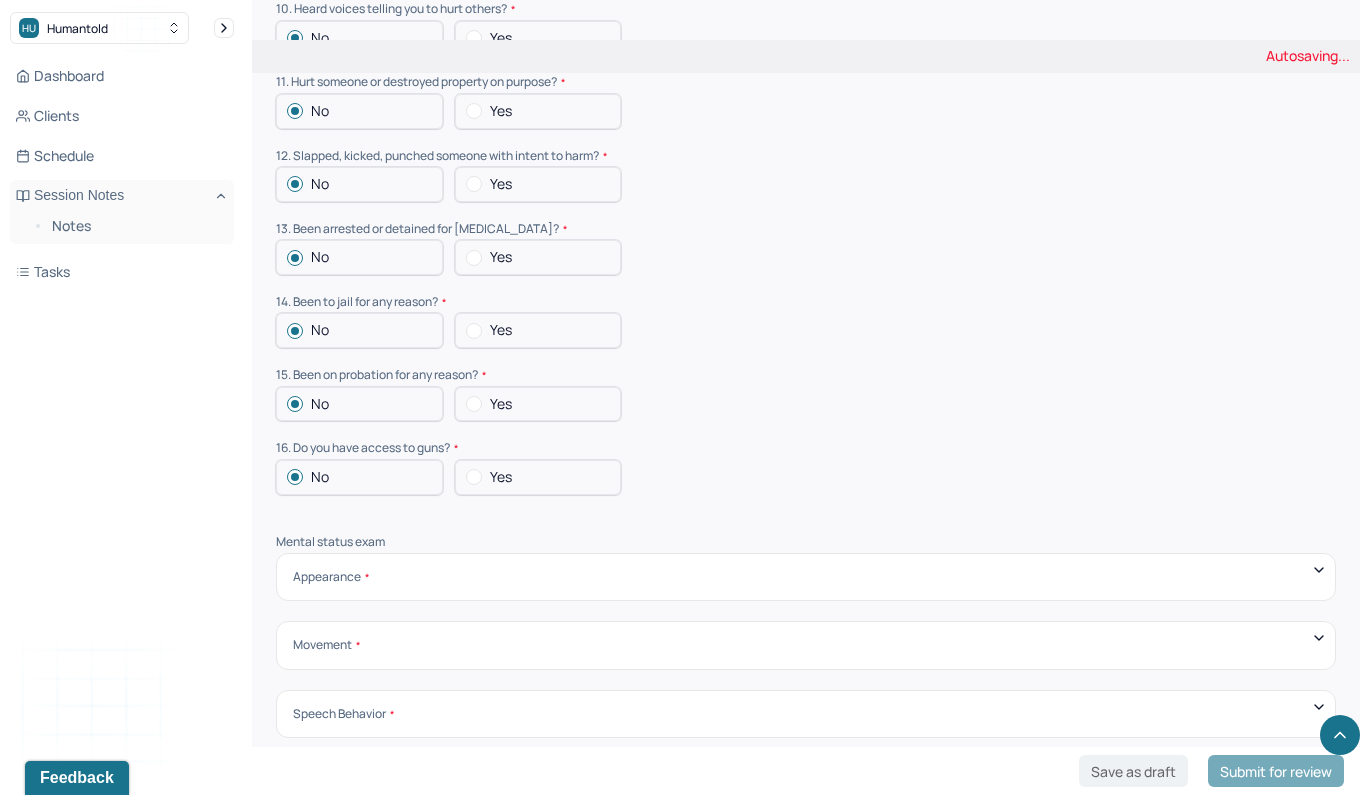 scroll, scrollTop: 5706, scrollLeft: 0, axis: vertical 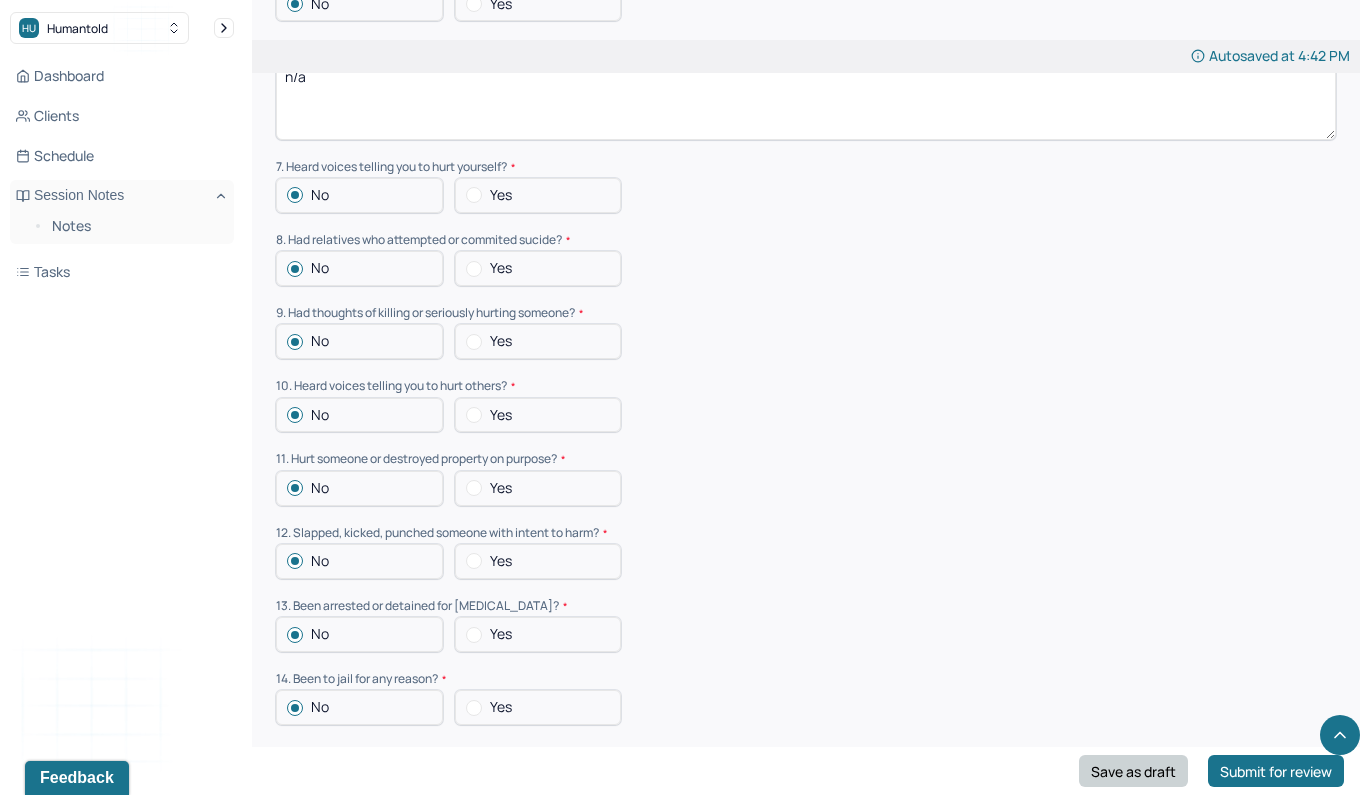 click on "Save as draft" at bounding box center [1133, 771] 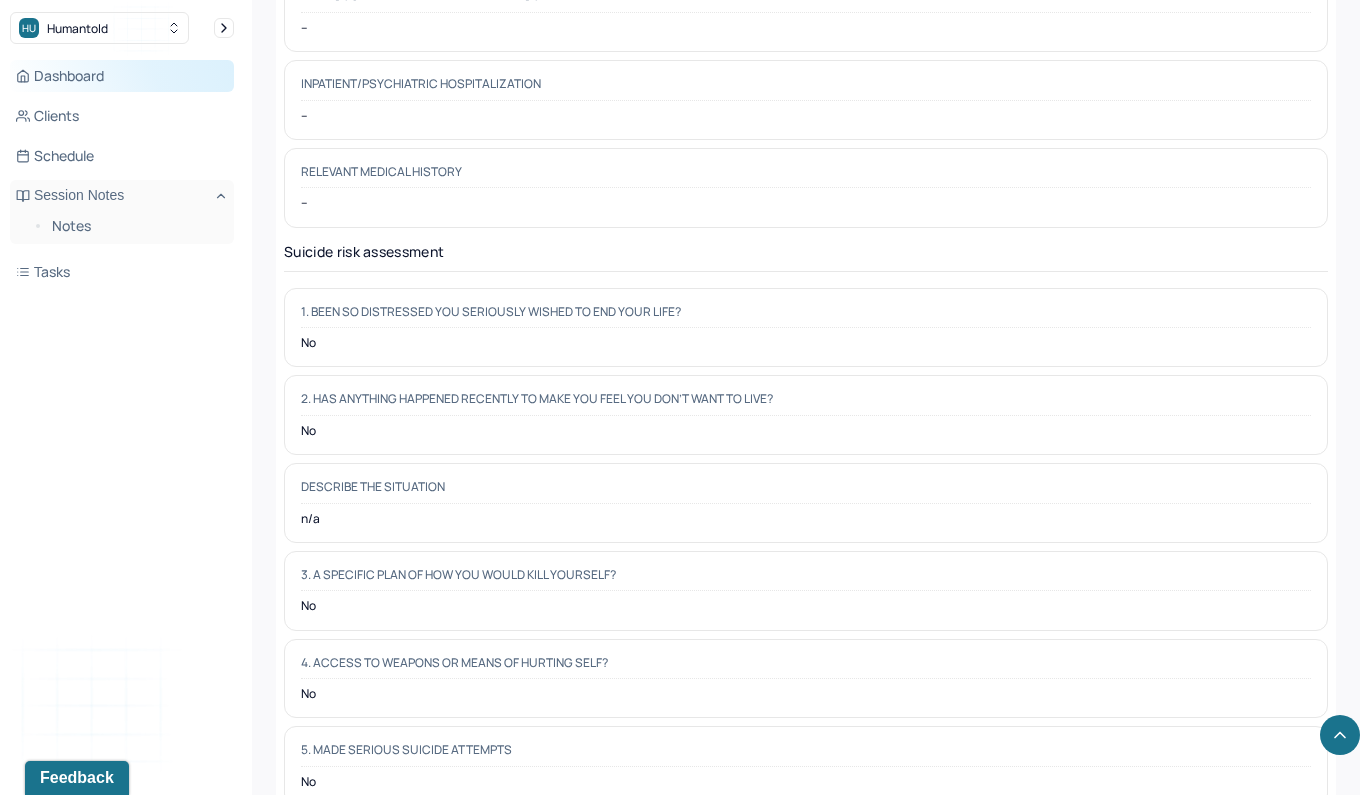 click on "Dashboard" at bounding box center [122, 76] 